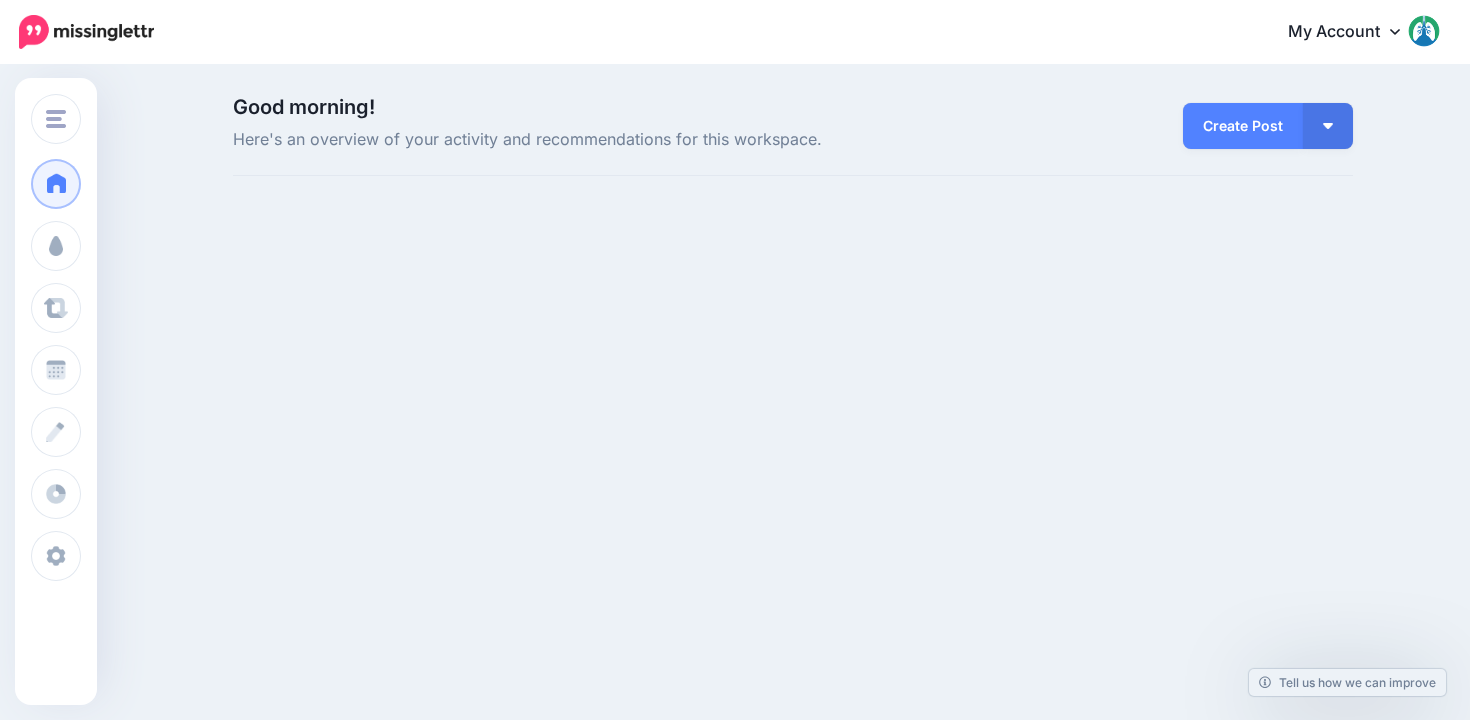 scroll, scrollTop: 0, scrollLeft: 0, axis: both 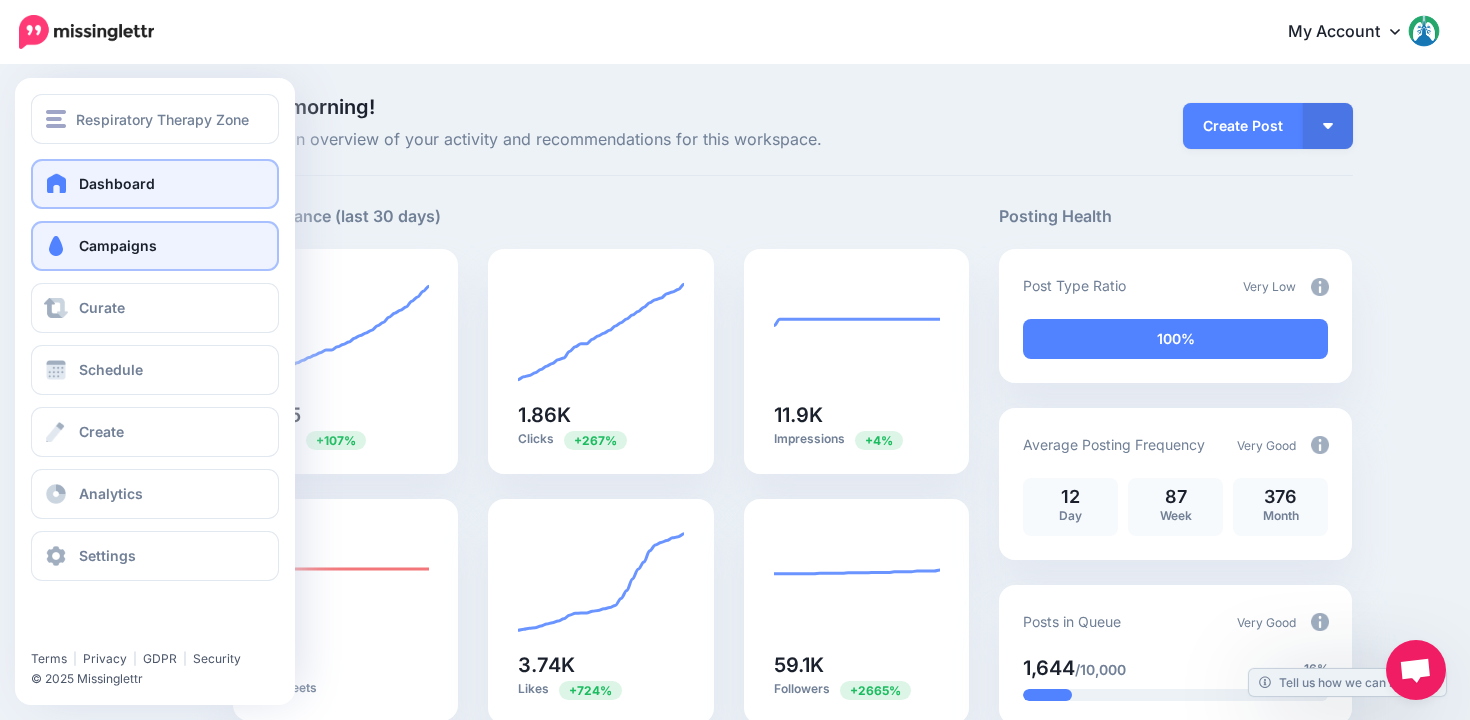 click on "Campaigns" at bounding box center [155, 246] 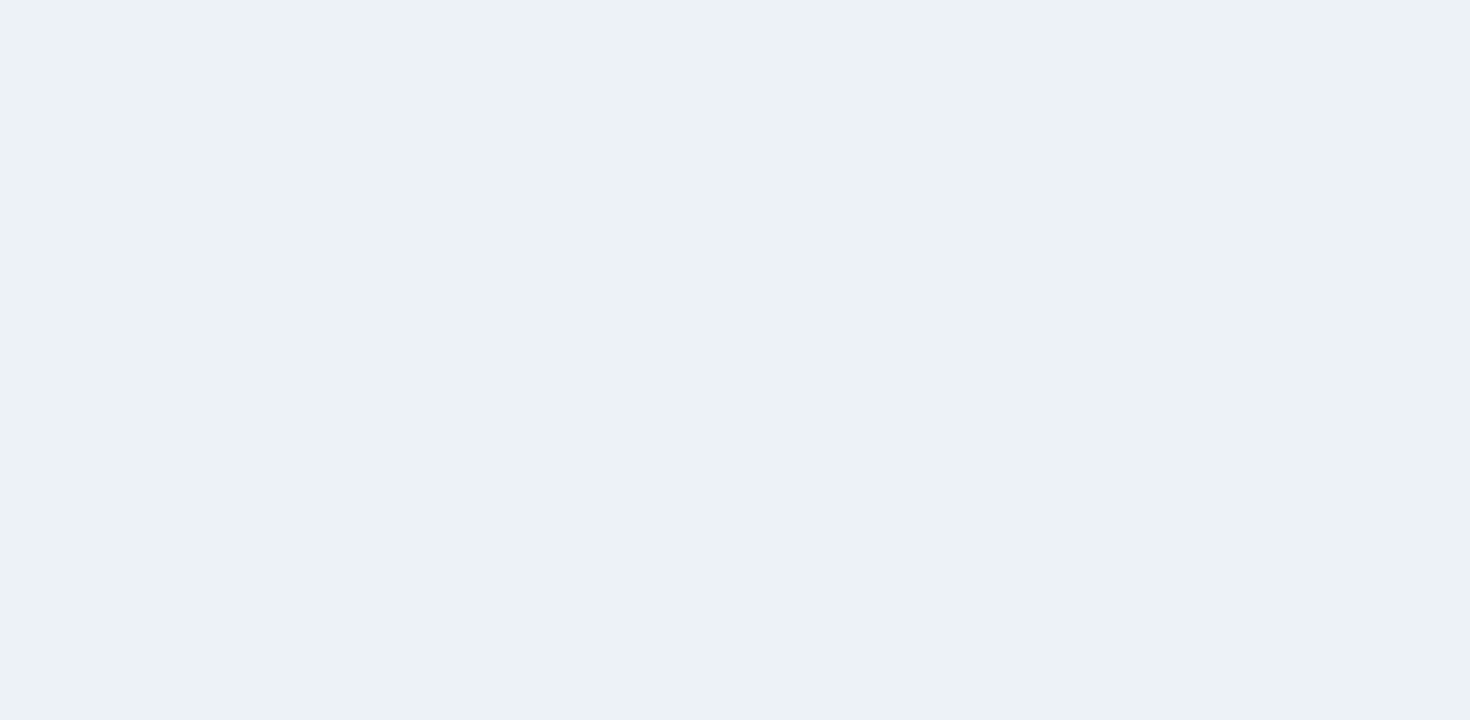 scroll, scrollTop: 0, scrollLeft: 0, axis: both 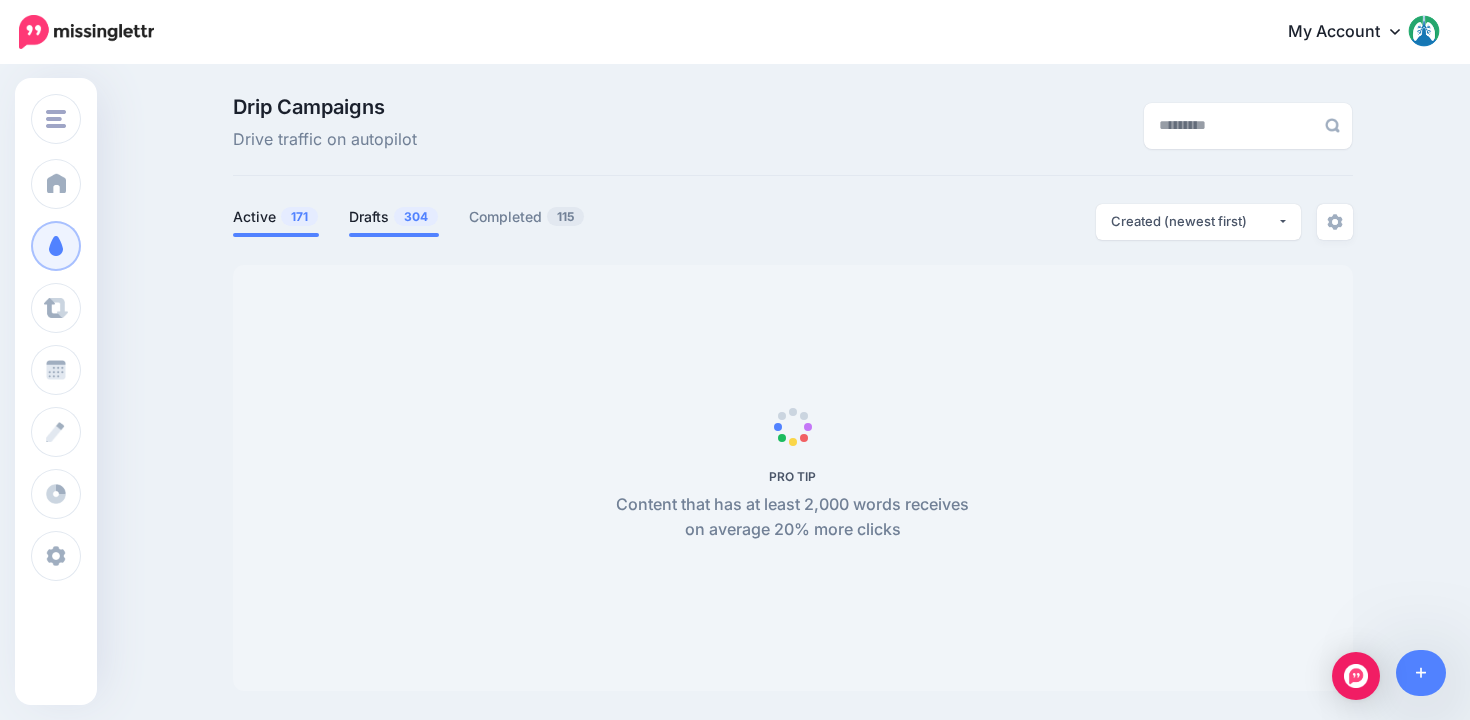 click on "304" at bounding box center (416, 216) 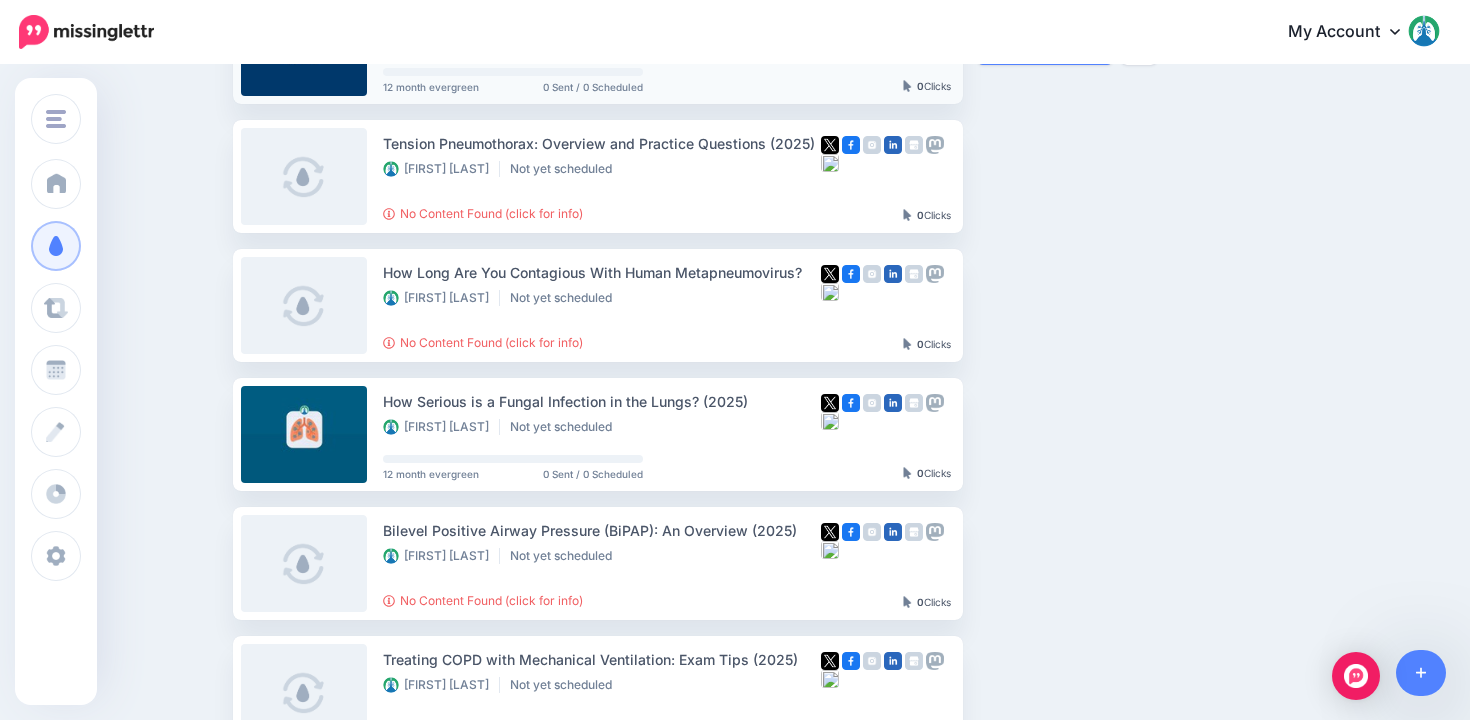 scroll, scrollTop: 587, scrollLeft: 0, axis: vertical 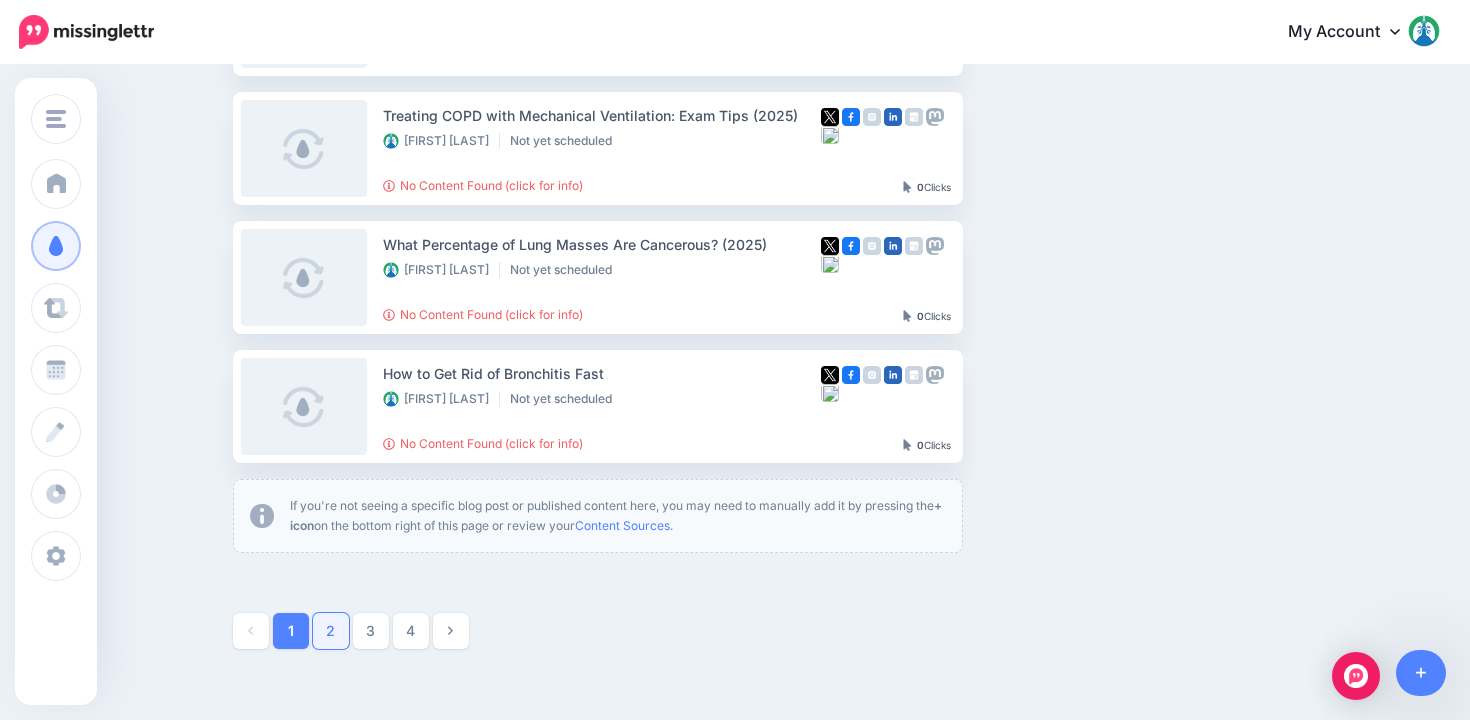 click on "2" at bounding box center (331, 631) 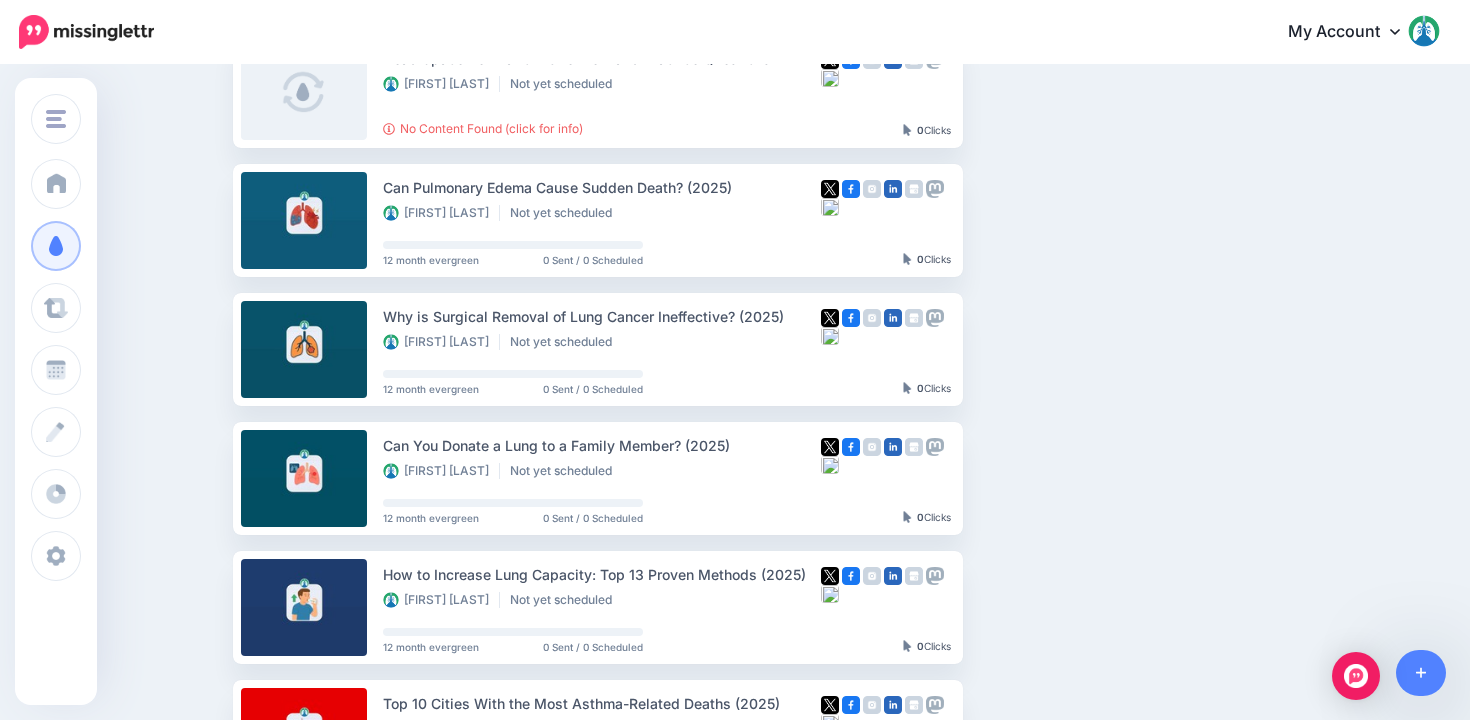 scroll, scrollTop: 360, scrollLeft: 0, axis: vertical 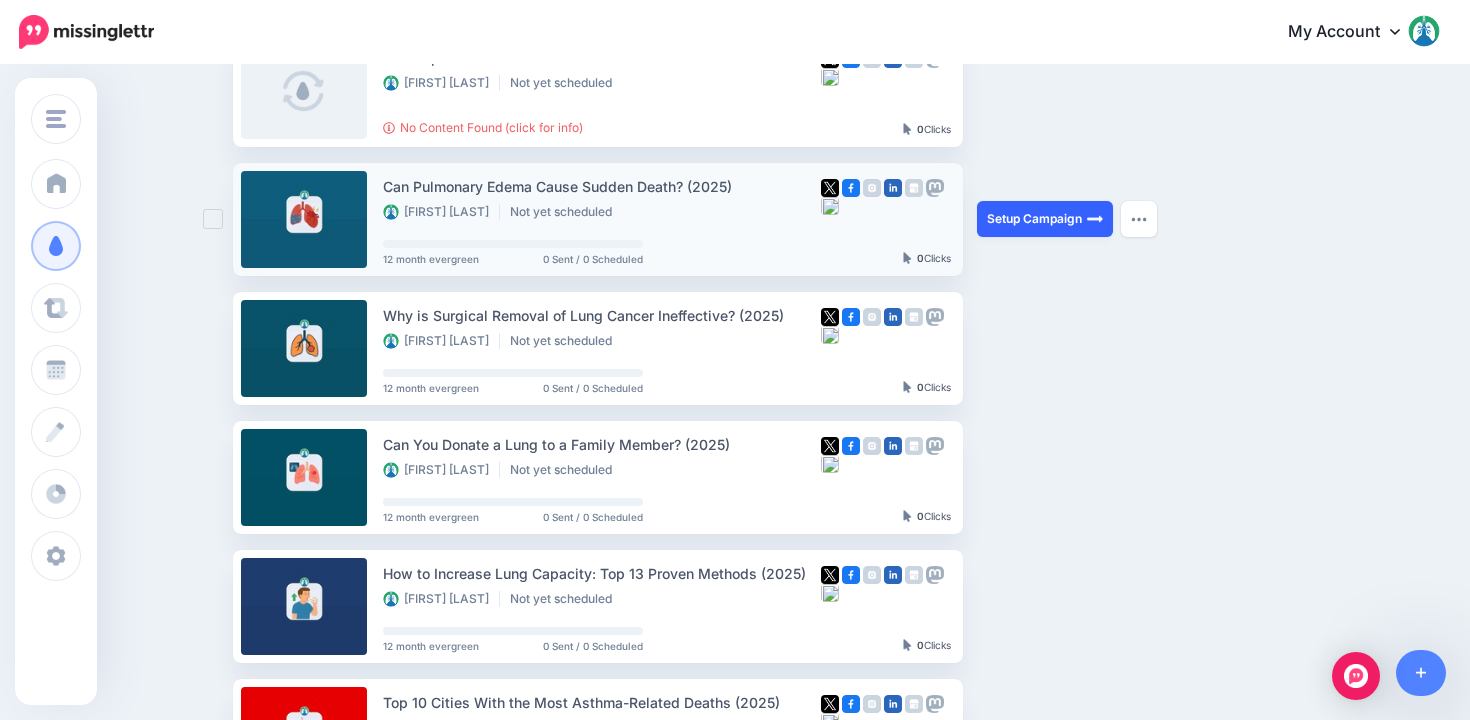 click on "Setup Campaign" at bounding box center (1045, 219) 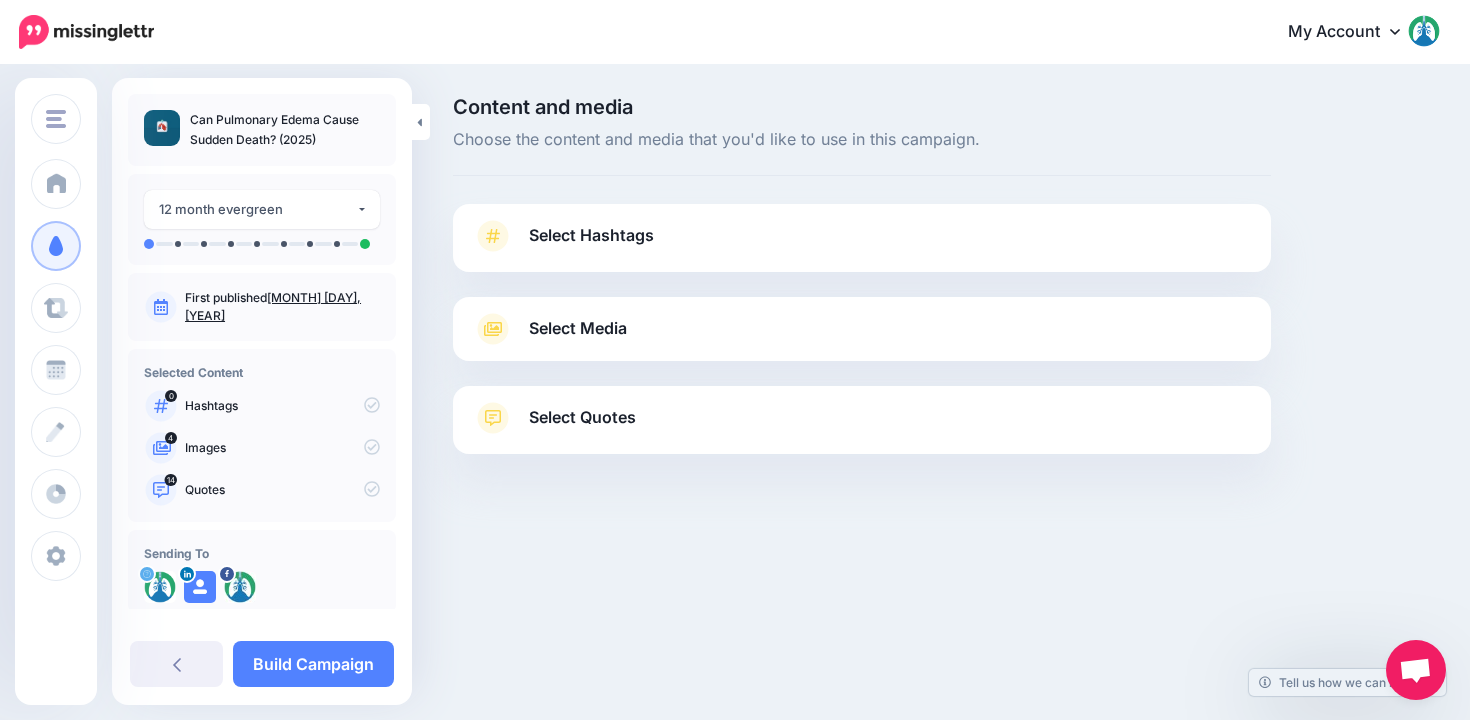 scroll, scrollTop: 0, scrollLeft: 0, axis: both 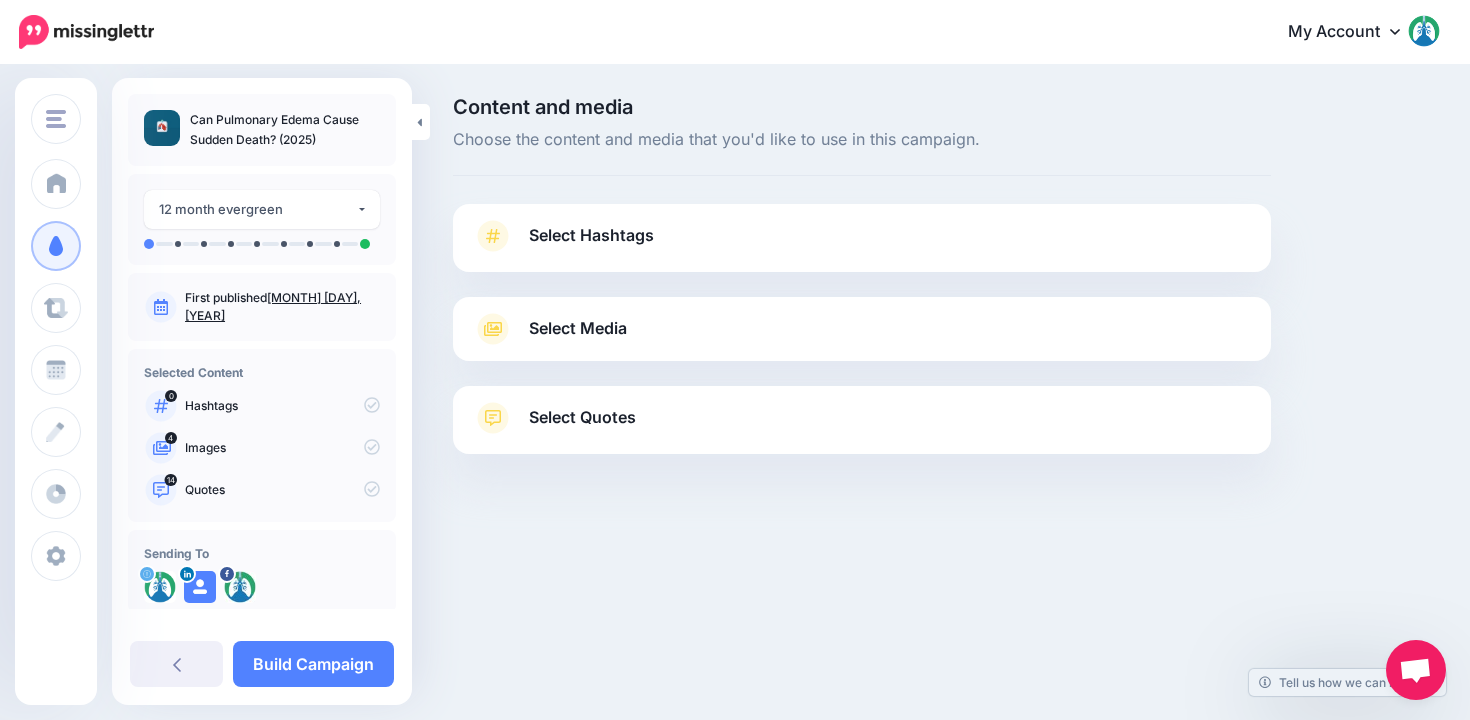 click on "Select Hashtags" at bounding box center [862, 246] 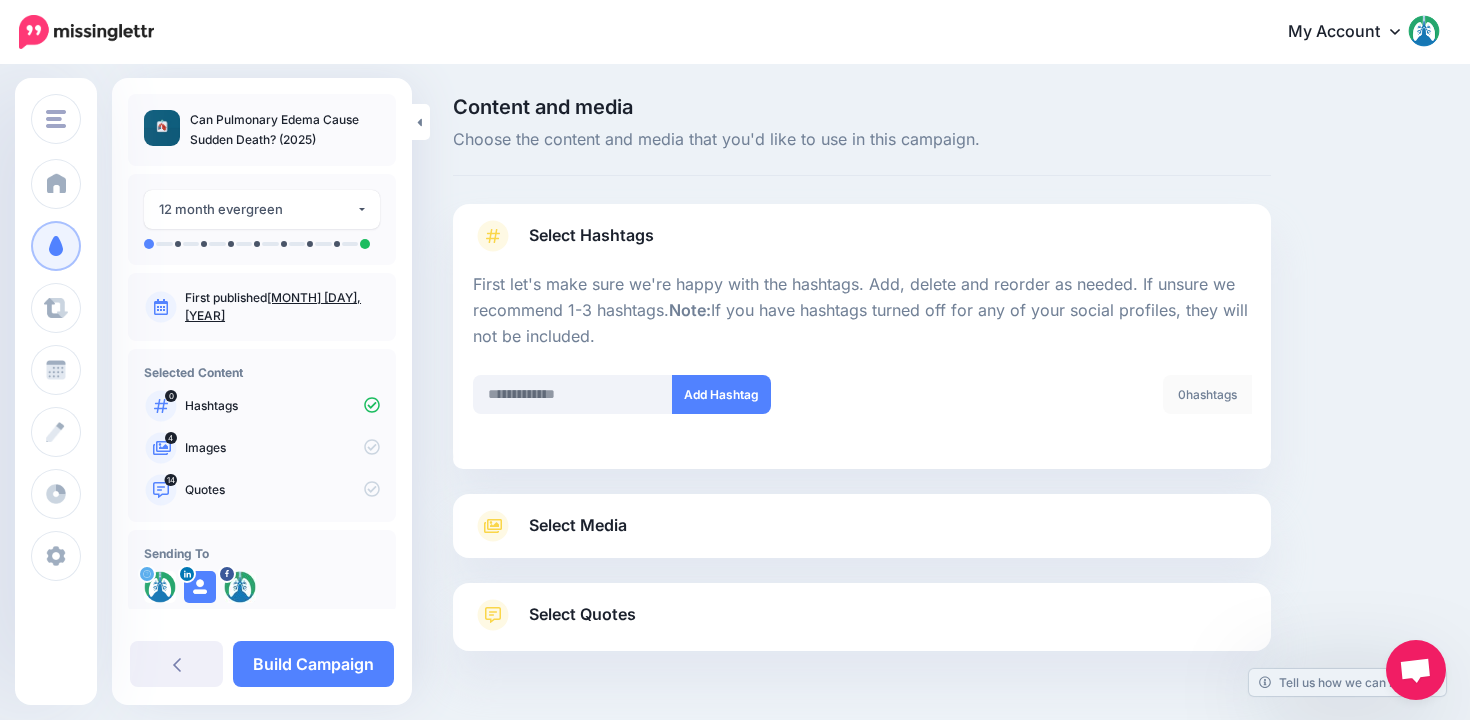 scroll, scrollTop: 60, scrollLeft: 0, axis: vertical 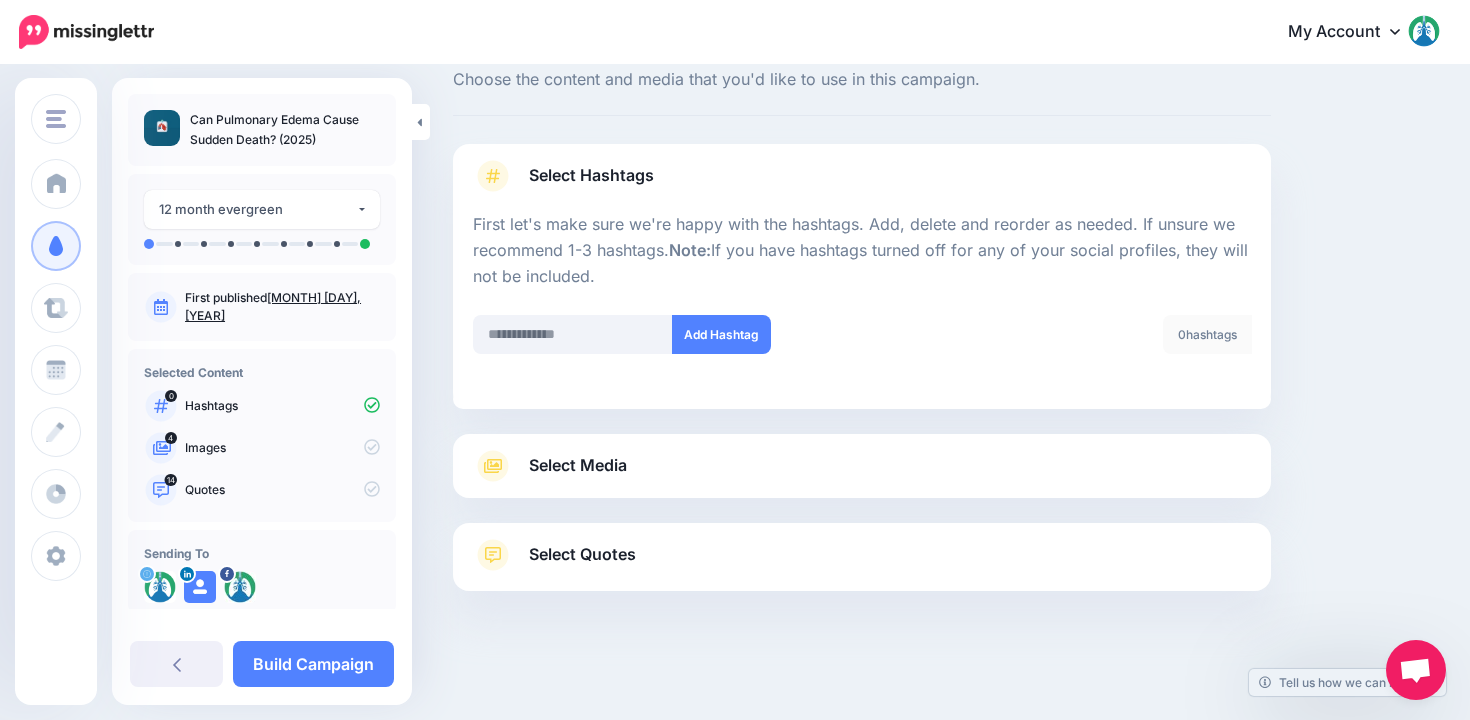 click on "Select Media
Next, let's make sure we have the best media for this campaign. Delete those you don't want or upload new ones. You can even crop, add text and stickers if needed(Not available for videos/gifs).
Add Media
What media would you like to add?
Upload" at bounding box center (862, 466) 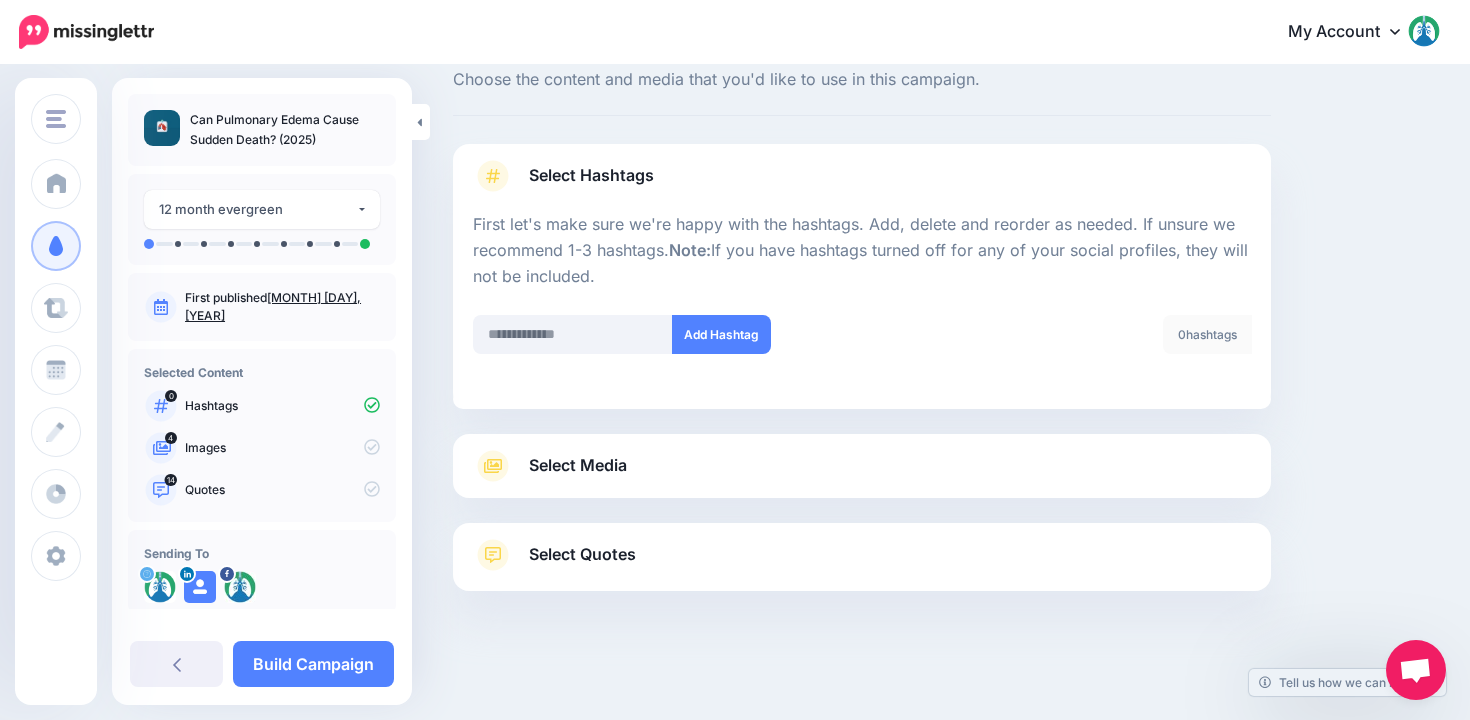 click on "Select Media" at bounding box center [862, 466] 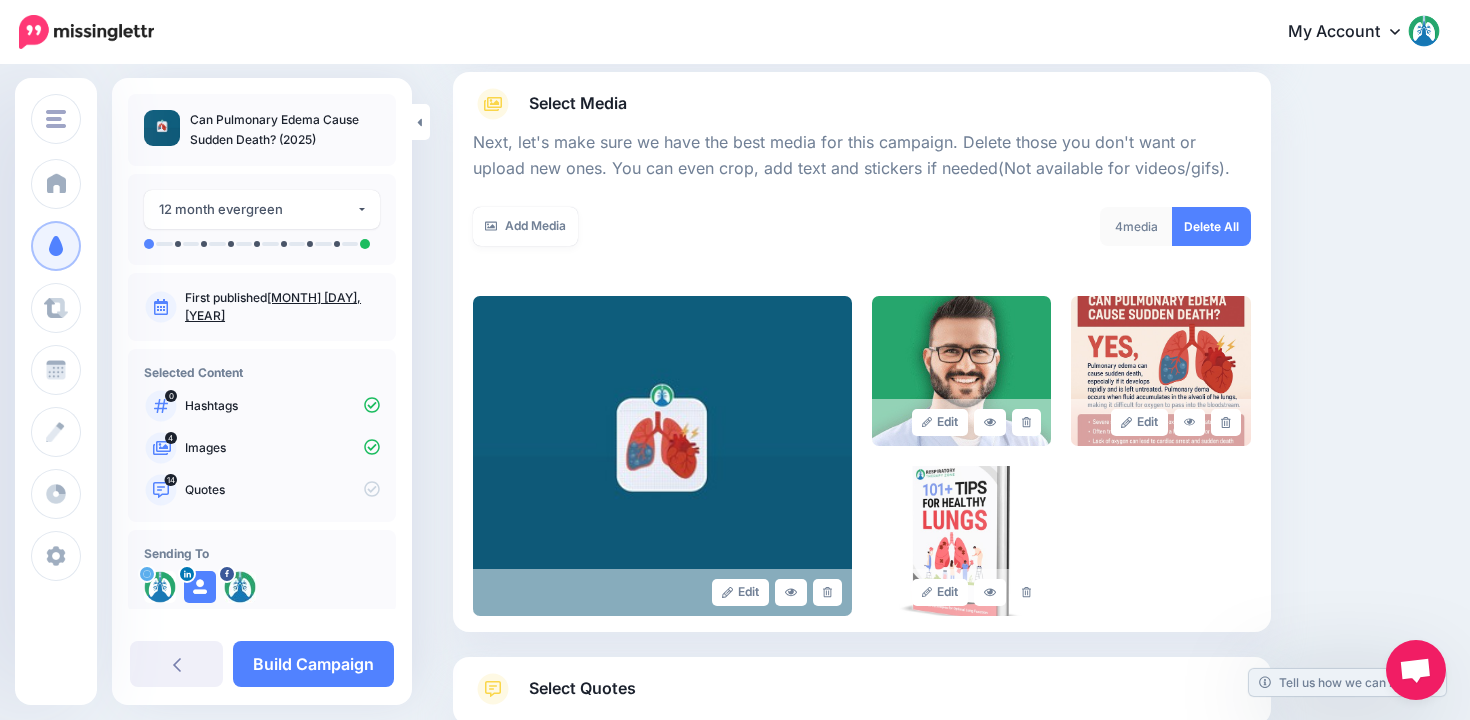 scroll, scrollTop: 261, scrollLeft: 0, axis: vertical 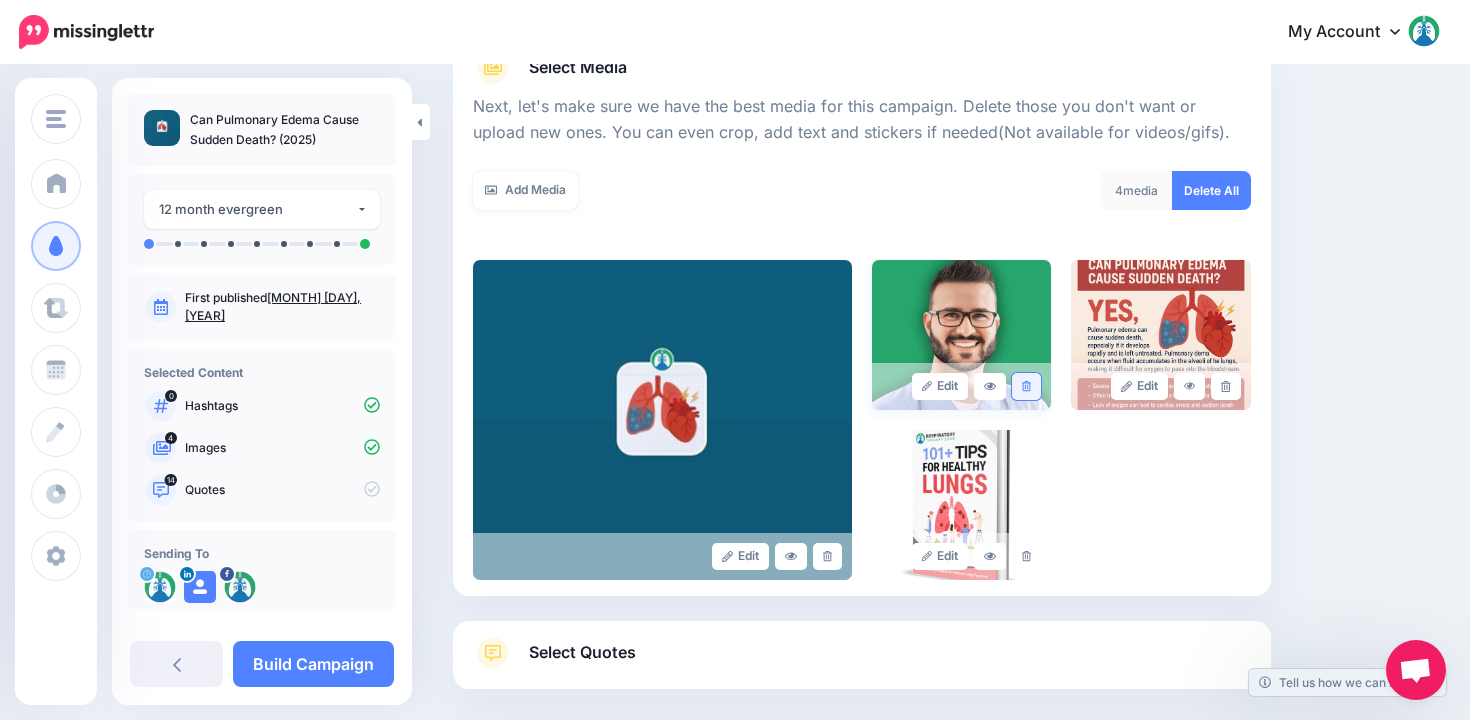 click 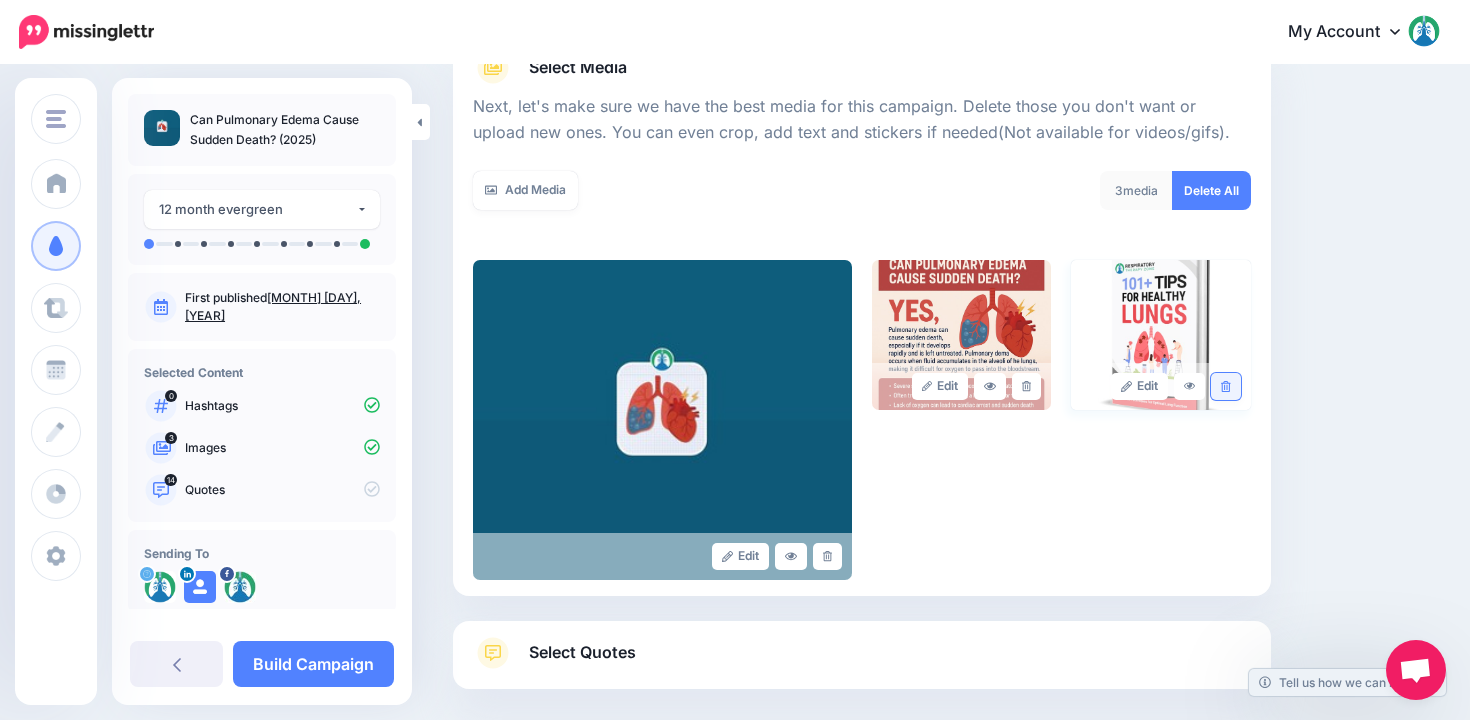click 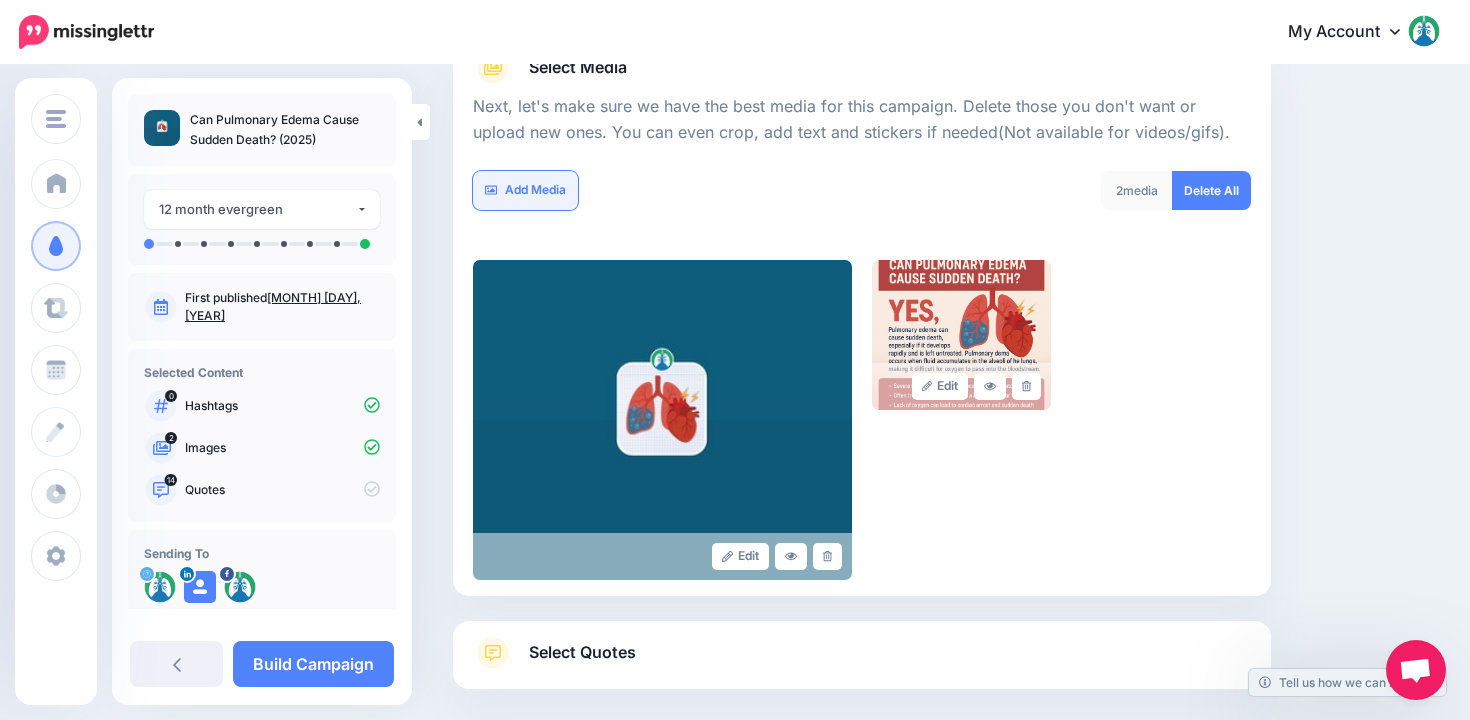 click on "Add Media" at bounding box center (525, 190) 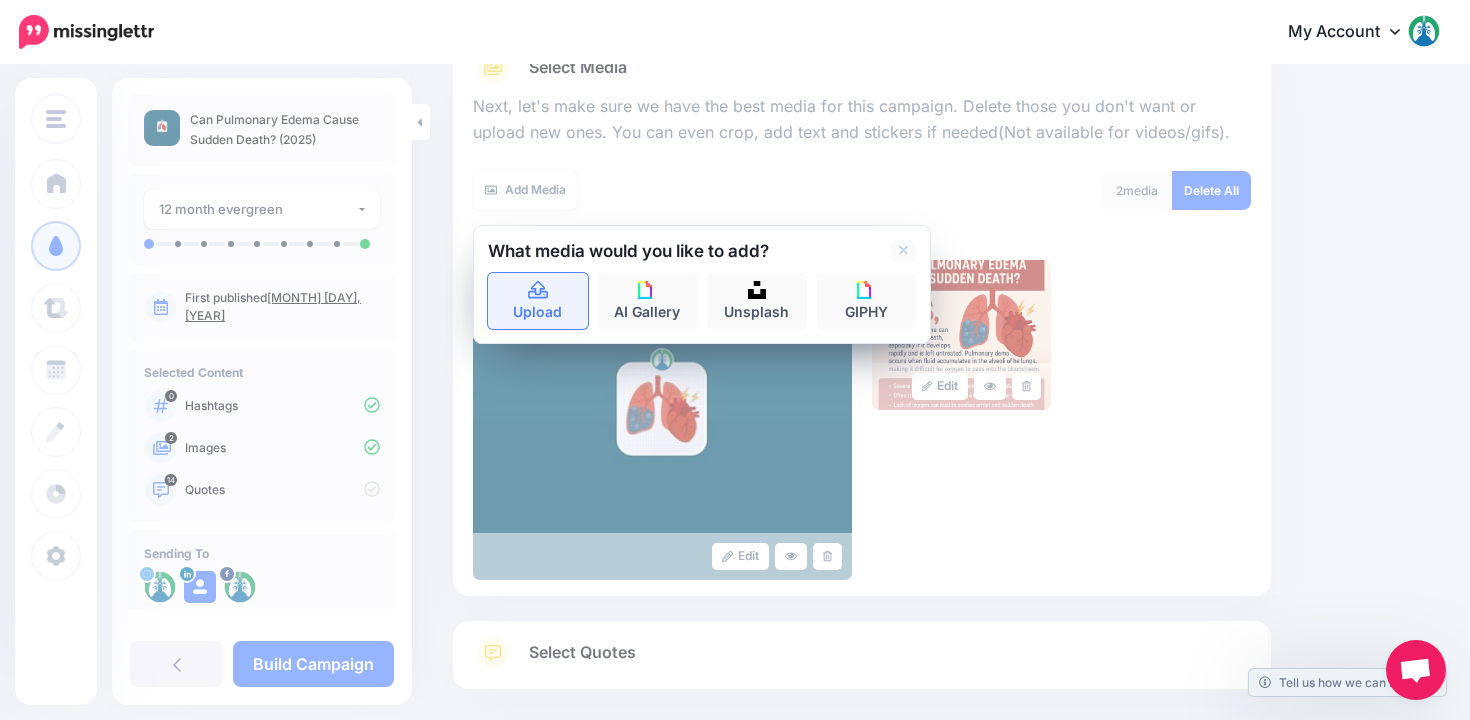 click 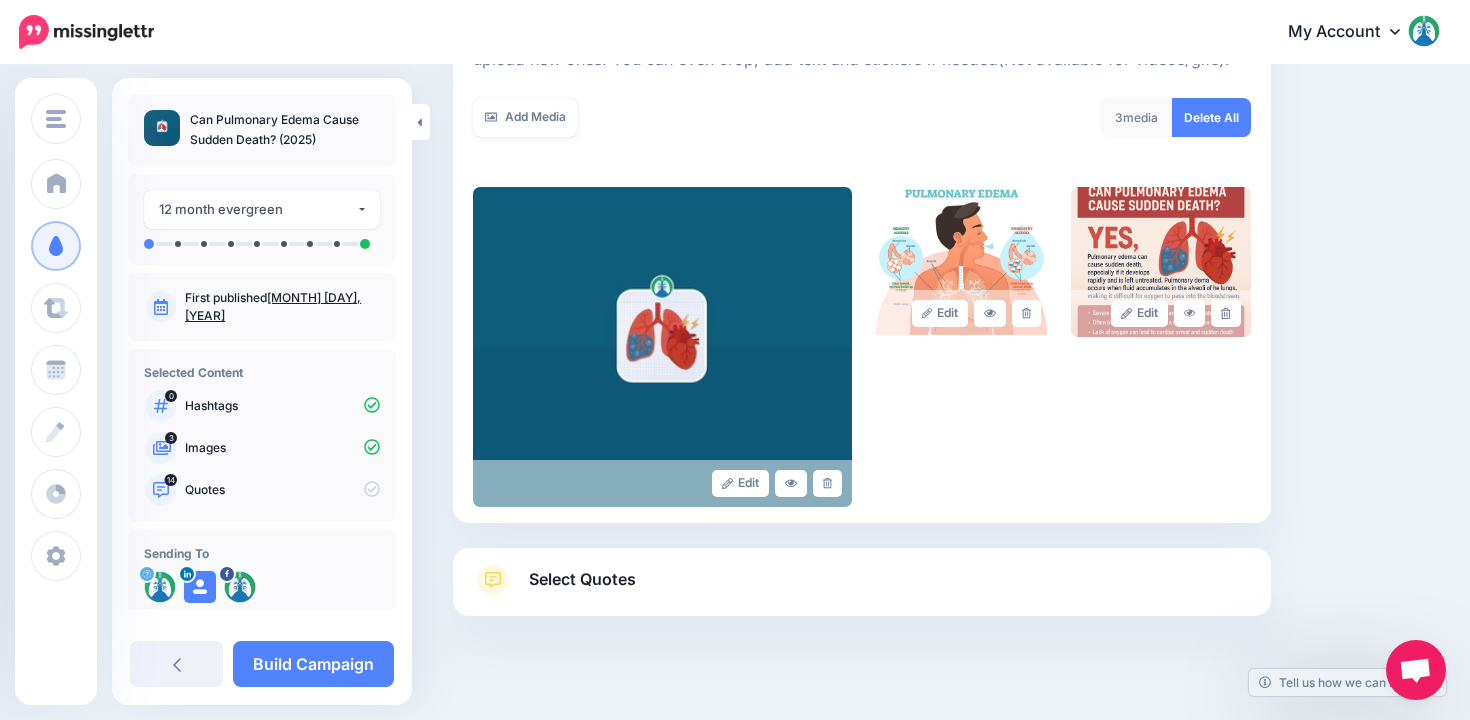 scroll, scrollTop: 360, scrollLeft: 0, axis: vertical 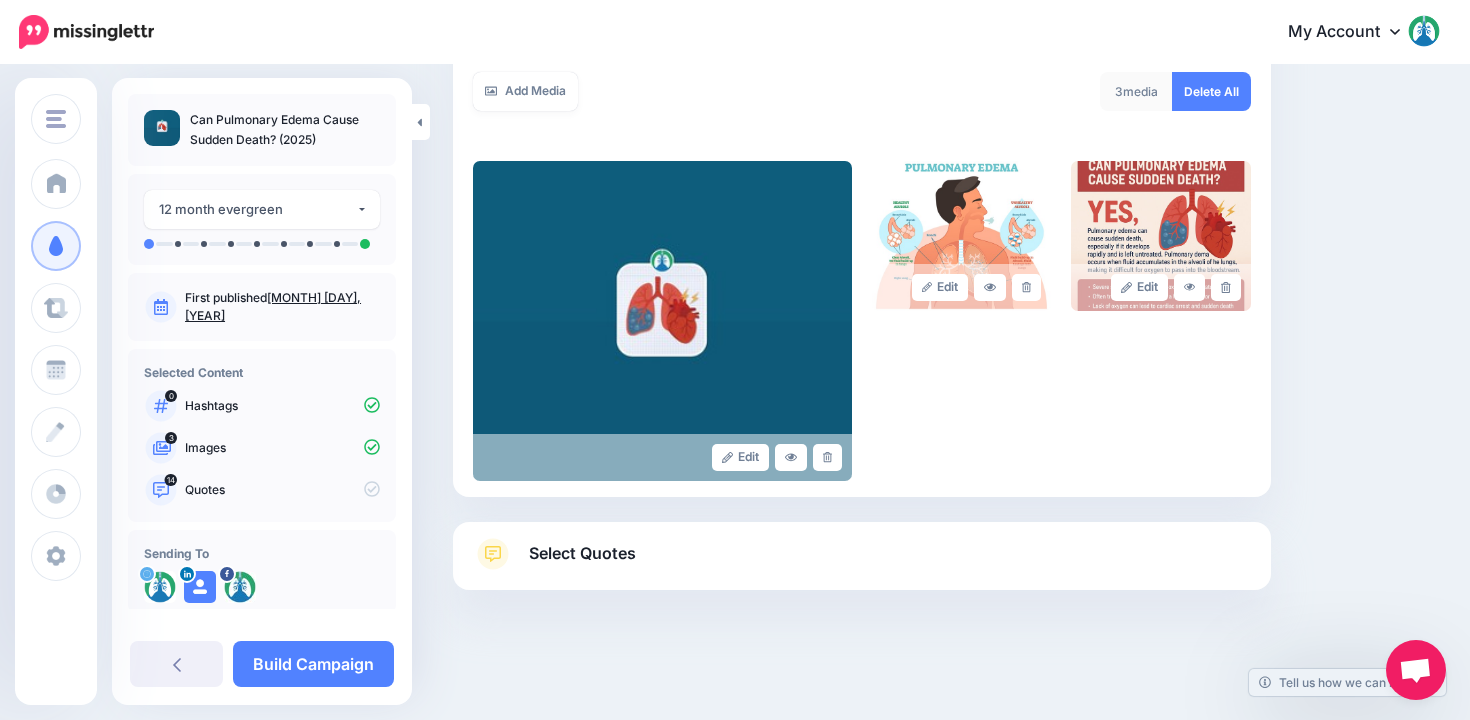 click on "Select Quotes
Choose your favourite quotes or go with our recommendations. The quotes you choose will be used to create the social content and quote bubble imagery for this campaign.
This Campaign is made up of 9 posts and so we recommend selecting a minimum of 9 quotes. Any additional quotes you select will be available for you to choose from in the next step (in case you want to play around with combinations).
Add
Search
14  quotes" at bounding box center [862, 556] 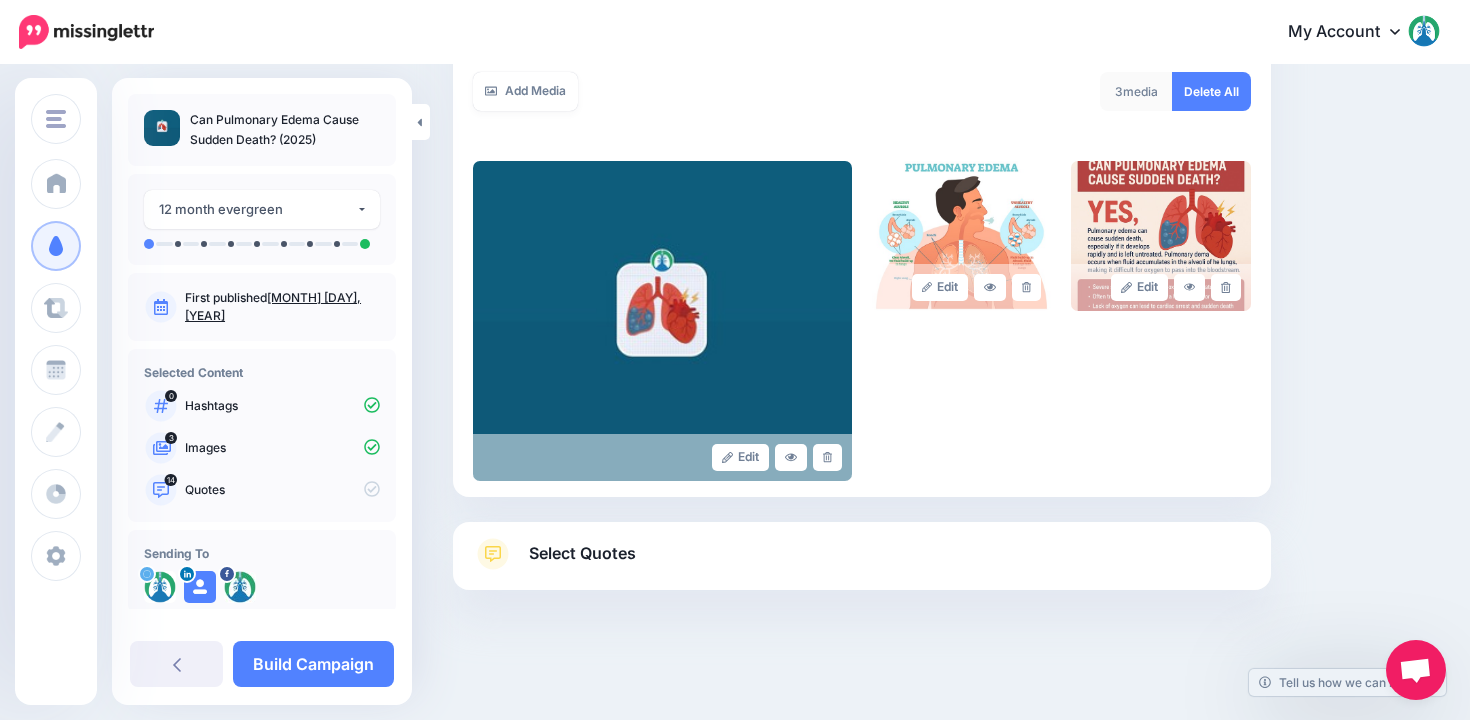 click on "Select Quotes" at bounding box center (582, 553) 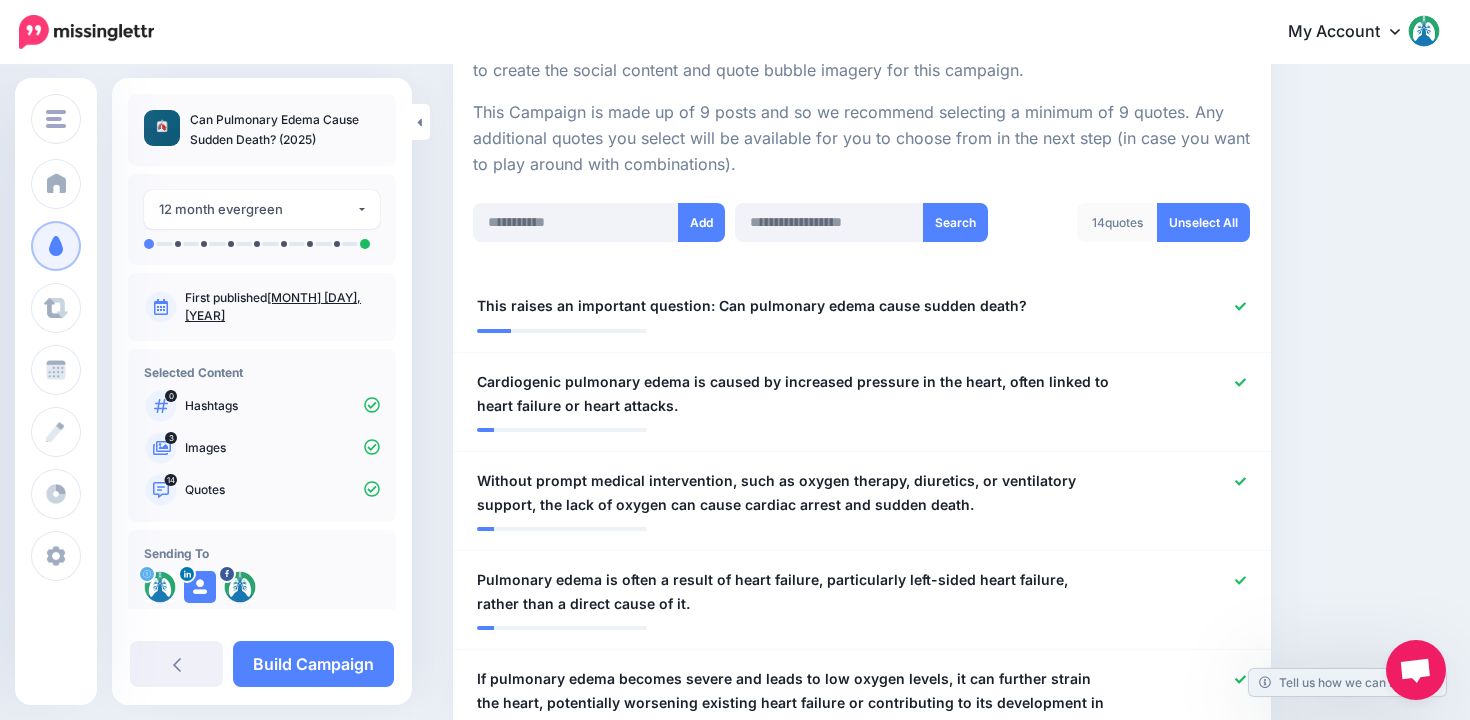 scroll, scrollTop: 434, scrollLeft: 0, axis: vertical 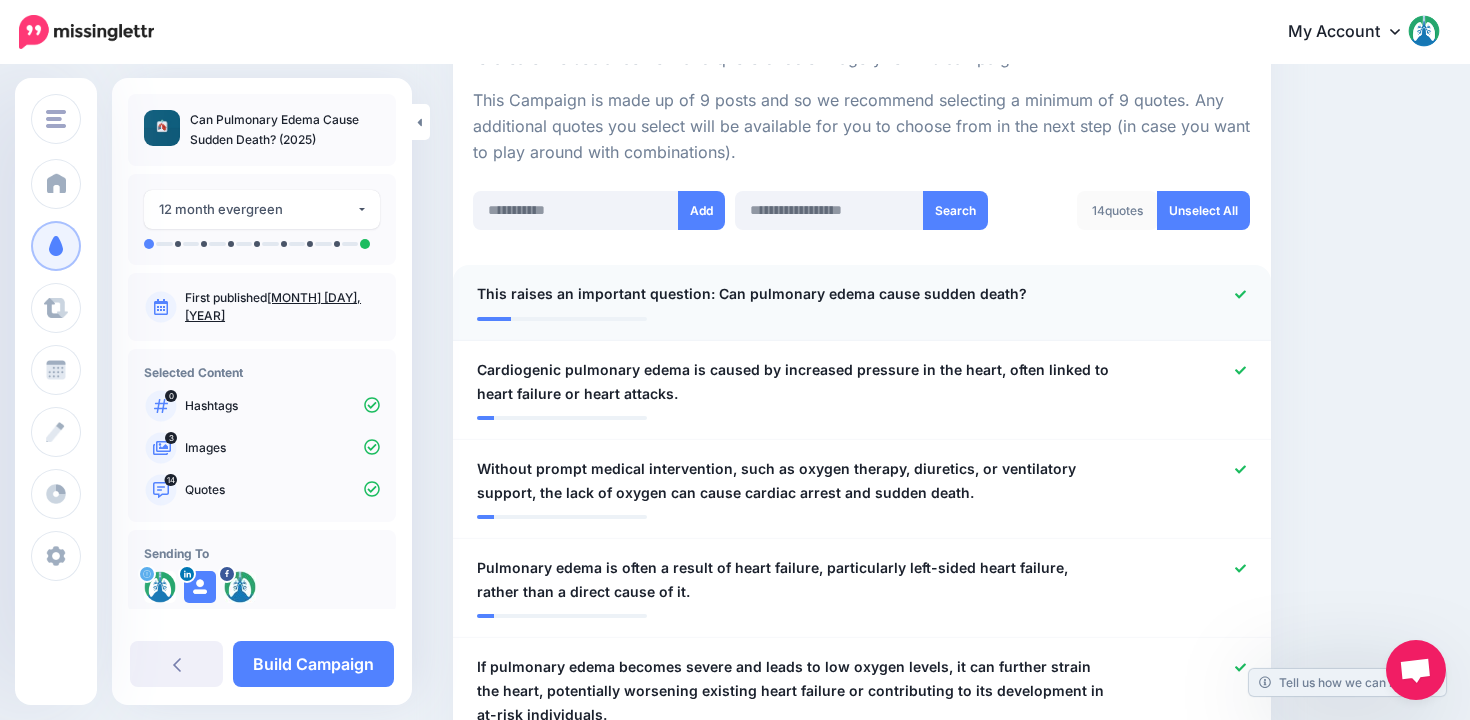 click at bounding box center (1194, 294) 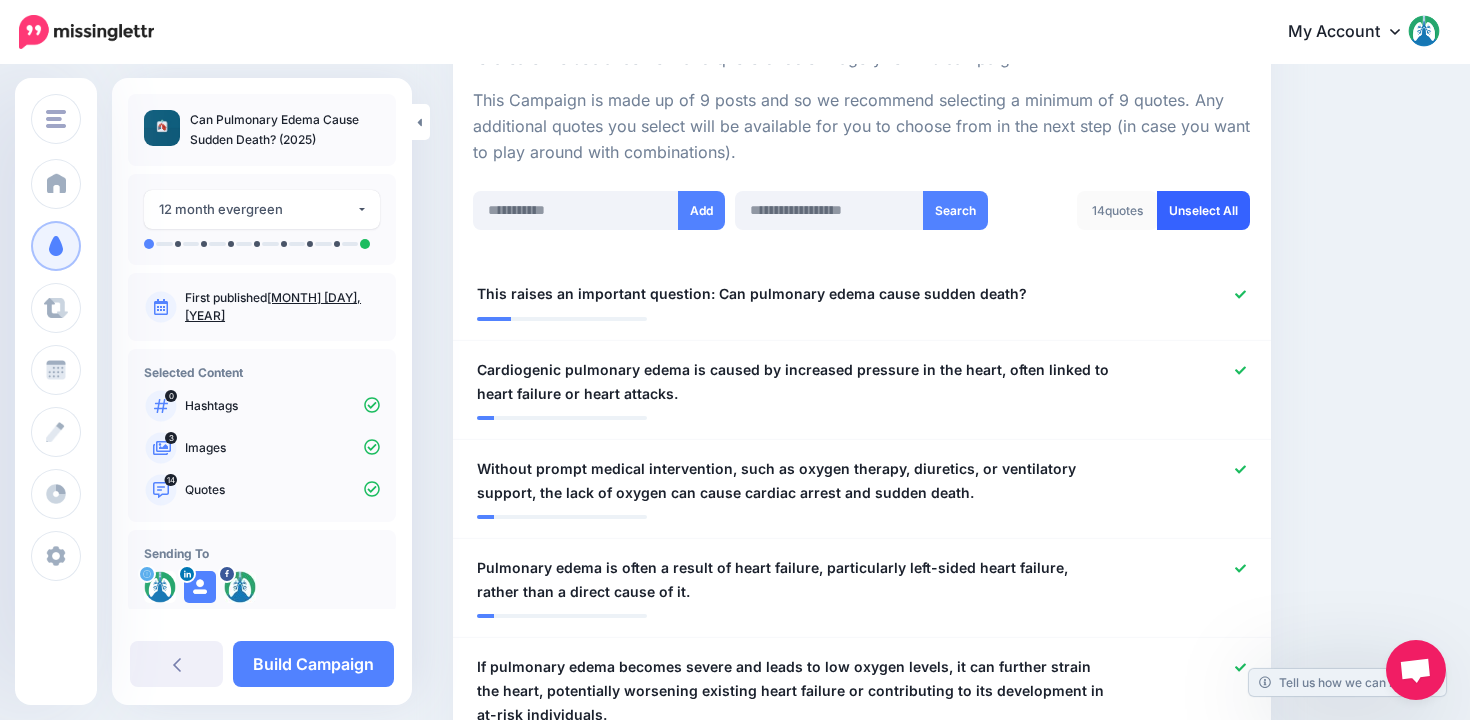 click on "Unselect All" at bounding box center [1203, 210] 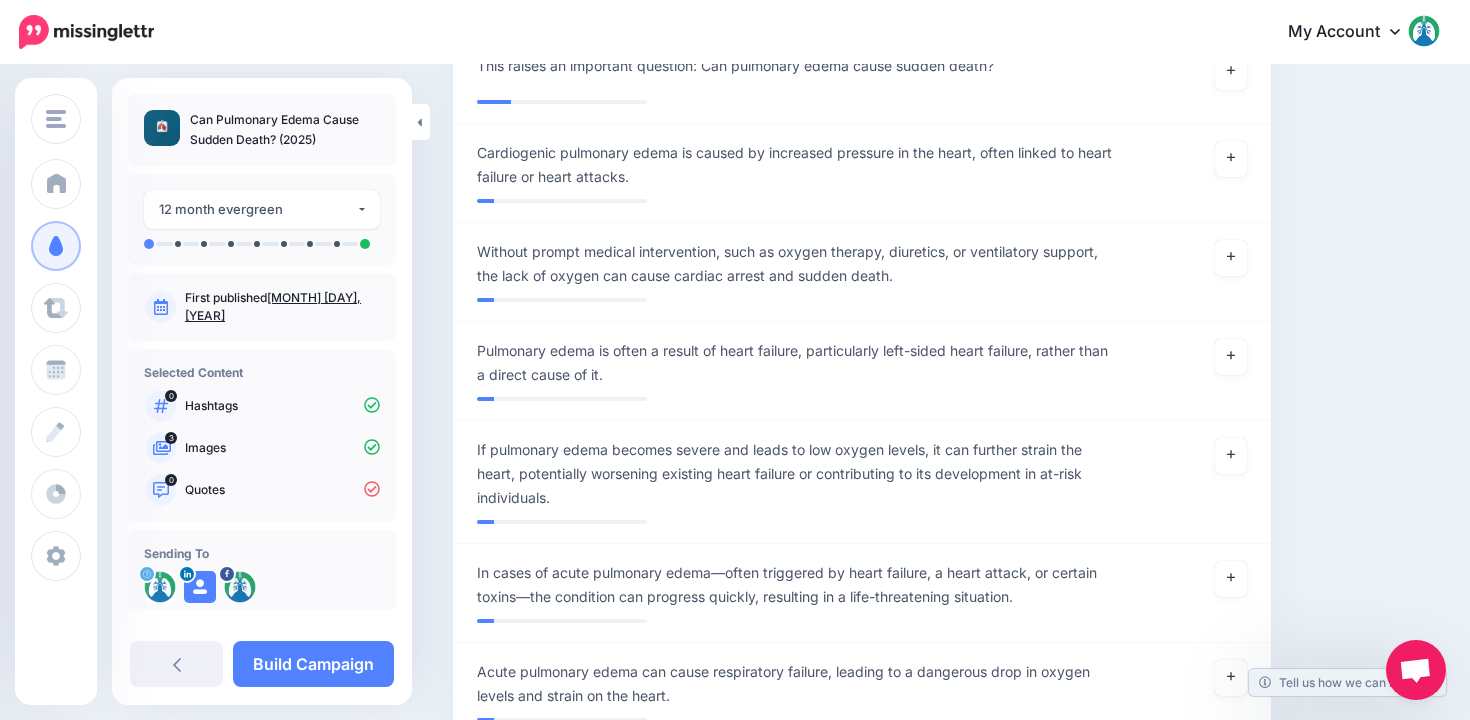 scroll, scrollTop: 759, scrollLeft: 0, axis: vertical 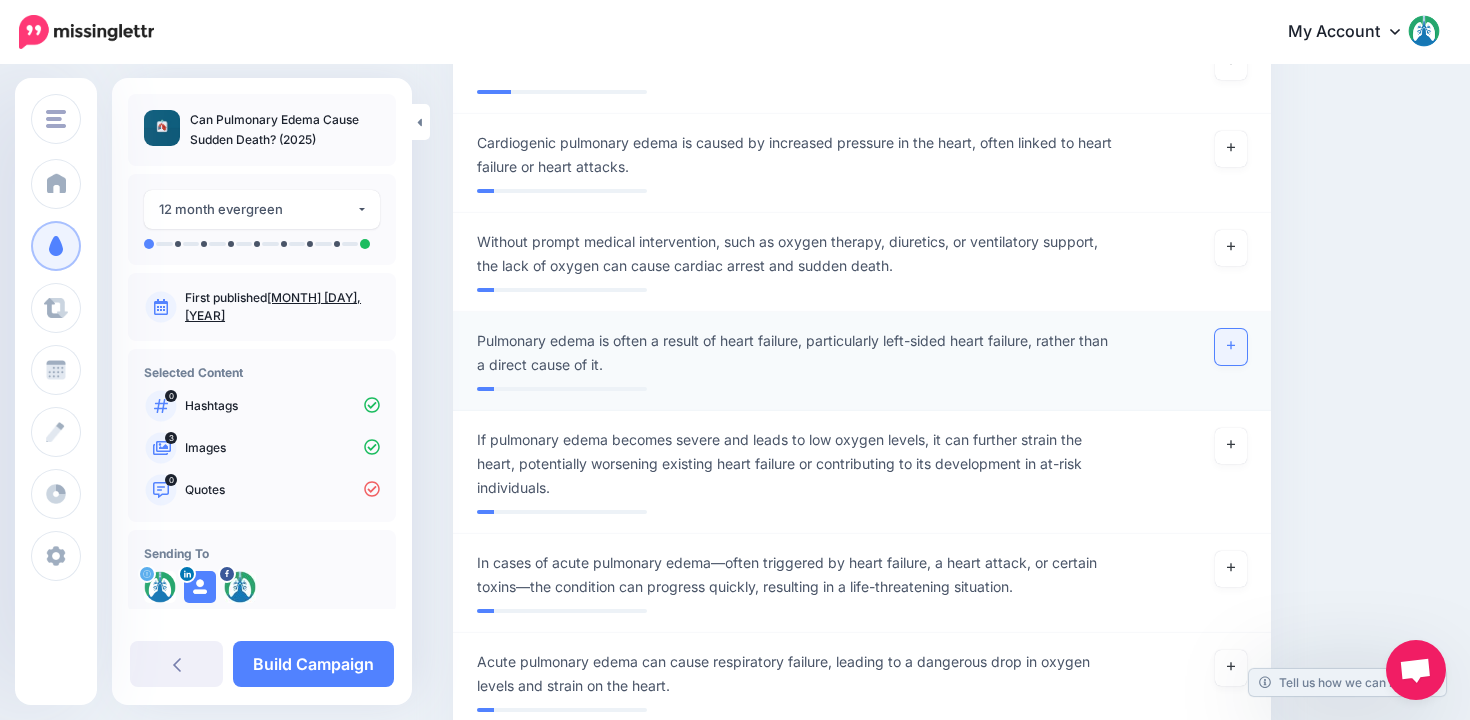 click at bounding box center [1231, 347] 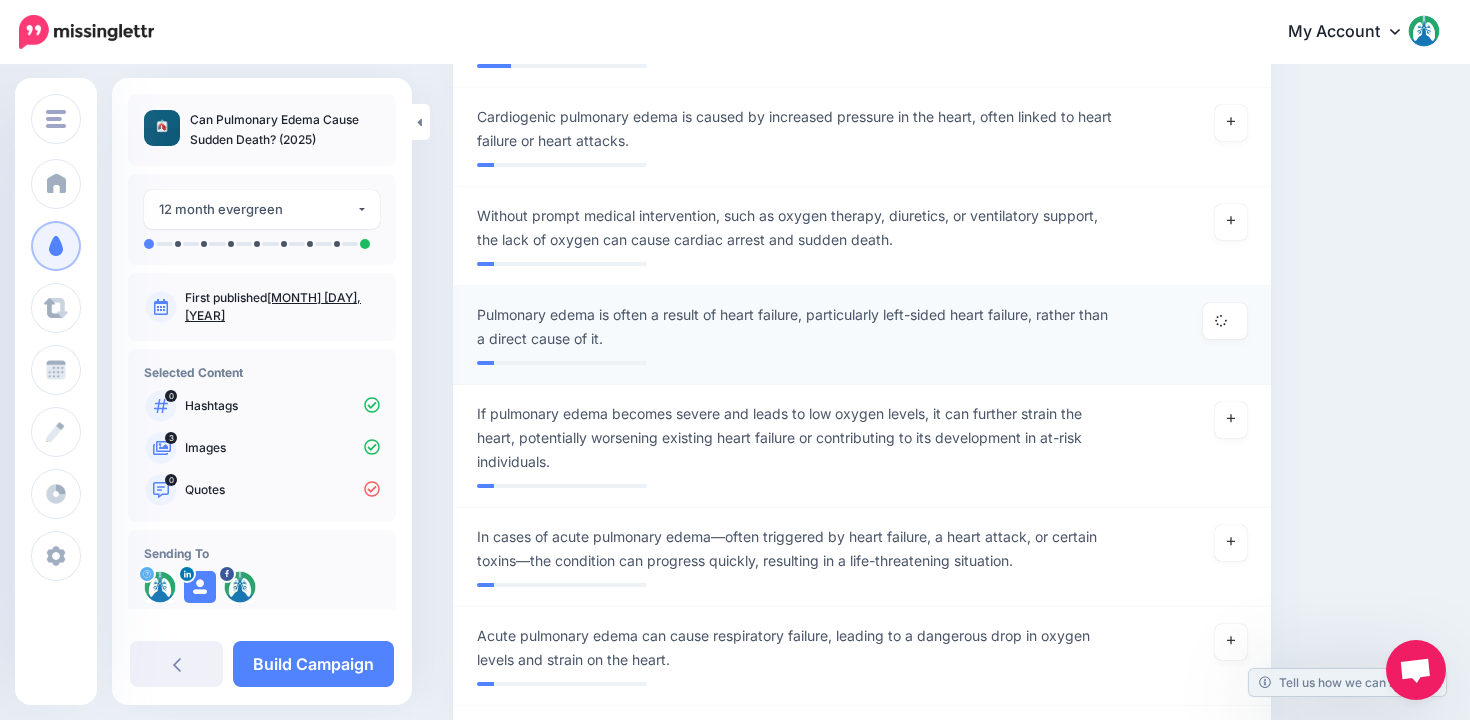 scroll, scrollTop: 803, scrollLeft: 0, axis: vertical 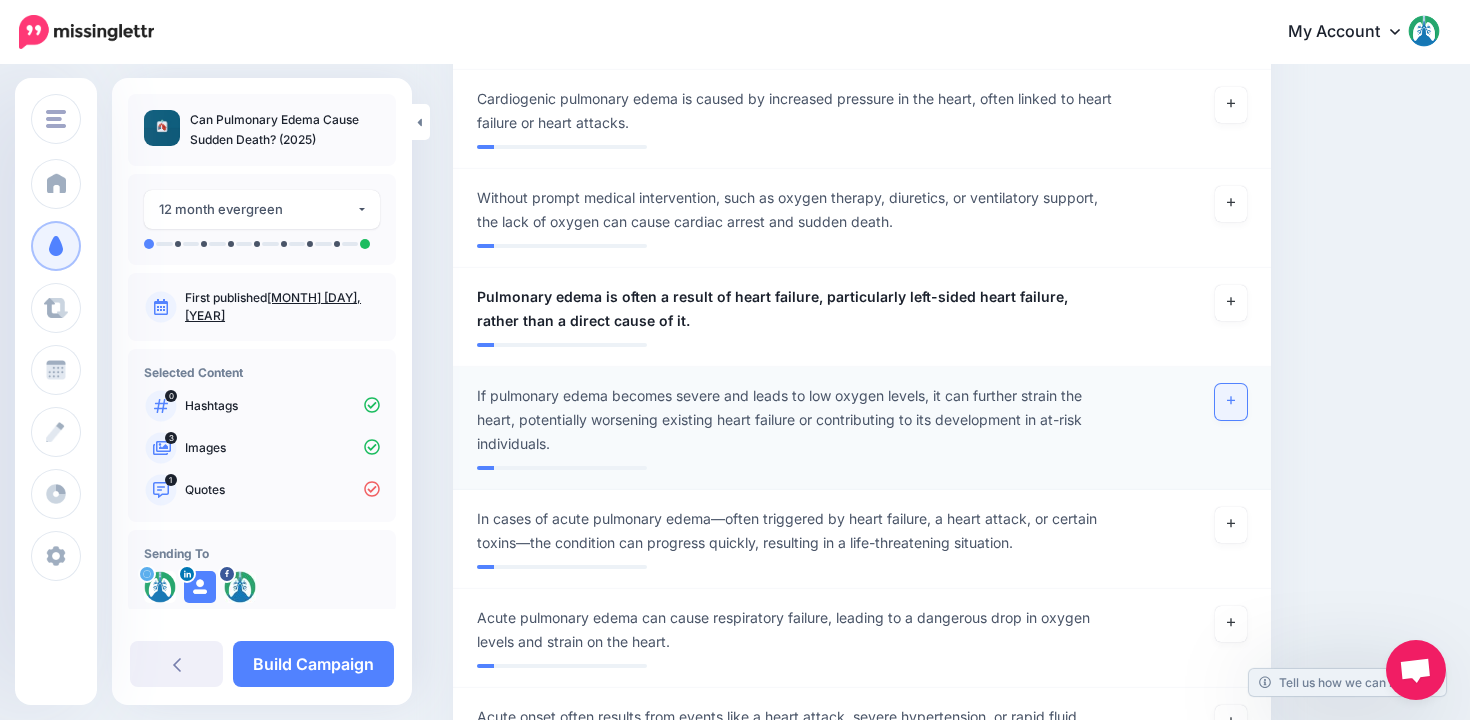 click at bounding box center [1231, 402] 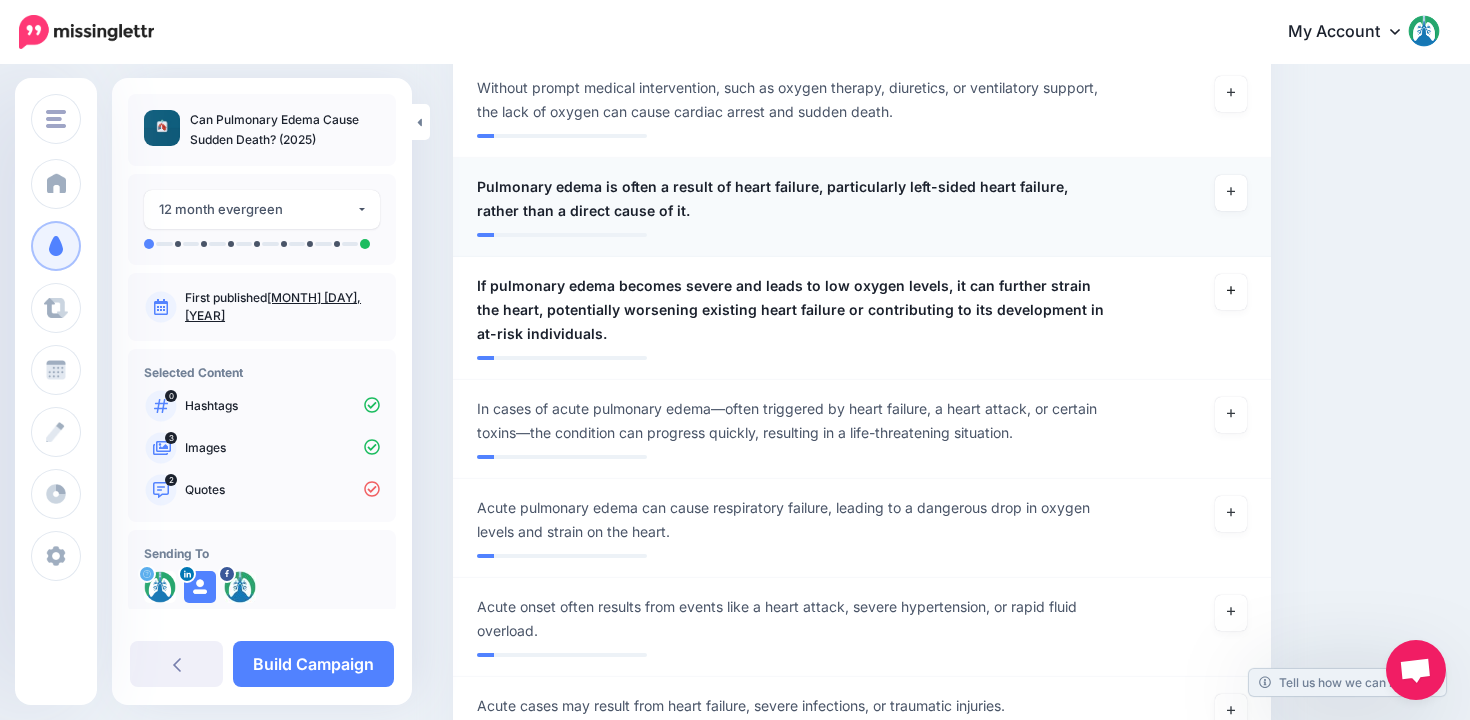 scroll, scrollTop: 918, scrollLeft: 0, axis: vertical 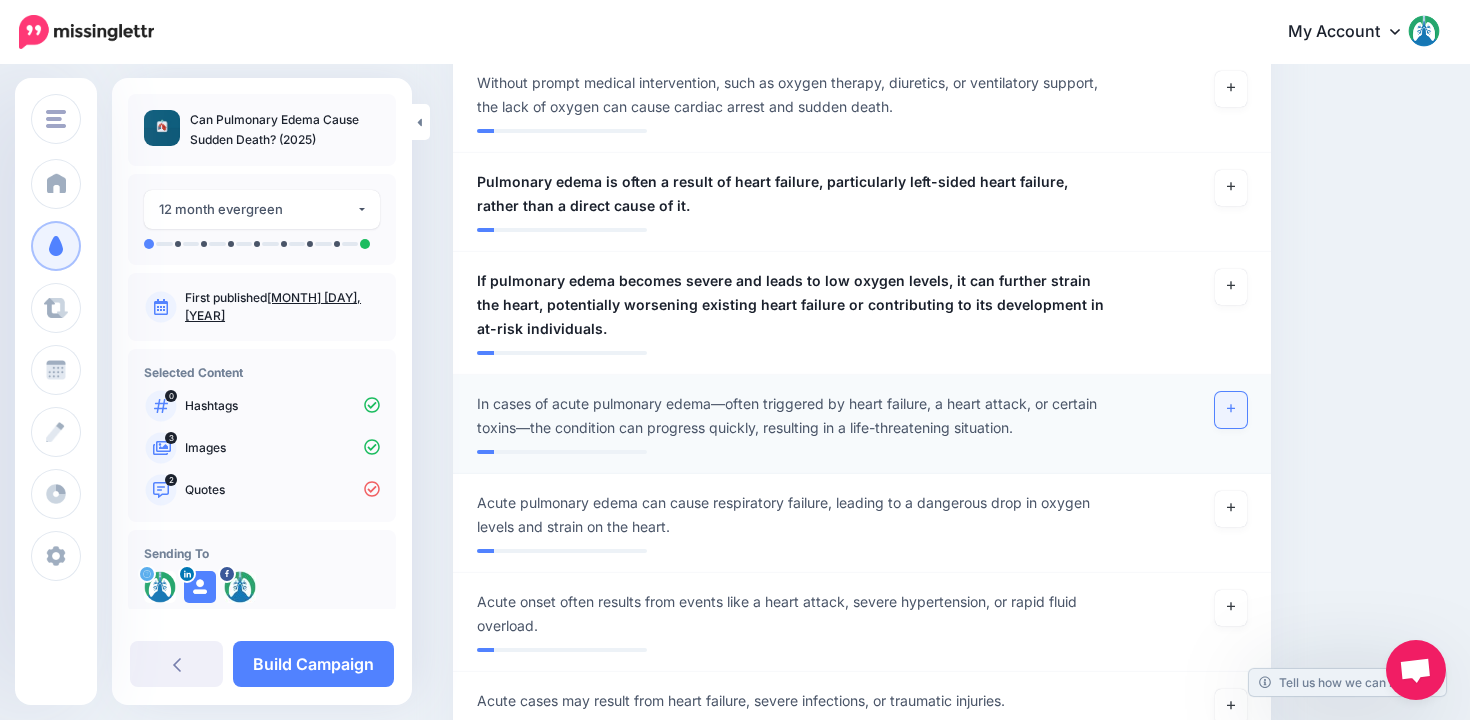 click at bounding box center (1231, 410) 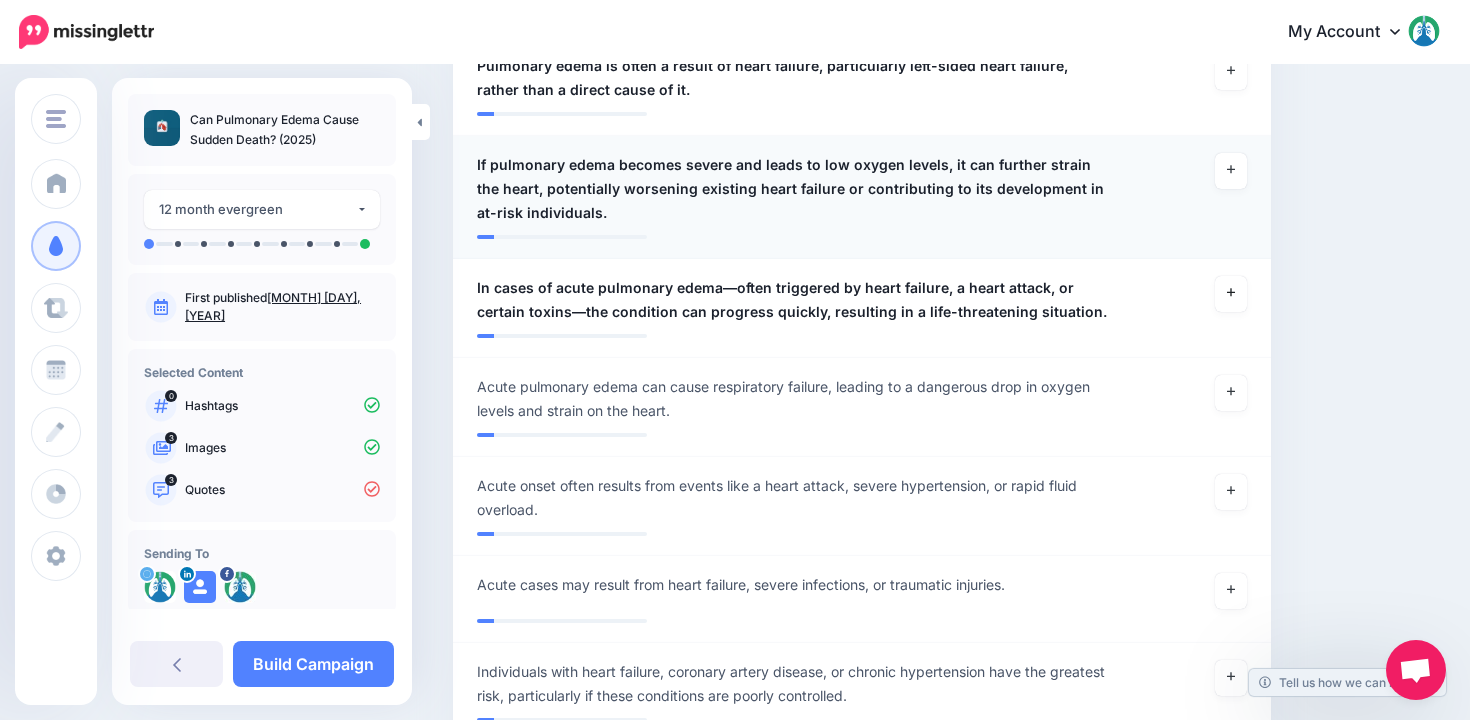 scroll, scrollTop: 1037, scrollLeft: 0, axis: vertical 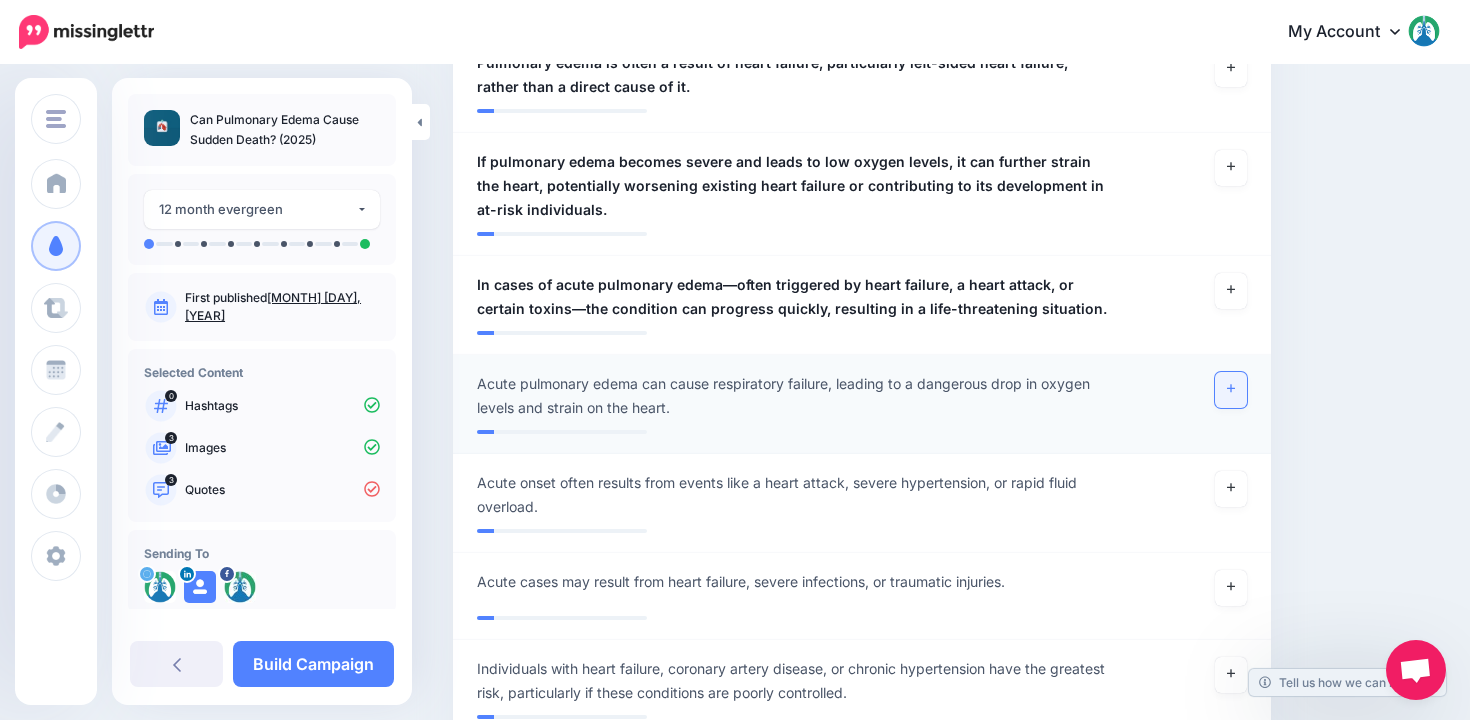 click at bounding box center (1231, 390) 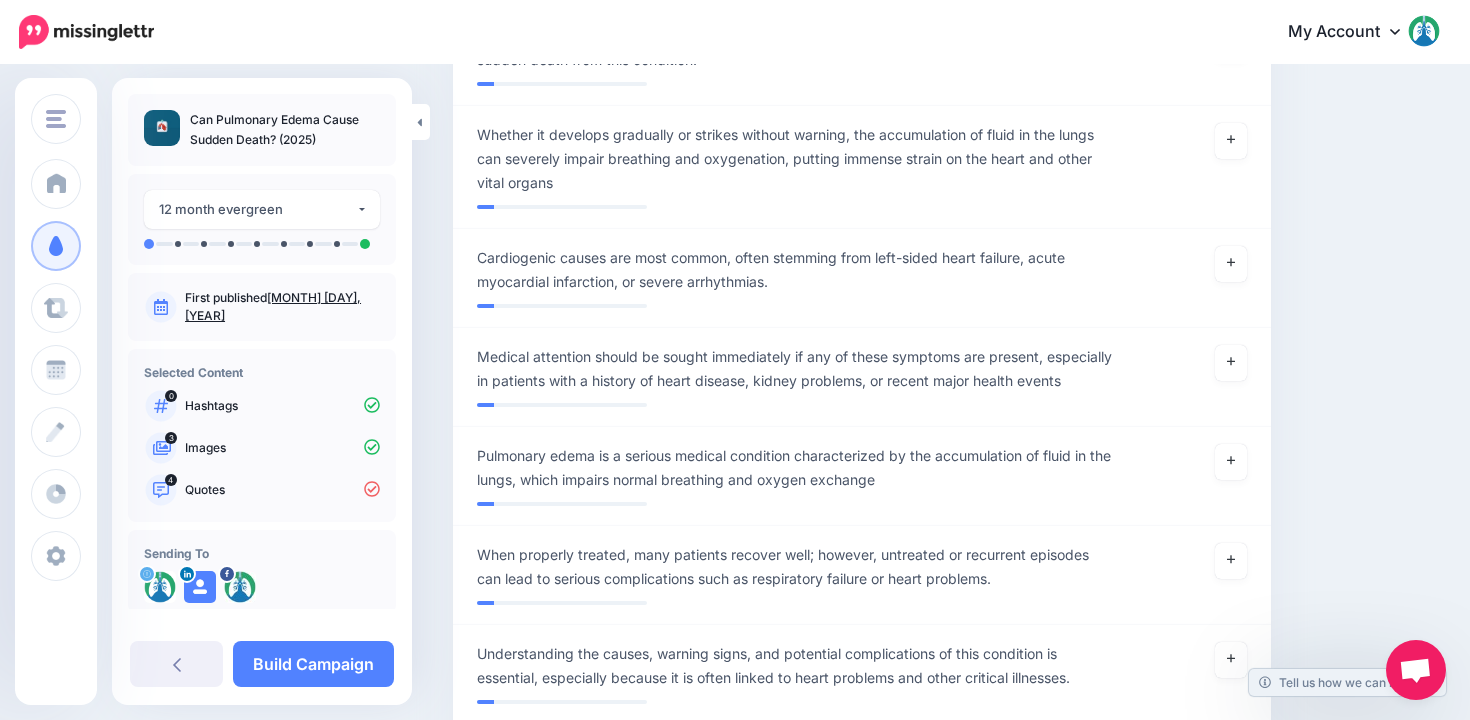 scroll, scrollTop: 1879, scrollLeft: 0, axis: vertical 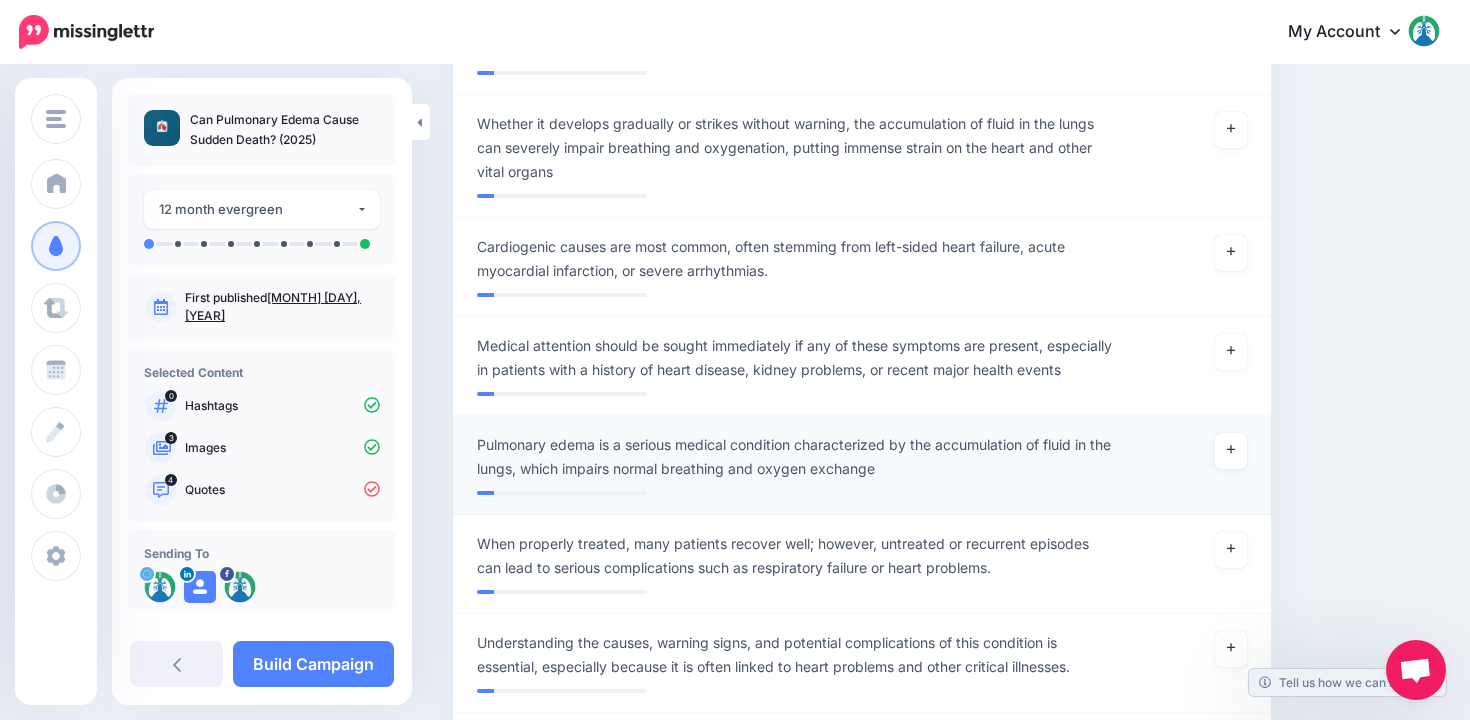click on "Pulmonary edema is a serious medical condition characterized by the accumulation of fluid in the lungs, which impairs normal breathing and oxygen exchange" at bounding box center (795, 457) 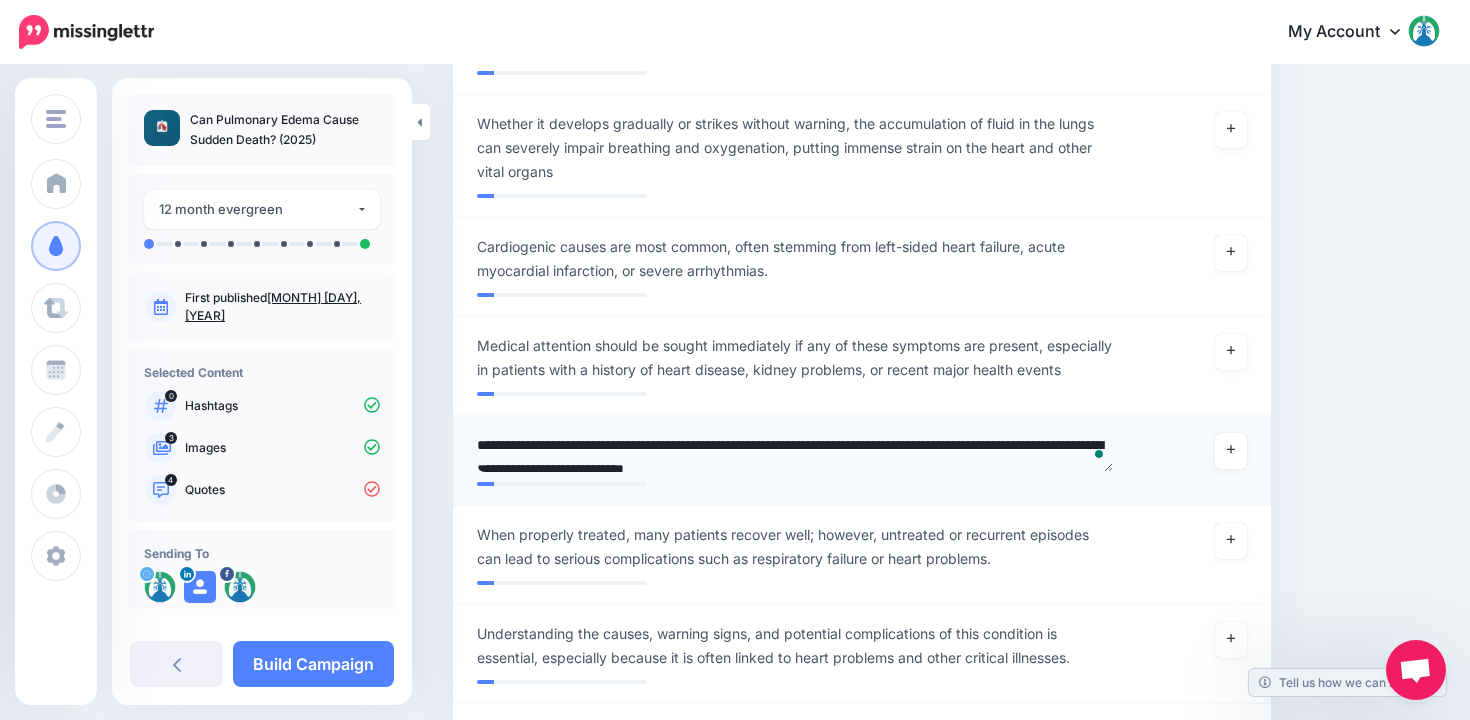 scroll, scrollTop: 9, scrollLeft: 0, axis: vertical 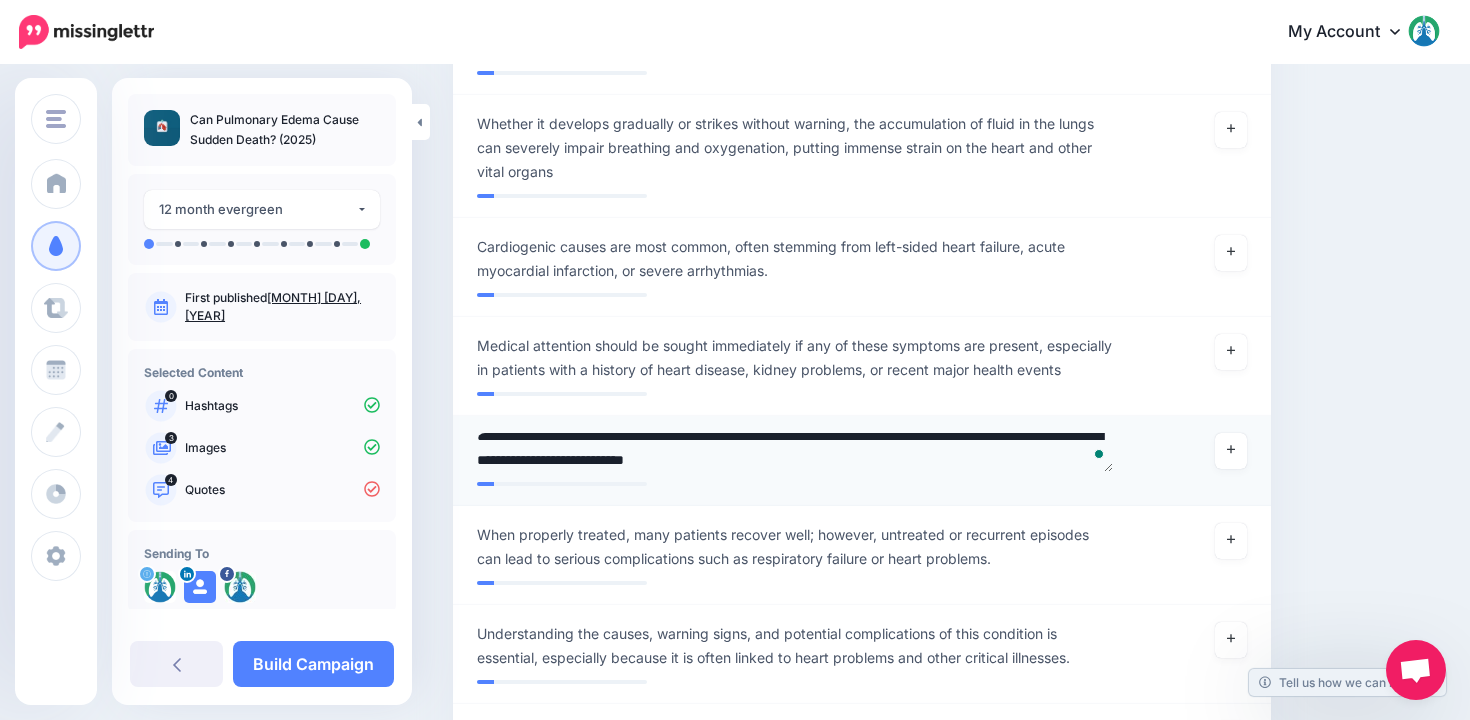 click on "**********" at bounding box center [795, 452] 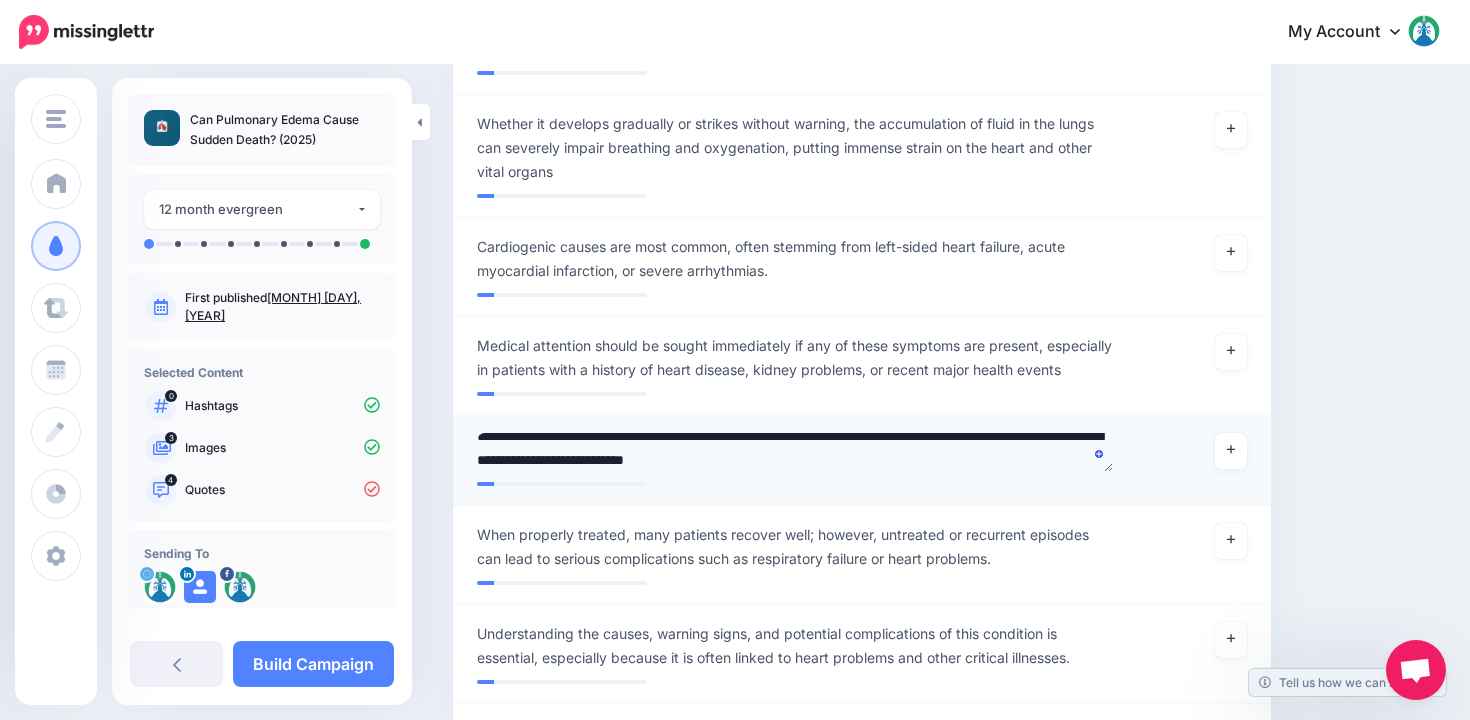 scroll, scrollTop: 9, scrollLeft: 0, axis: vertical 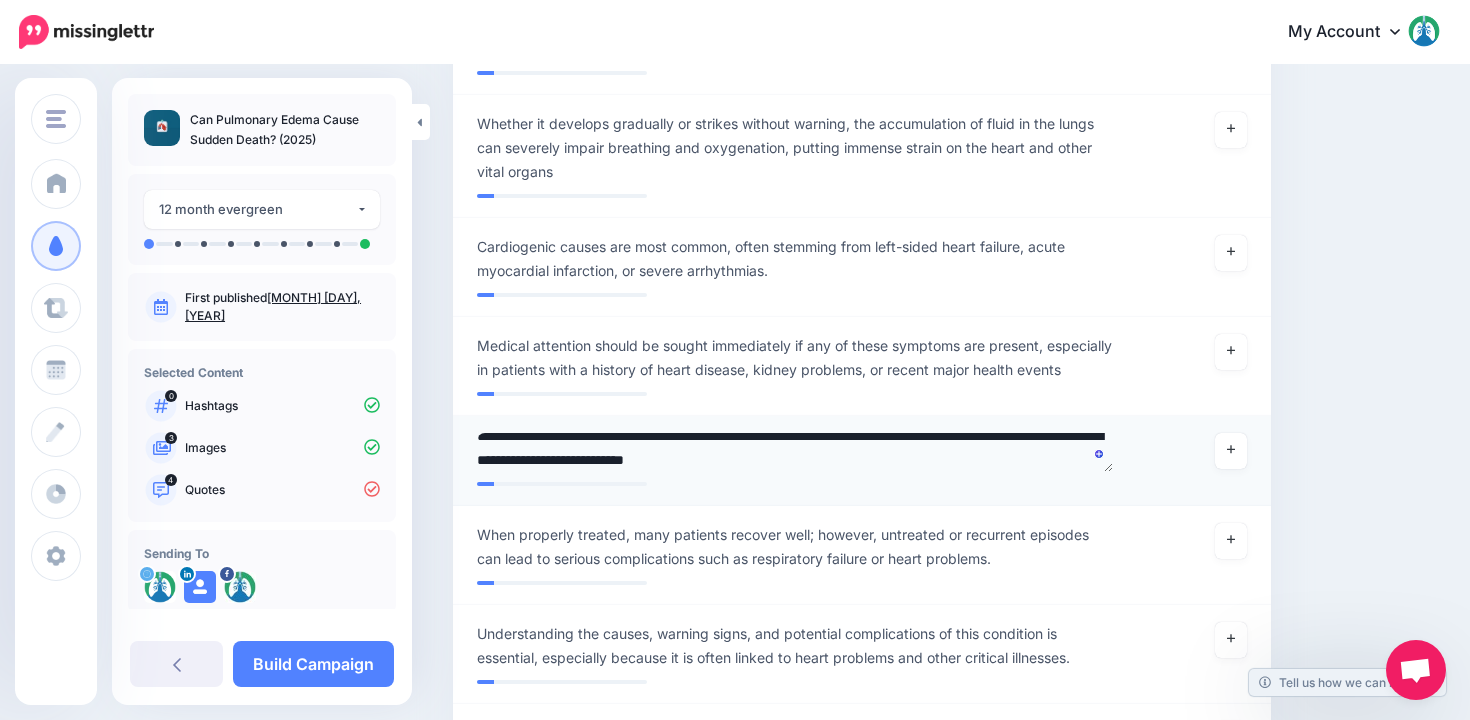 type on "**********" 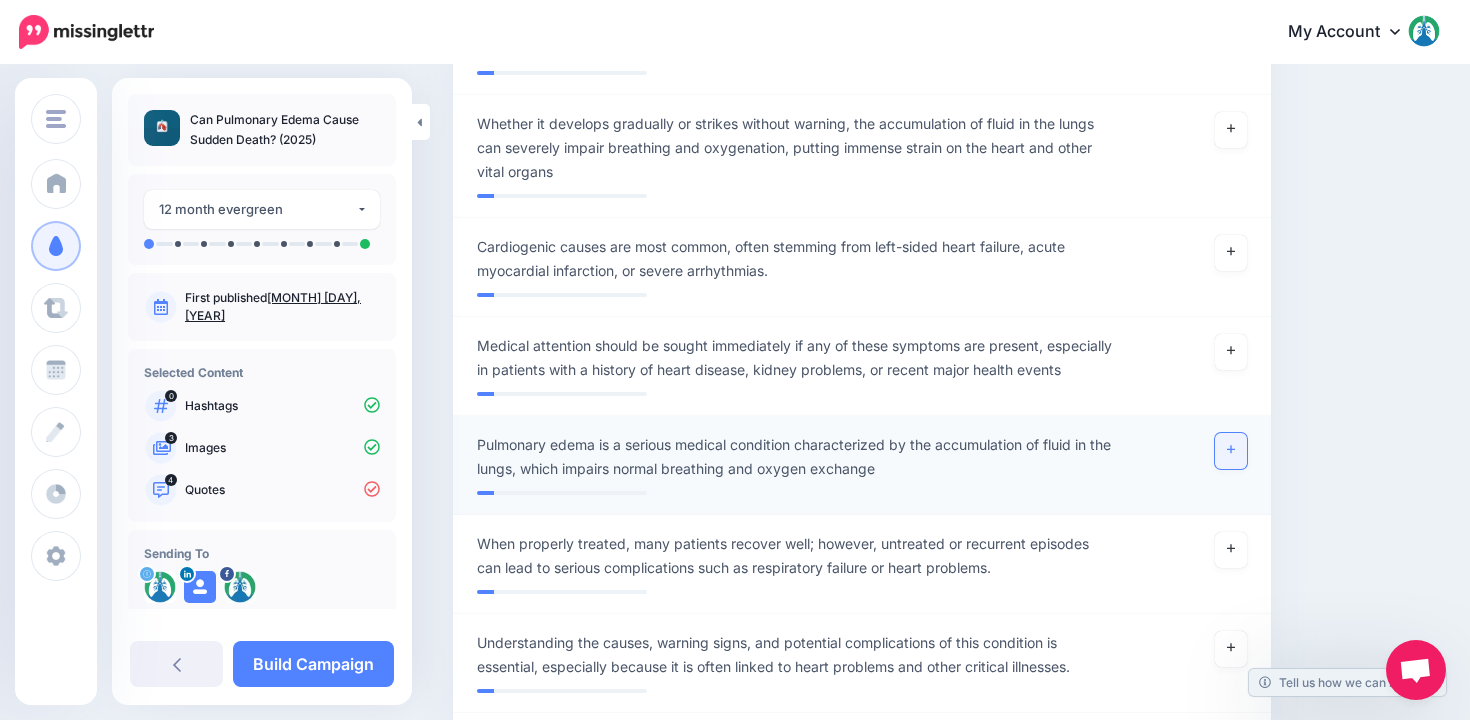 click 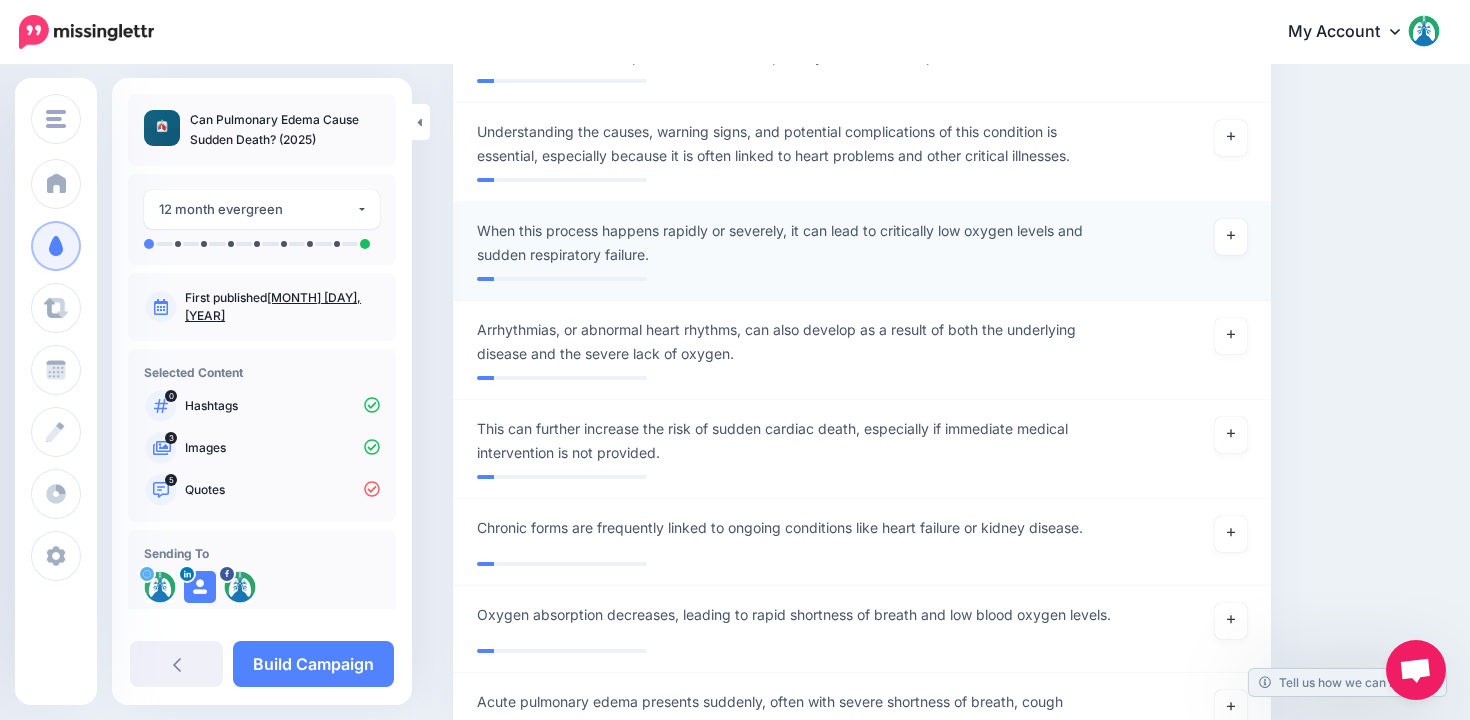 scroll, scrollTop: 2392, scrollLeft: 0, axis: vertical 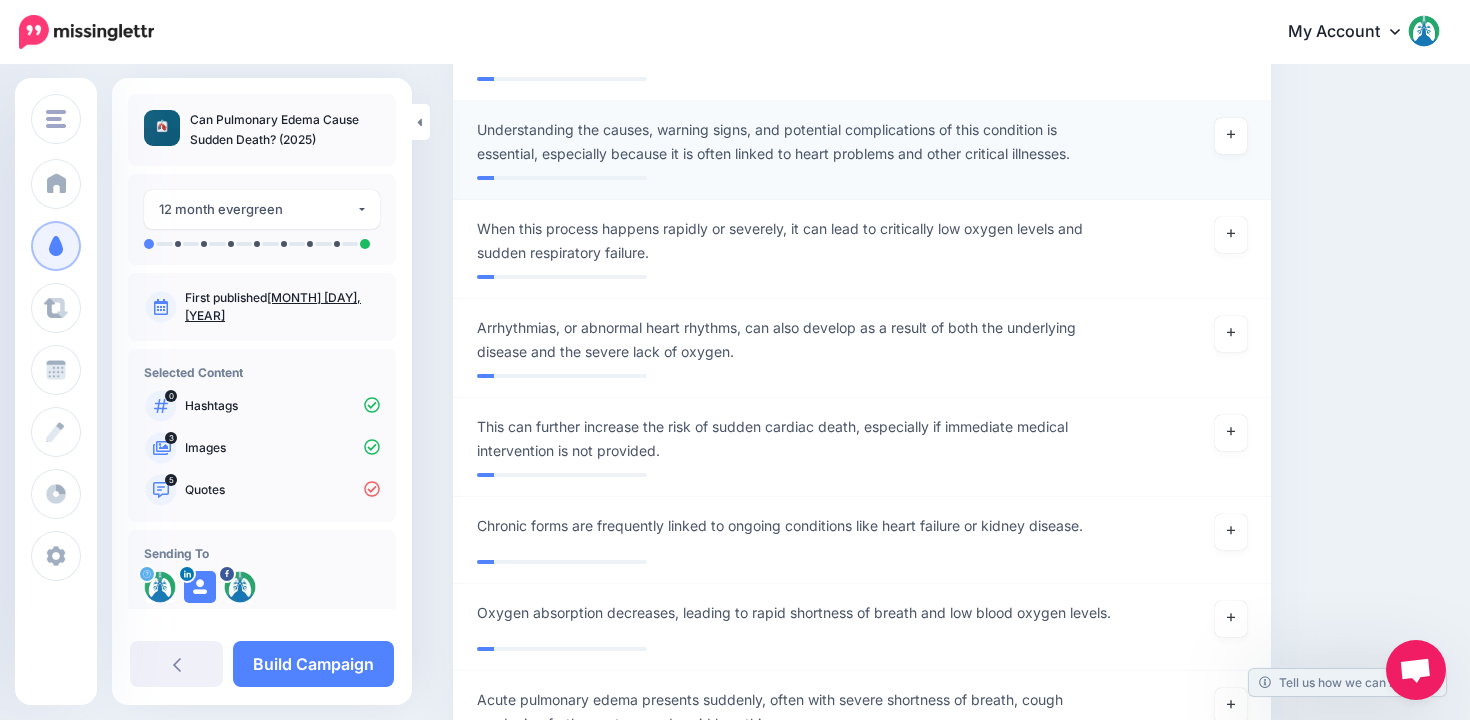 click on "Understanding the causes, warning signs, and potential complications of this condition is essential, especially because it is often linked to heart problems and other critical illnesses." at bounding box center (795, 142) 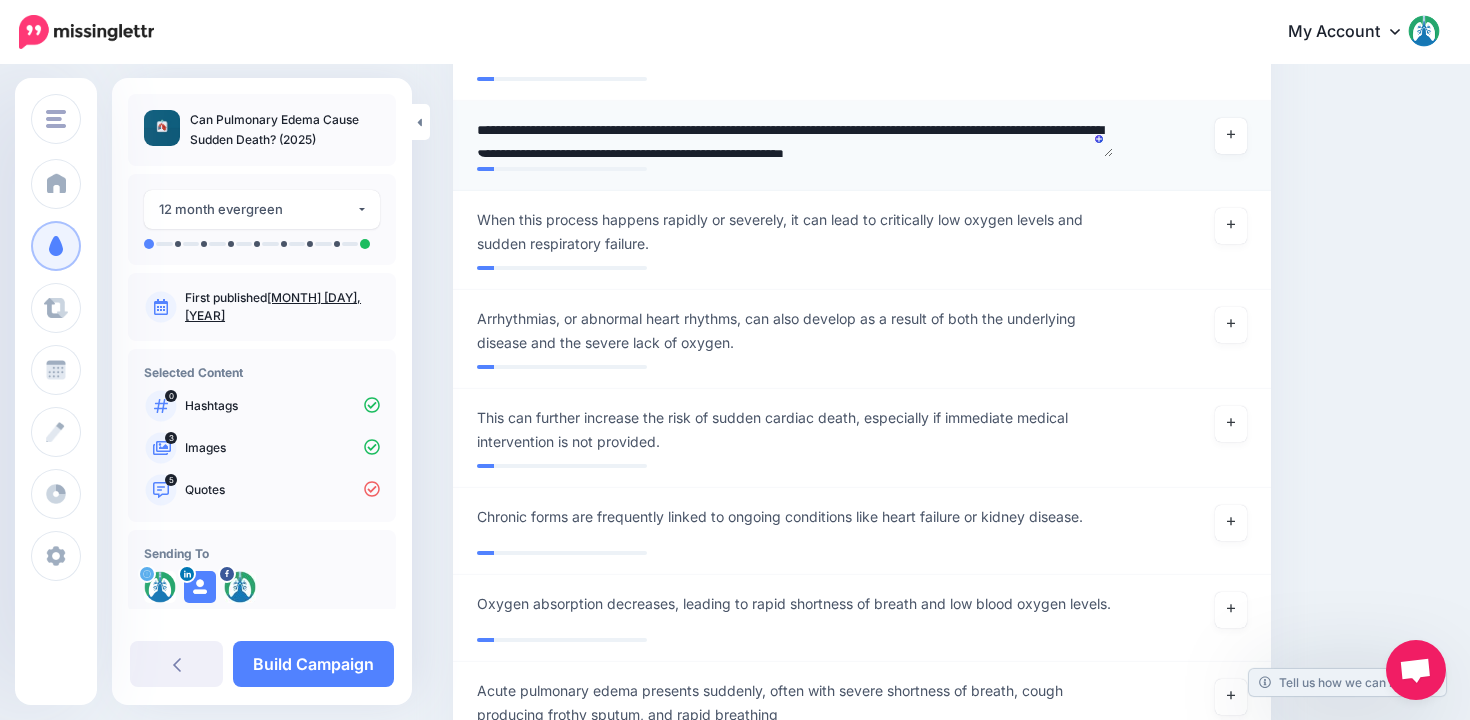 click on "**********" at bounding box center (795, 137) 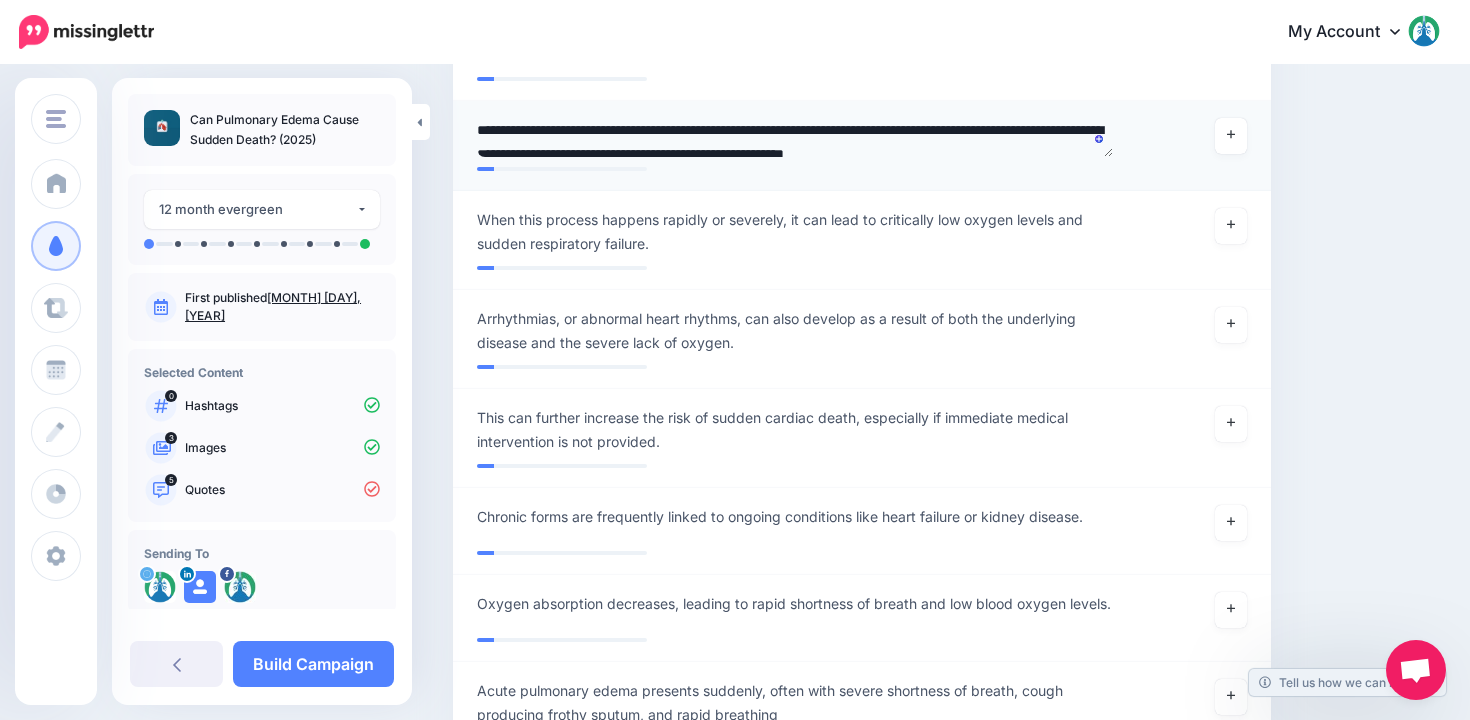 click on "**********" at bounding box center (795, 137) 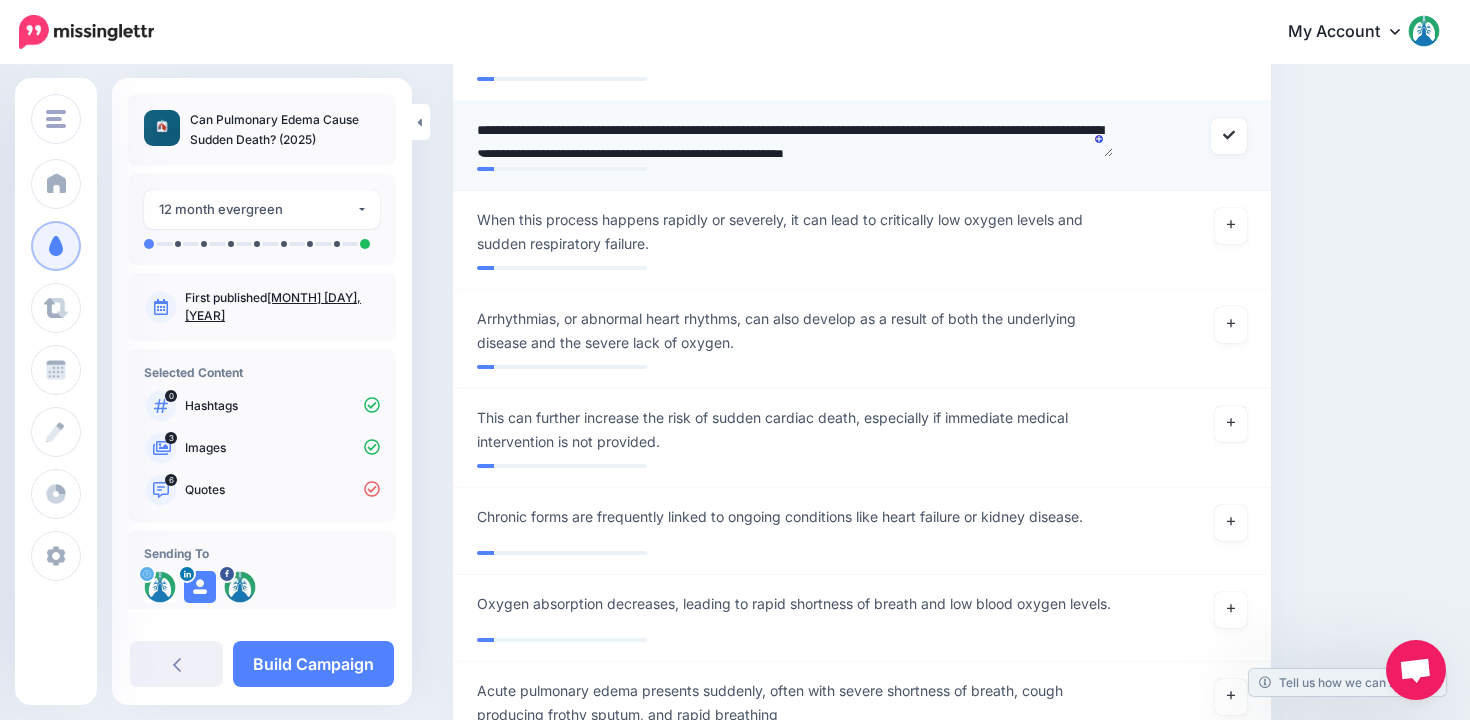 type on "**********" 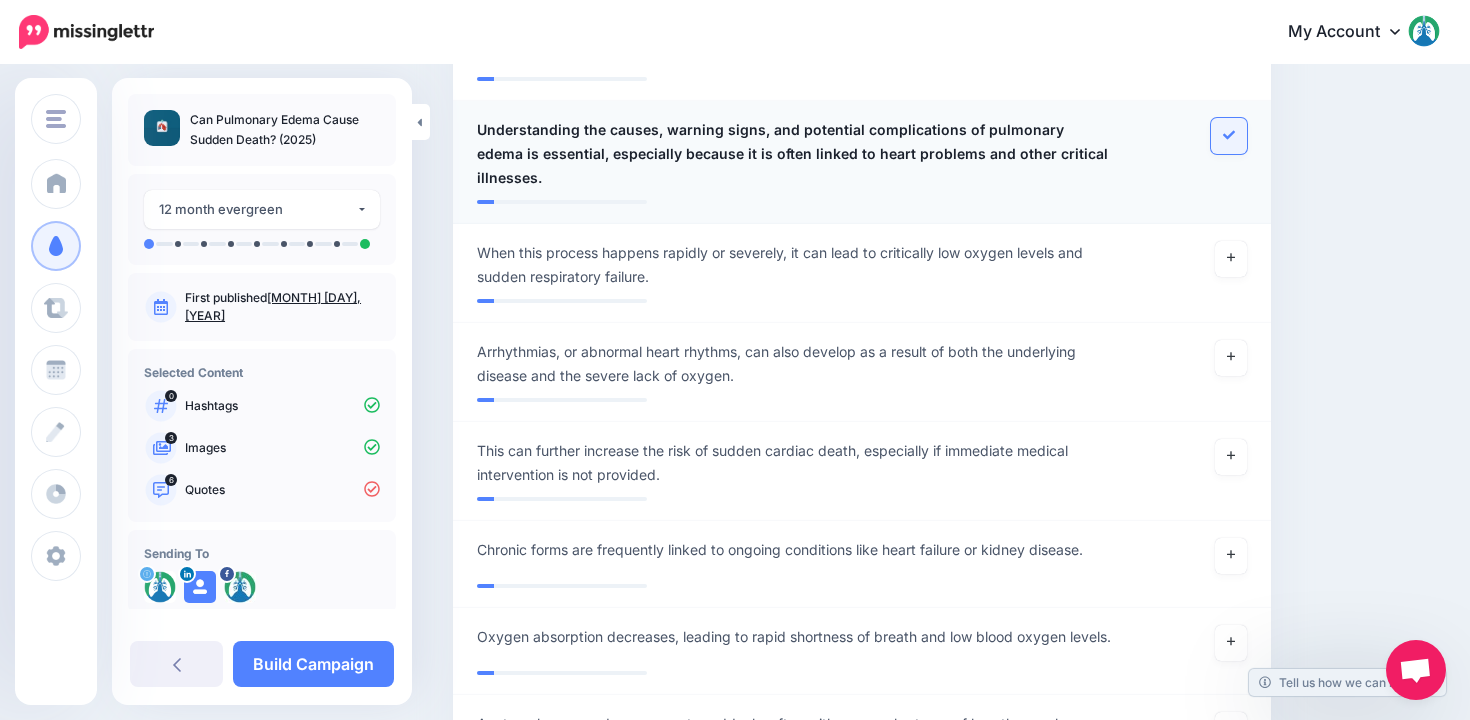 click 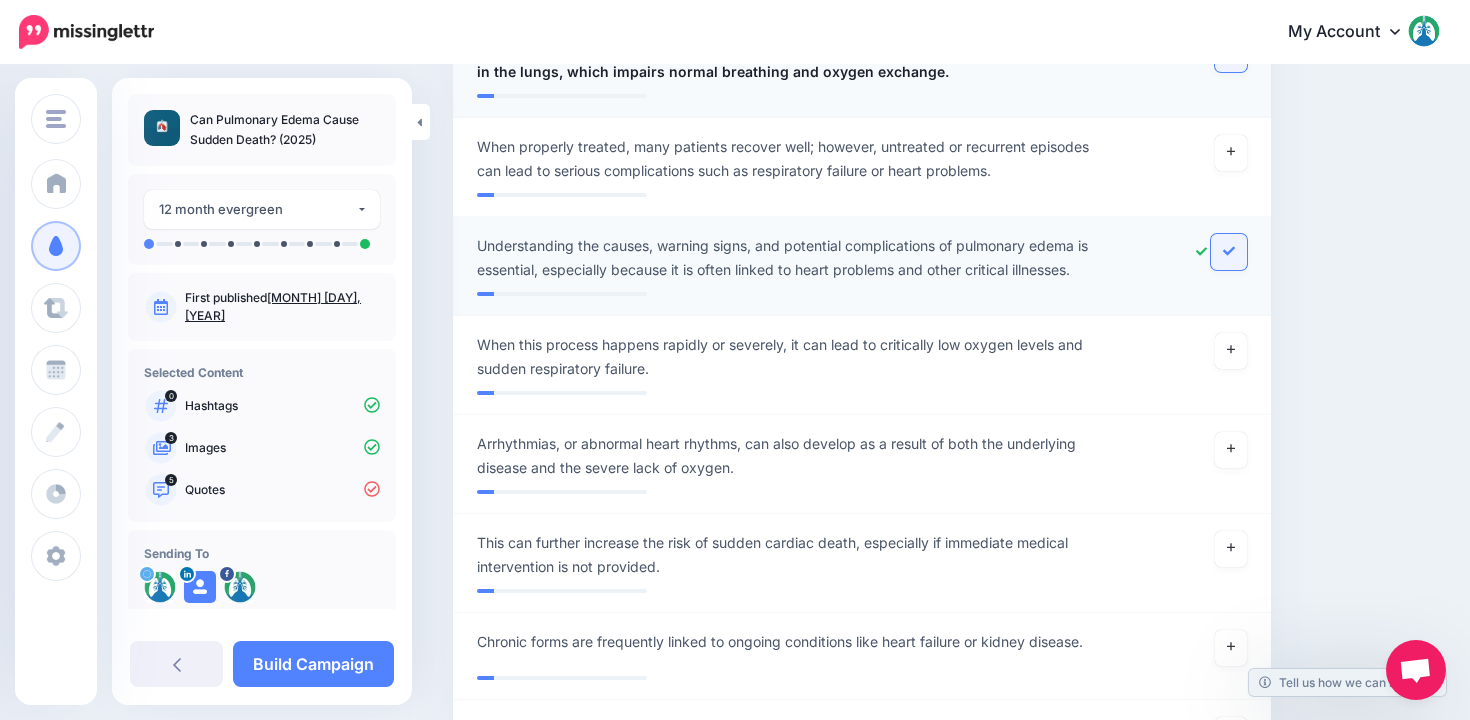 scroll, scrollTop: 2278, scrollLeft: 0, axis: vertical 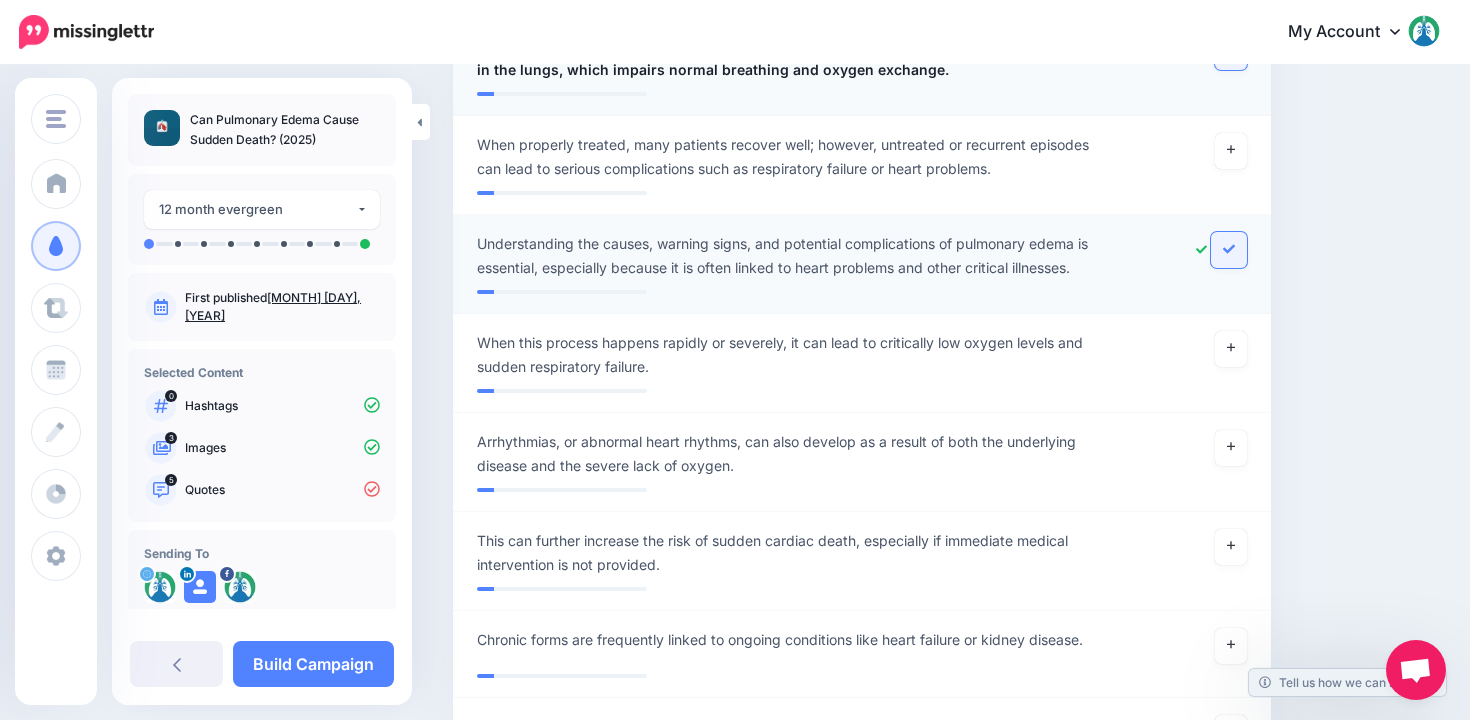 click at bounding box center (1229, 250) 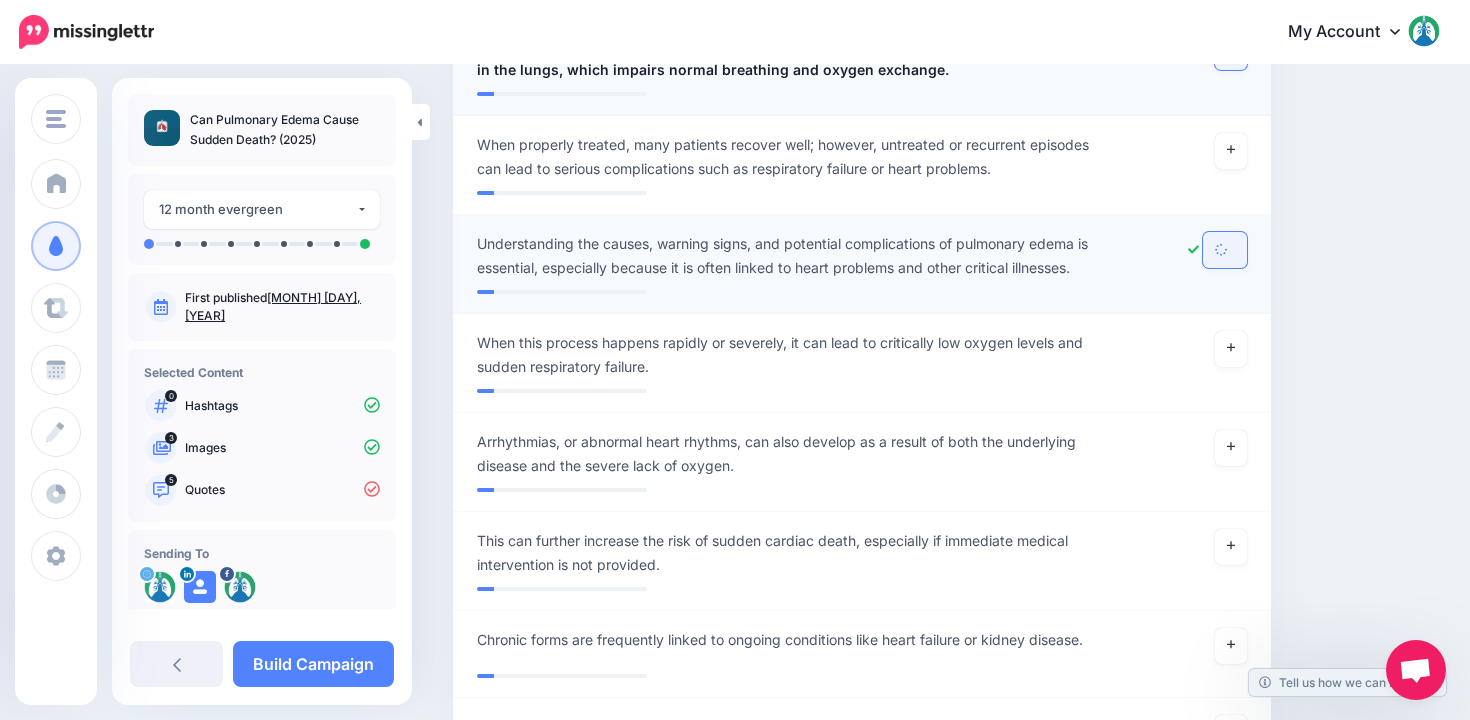 click at bounding box center [1225, 250] 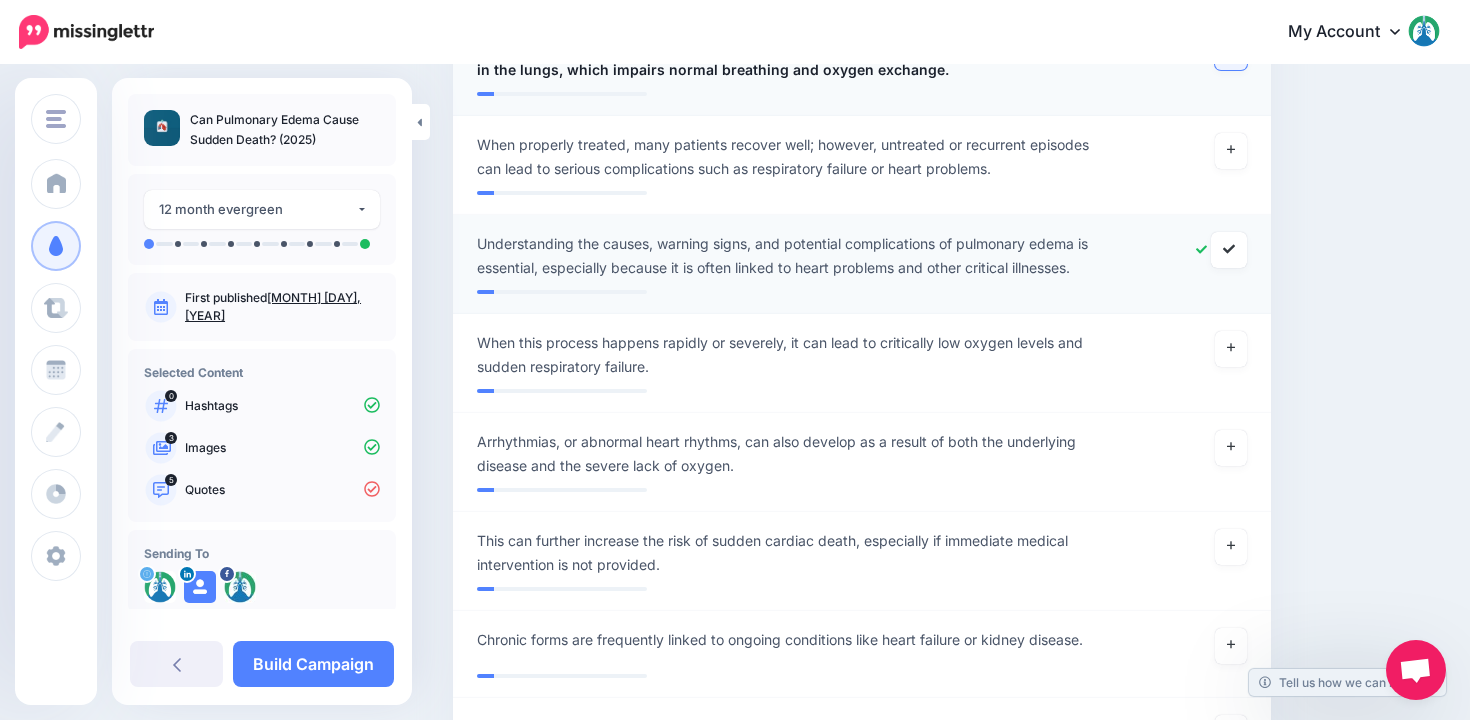 click at bounding box center (1194, 256) 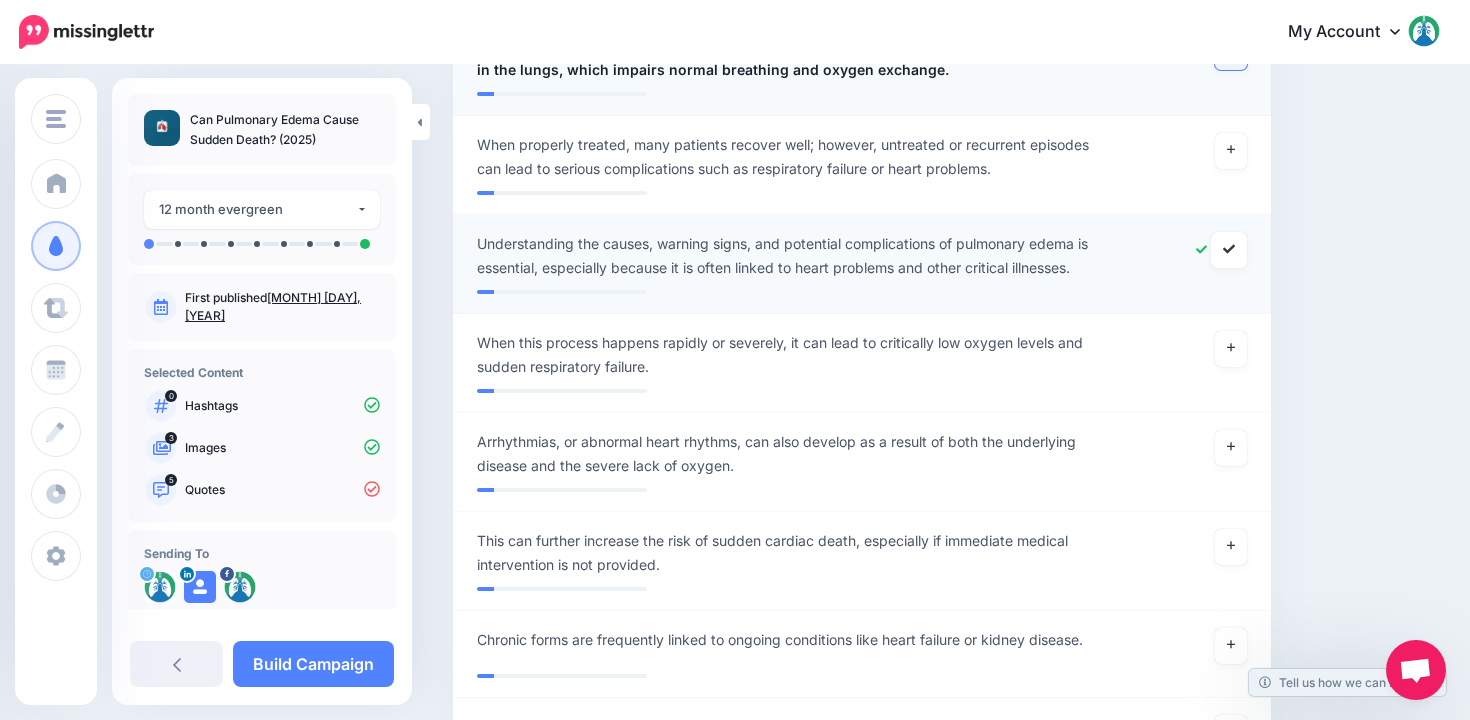 click at bounding box center (1194, 256) 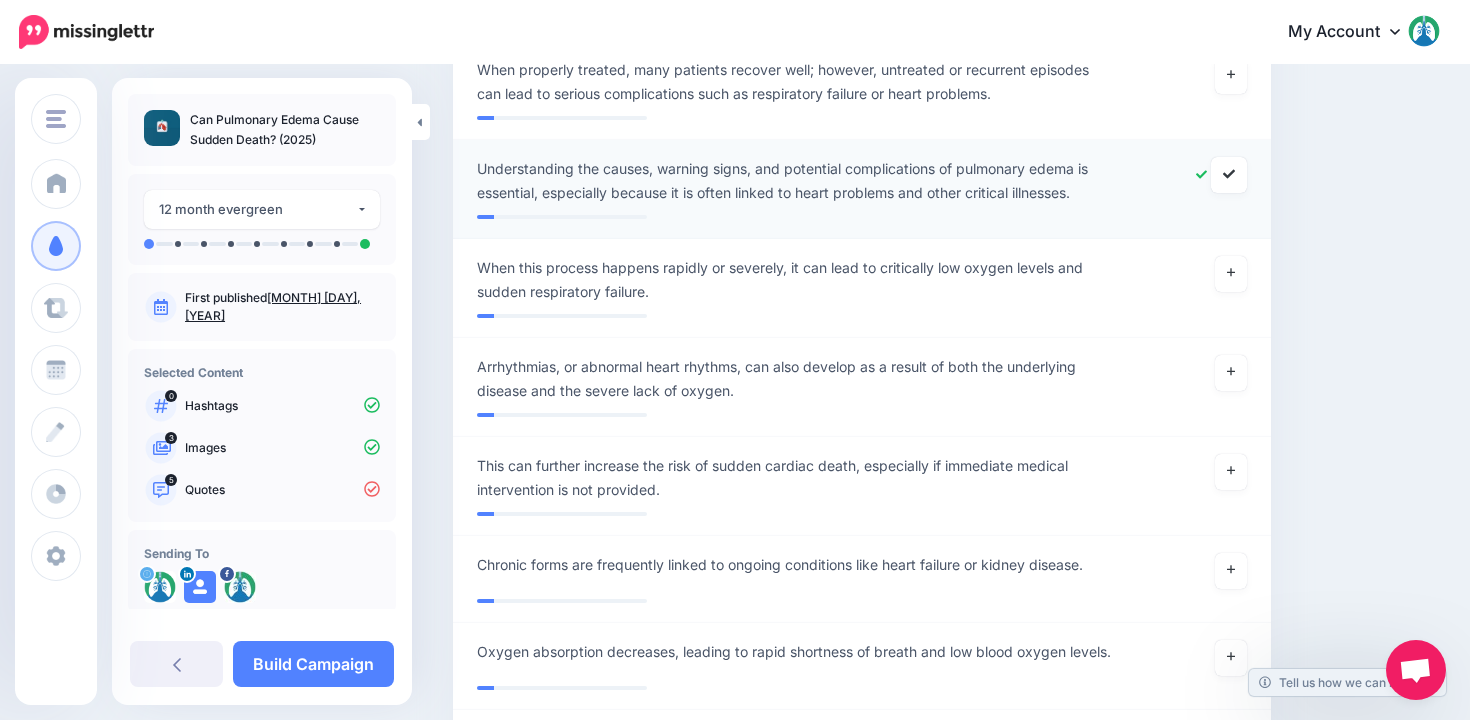 scroll, scrollTop: 2350, scrollLeft: 0, axis: vertical 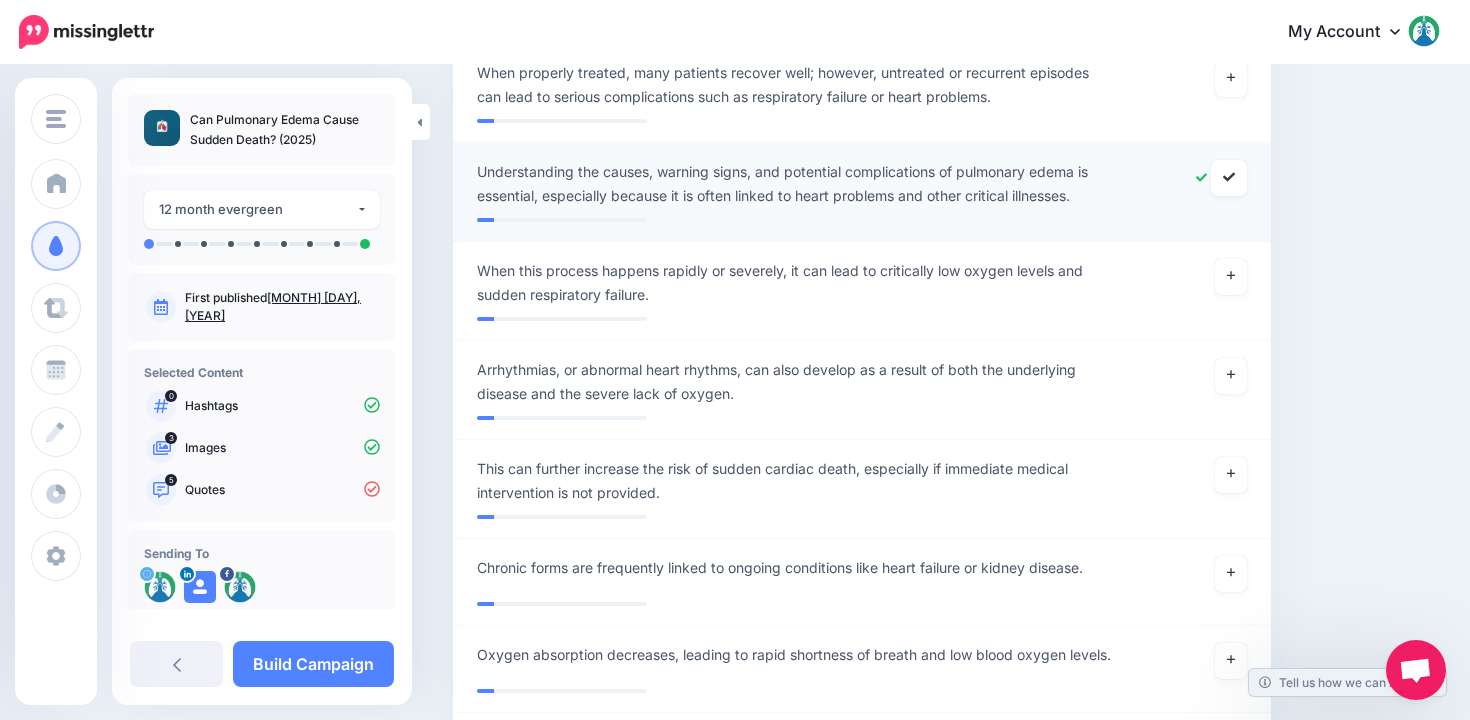 click on "**********" at bounding box center (795, 184) 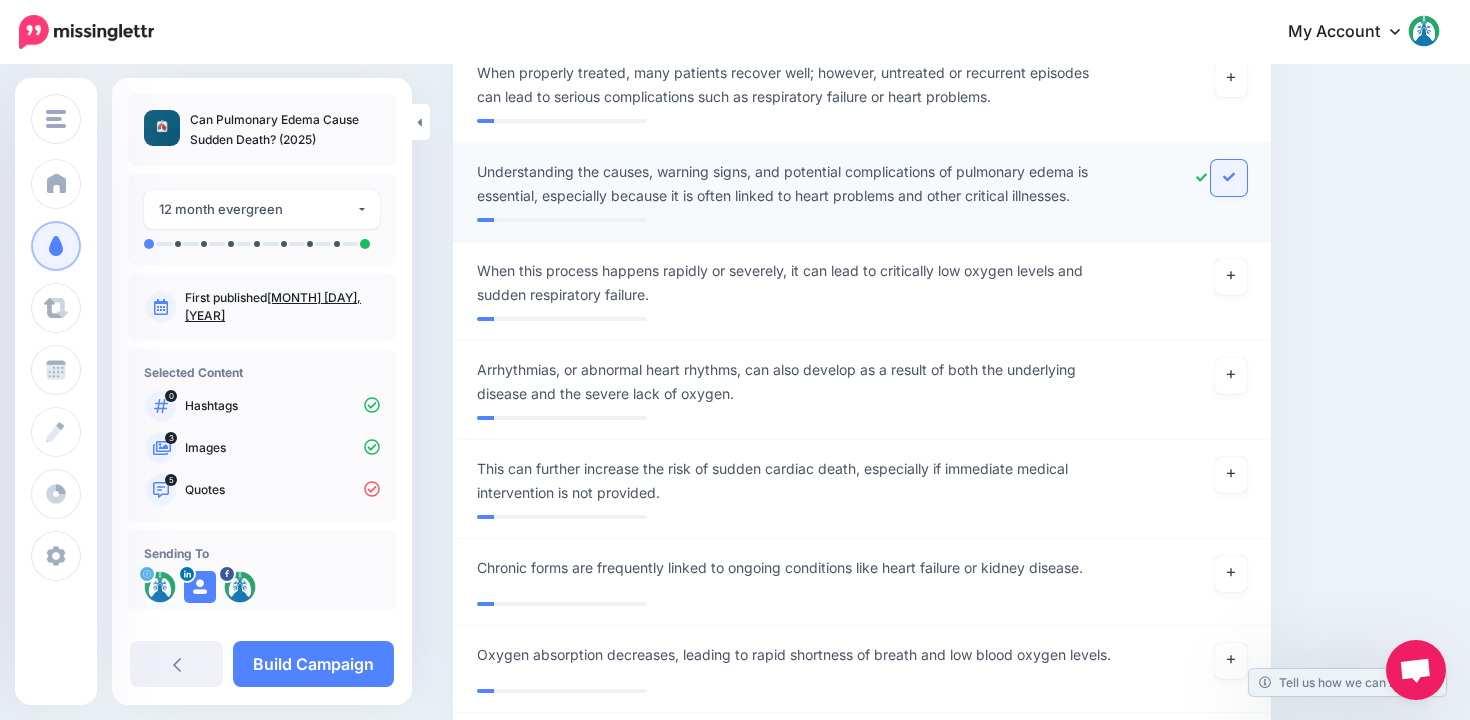 click at bounding box center [1229, 178] 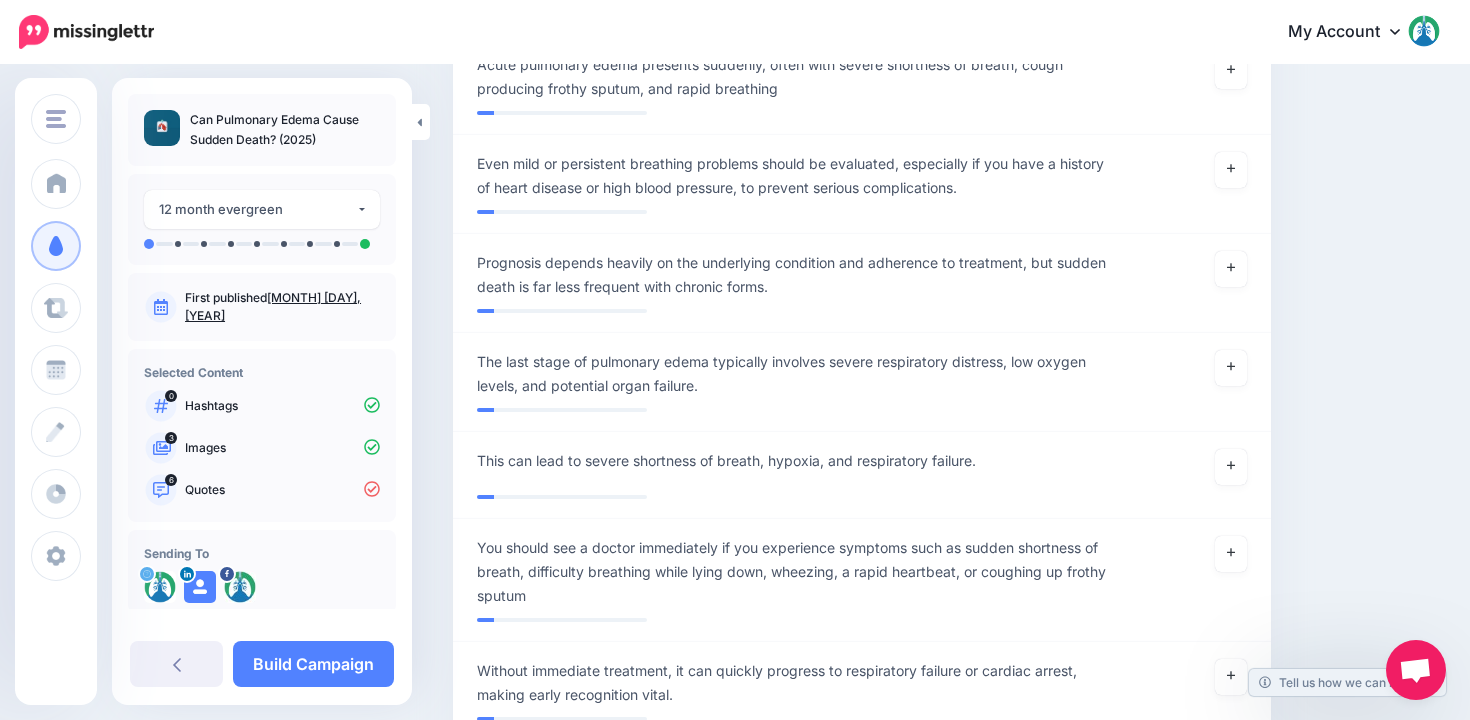 scroll, scrollTop: 3052, scrollLeft: 0, axis: vertical 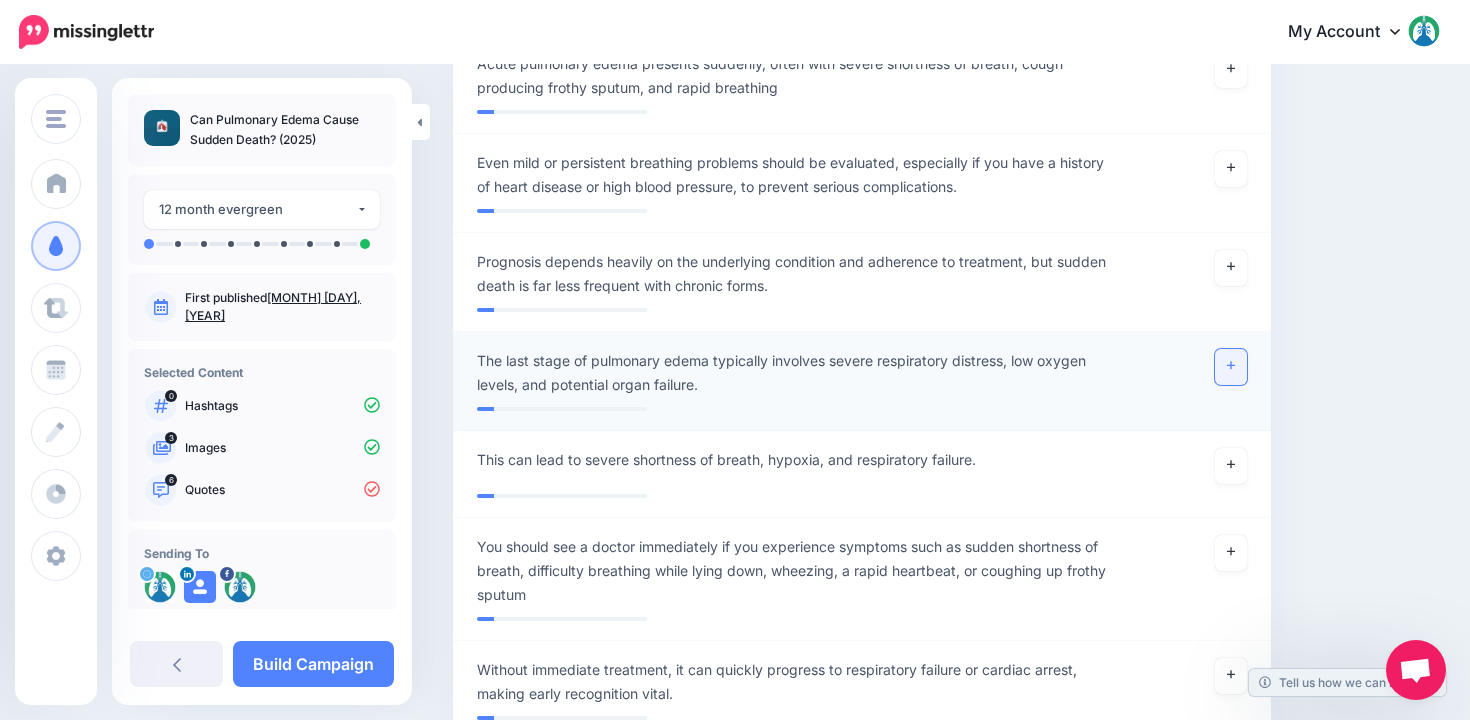 click 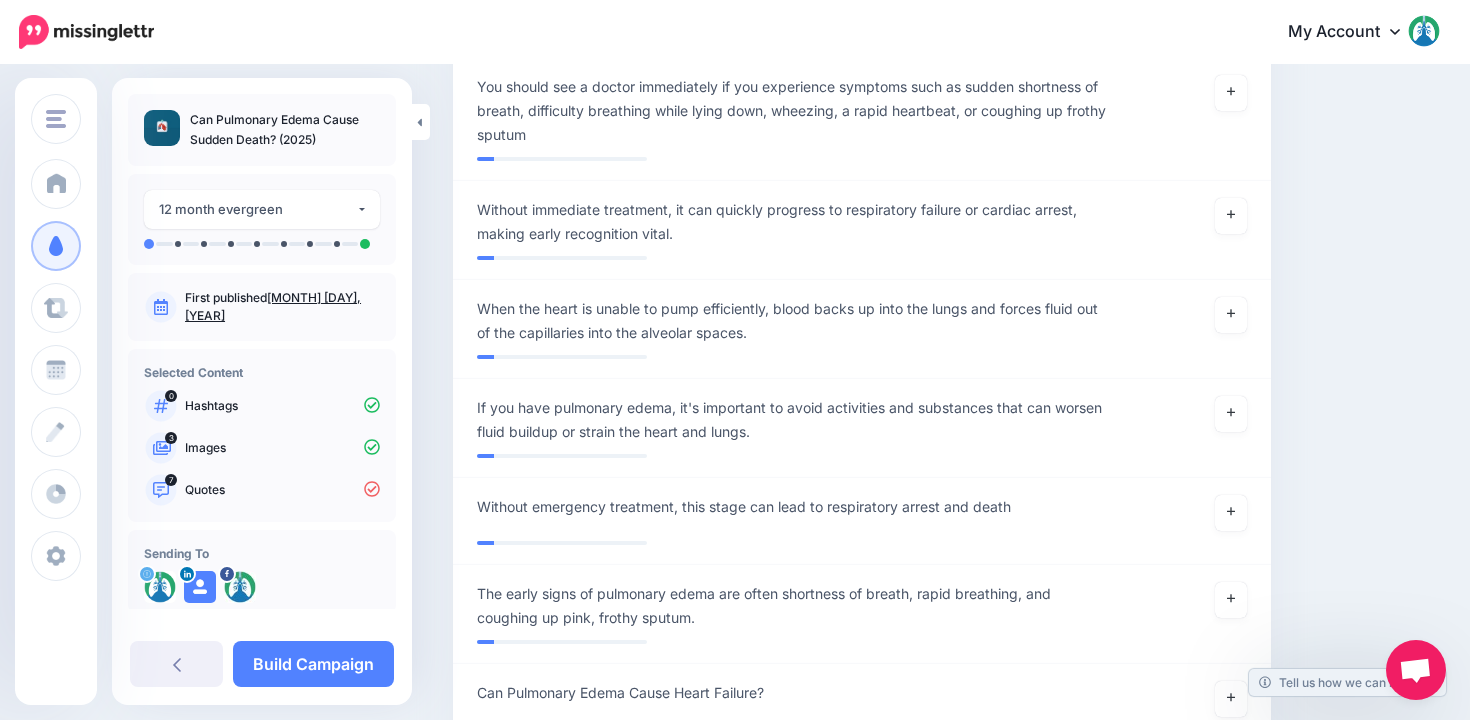 scroll, scrollTop: 3514, scrollLeft: 0, axis: vertical 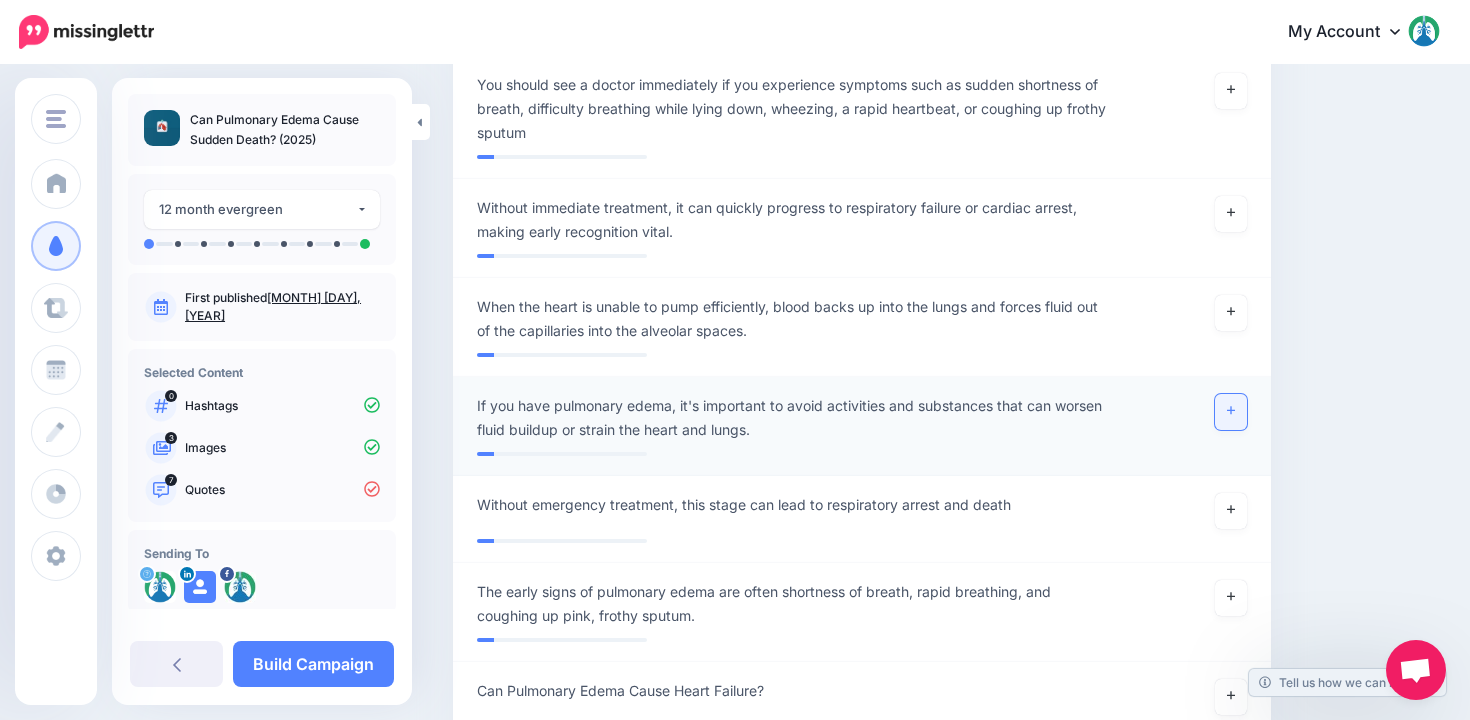 click 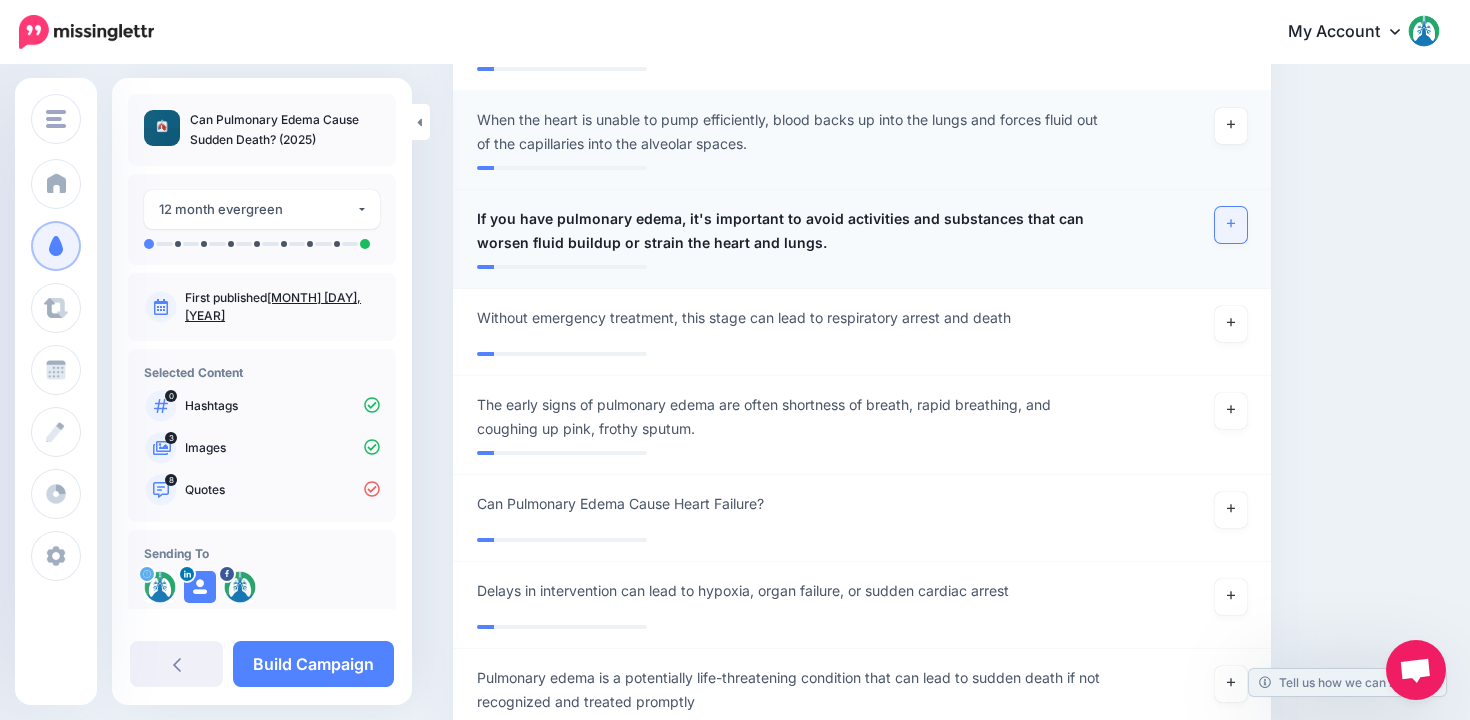 scroll, scrollTop: 3702, scrollLeft: 0, axis: vertical 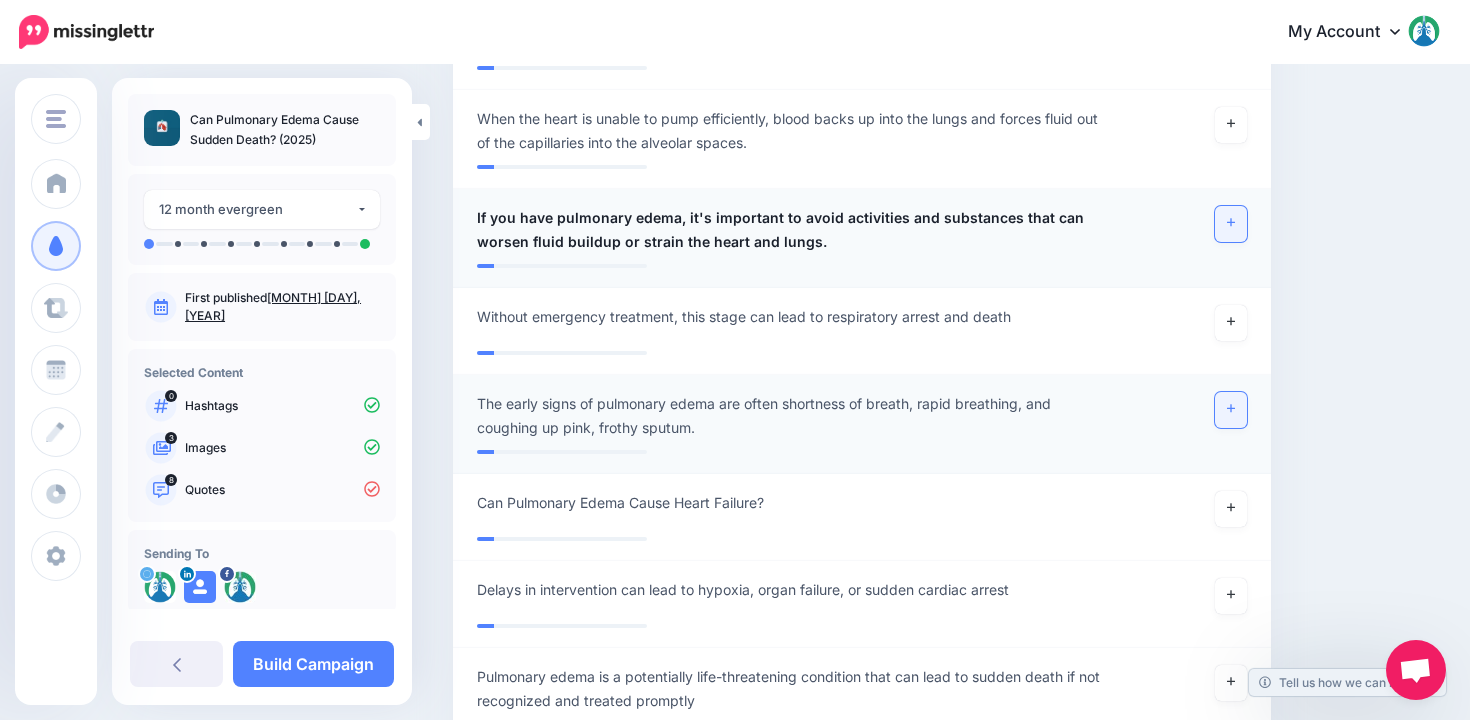 click 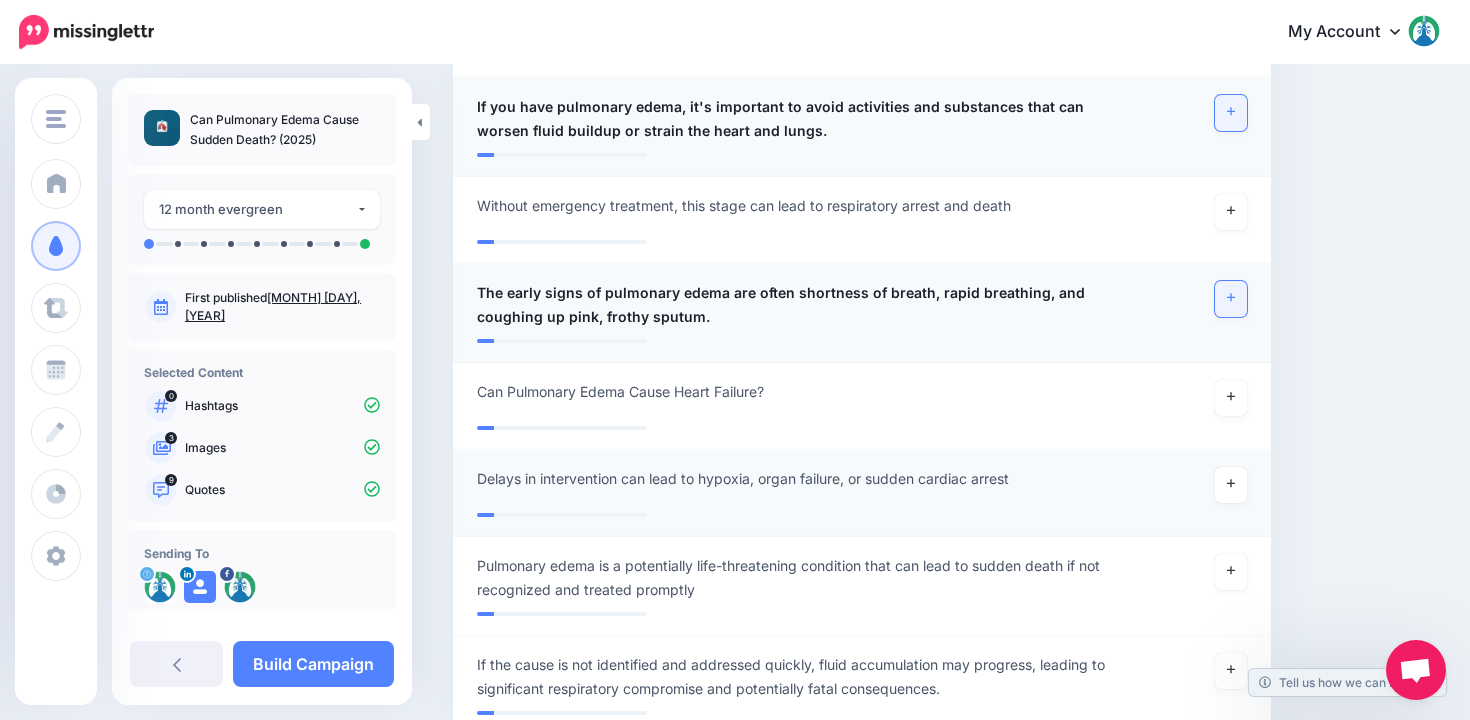 scroll, scrollTop: 3790, scrollLeft: 0, axis: vertical 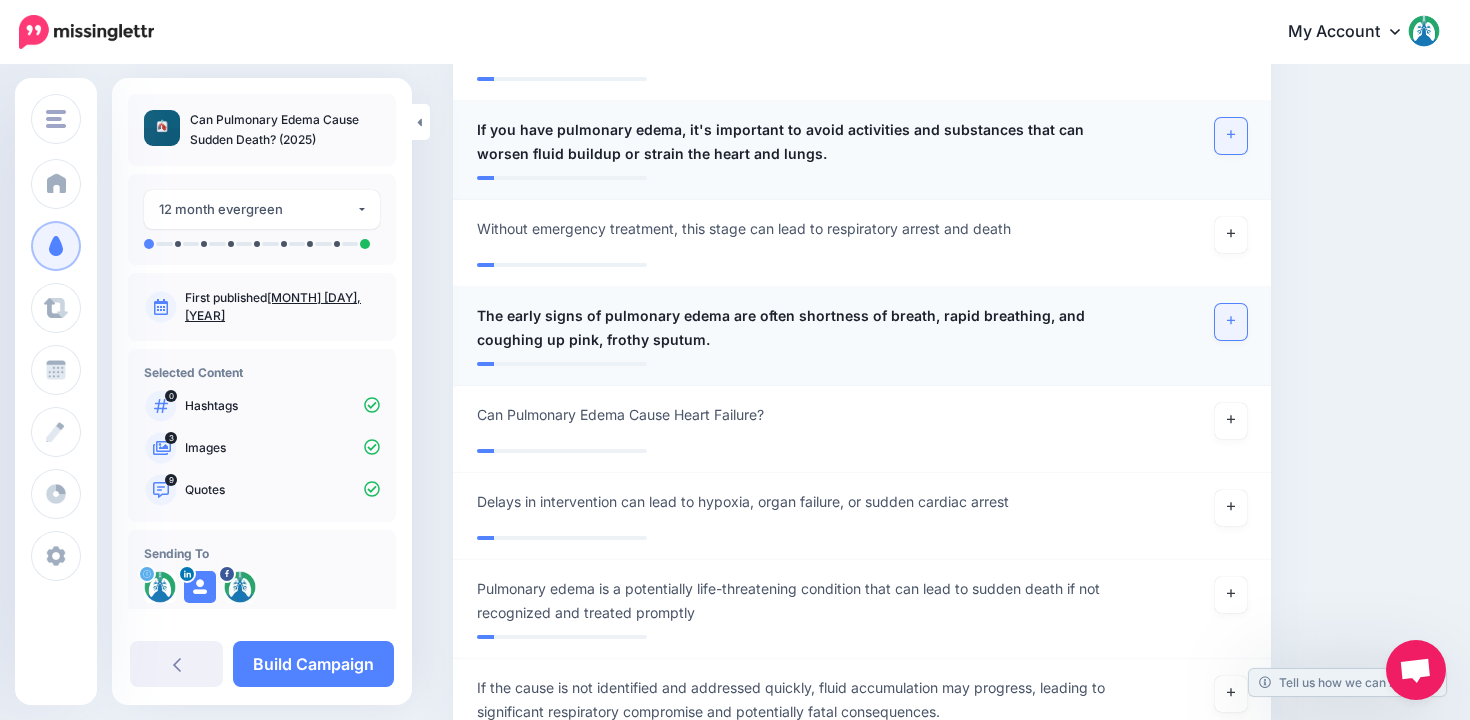 click 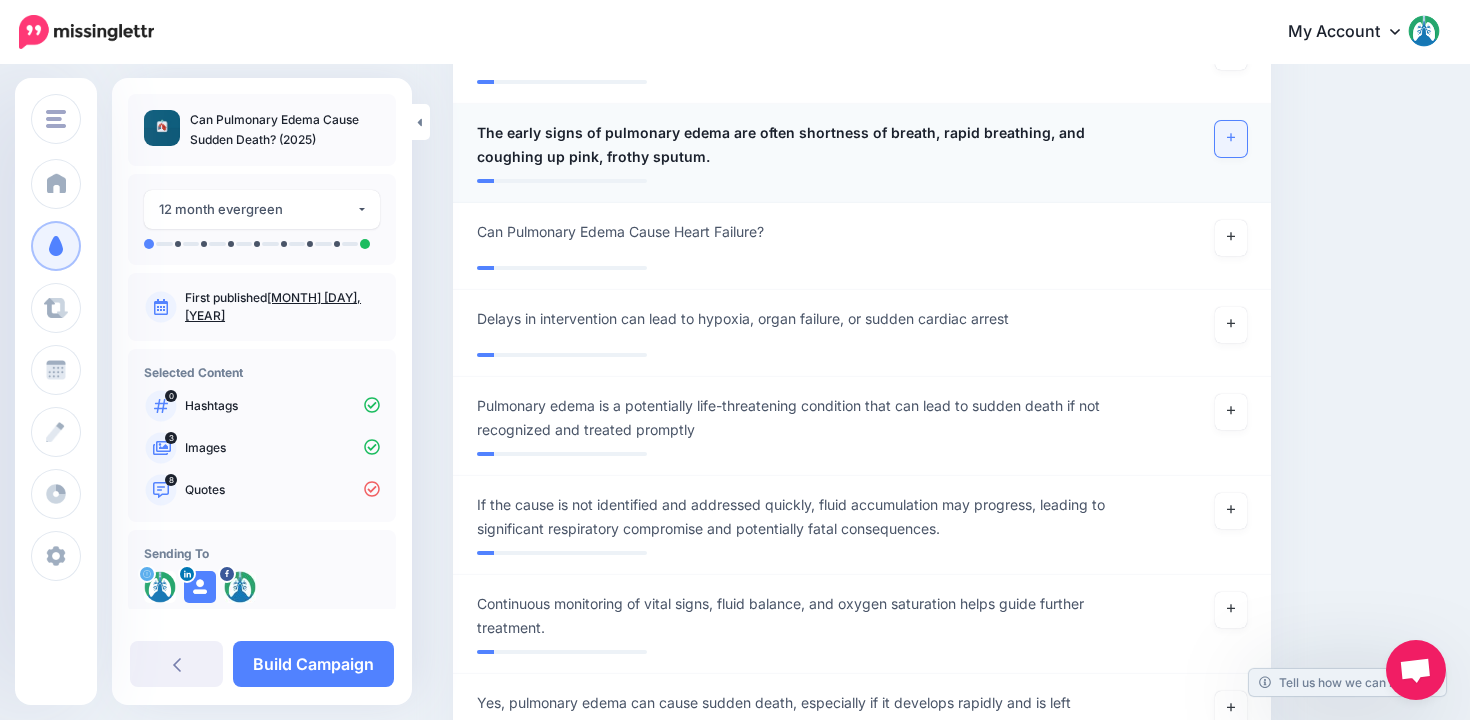 scroll, scrollTop: 3976, scrollLeft: 0, axis: vertical 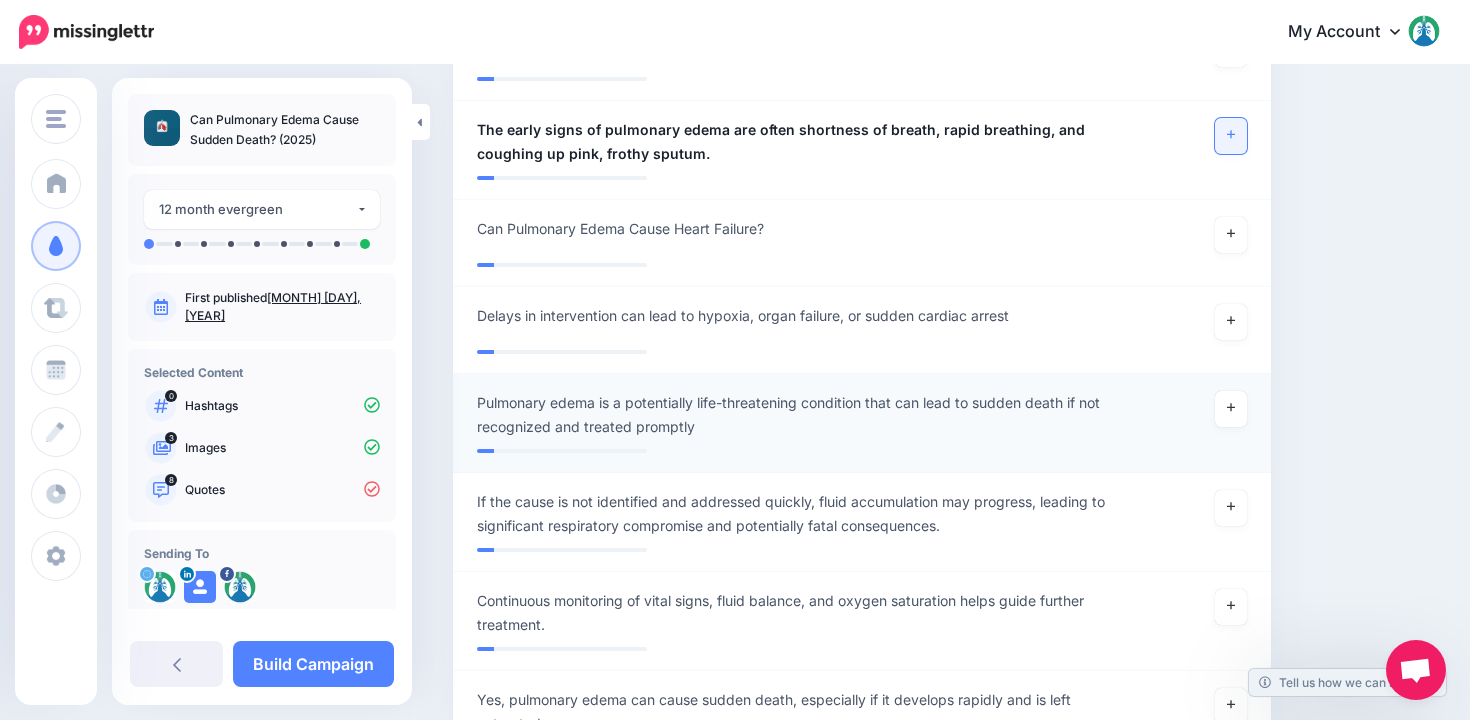 click on "Pulmonary edema is a potentially life-threatening condition that can lead to sudden death if not recognized and treated promptly" at bounding box center [795, 415] 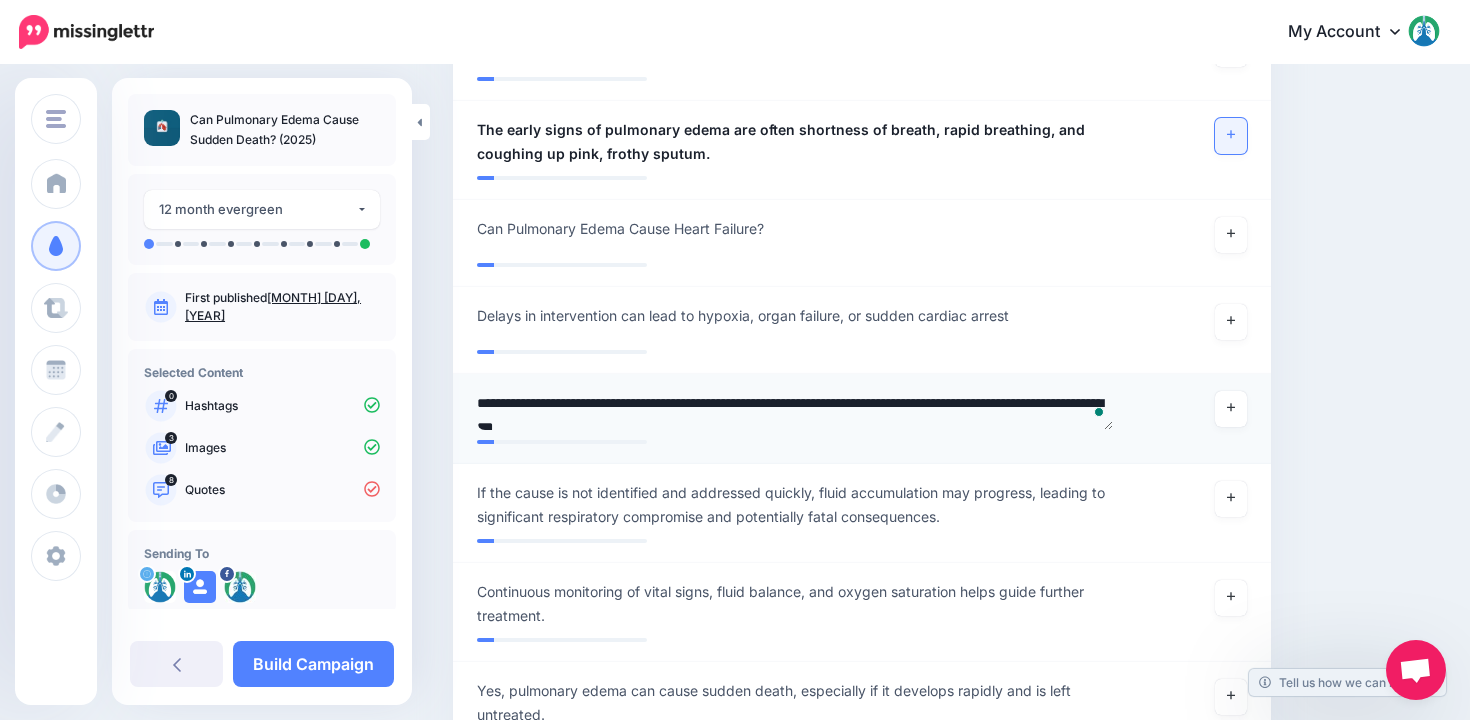 click on "**********" at bounding box center (795, 410) 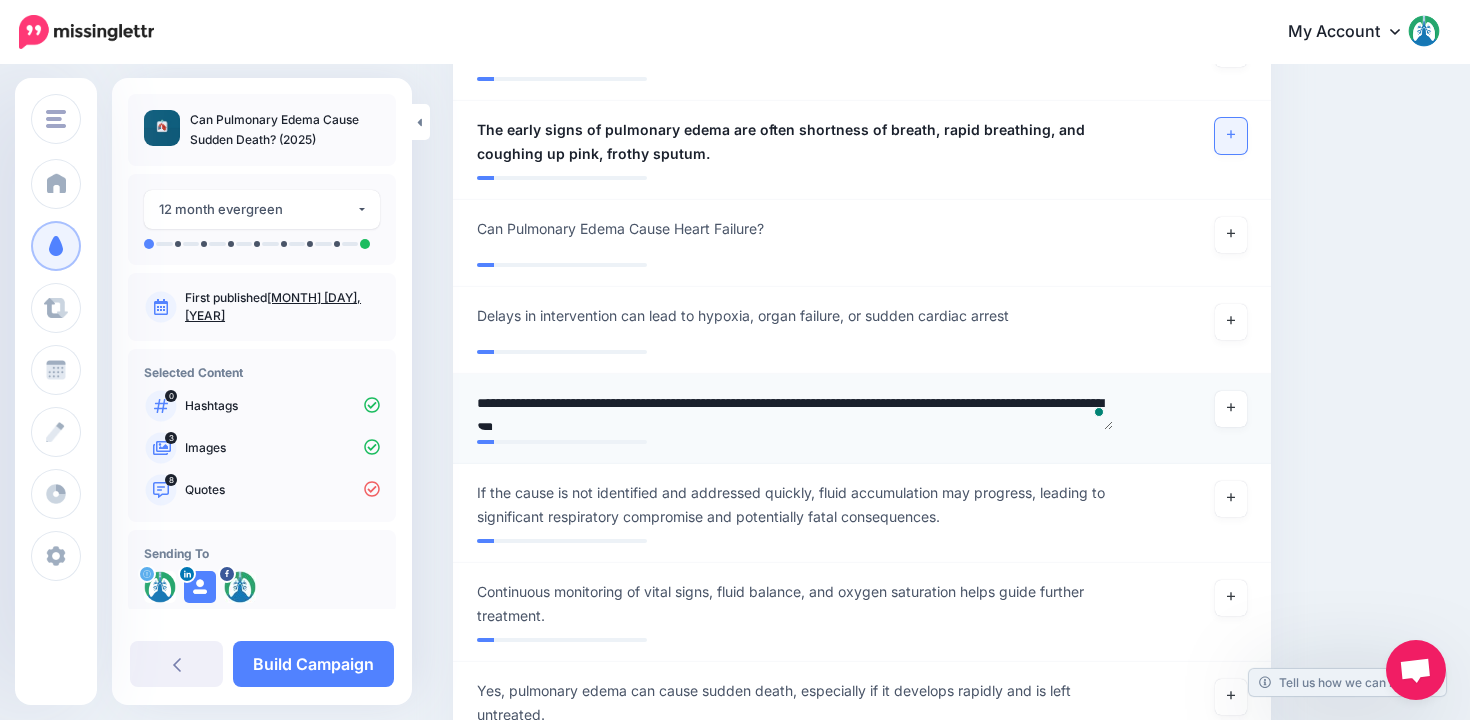type on "**********" 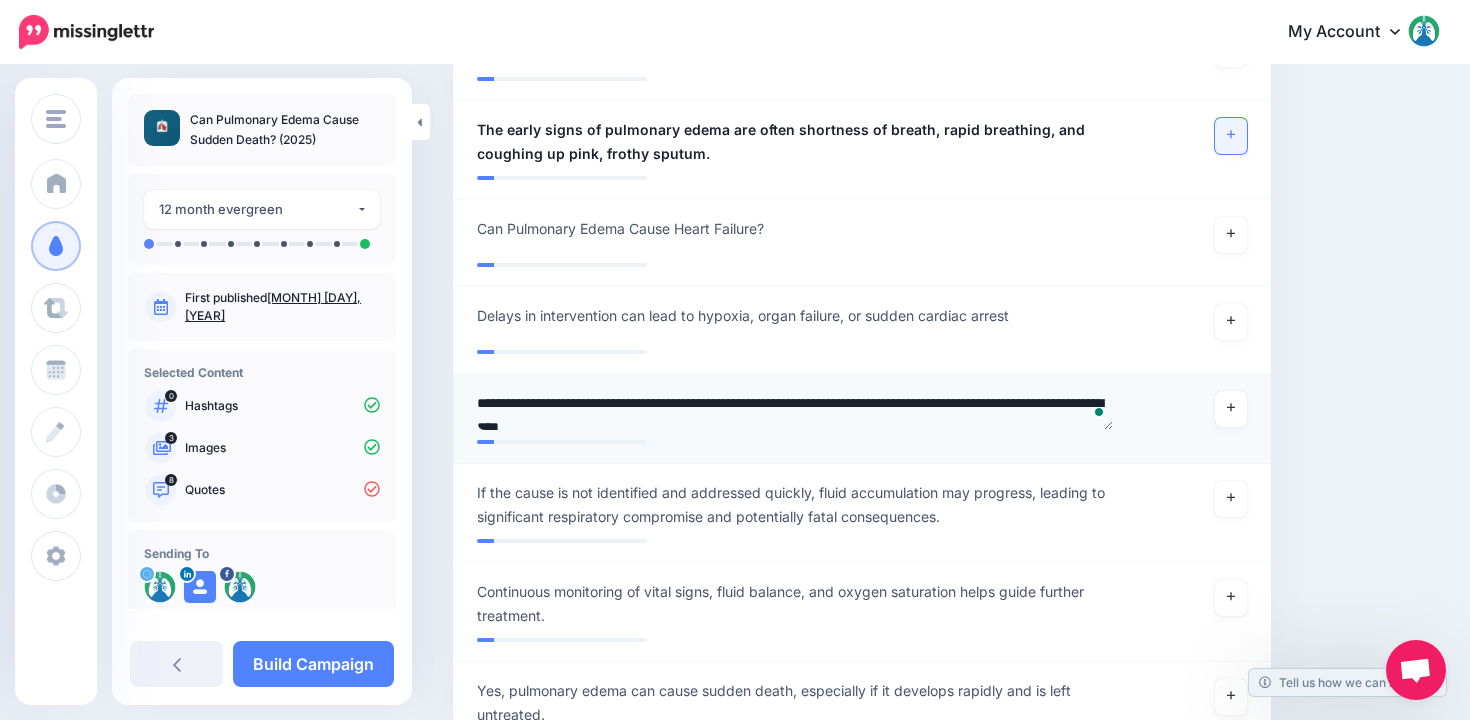 scroll, scrollTop: 6, scrollLeft: 0, axis: vertical 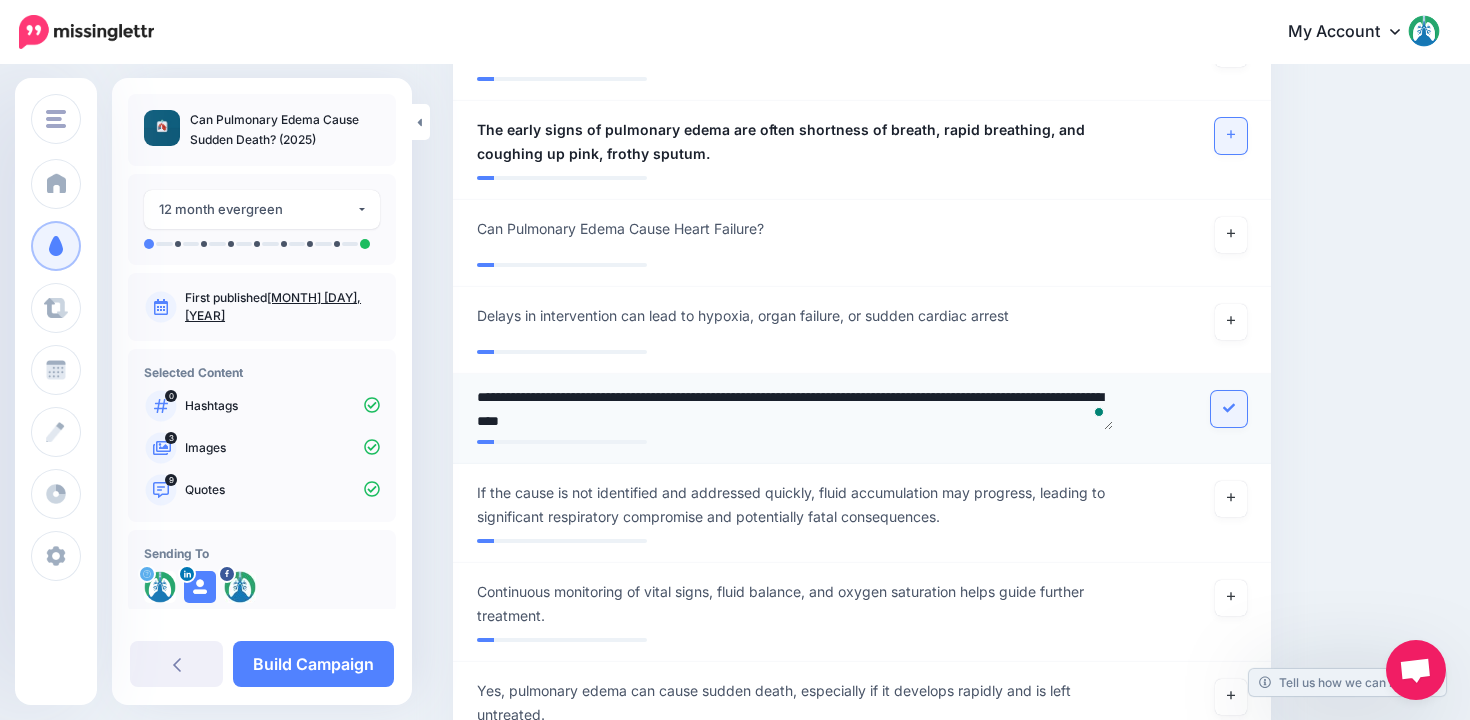 click 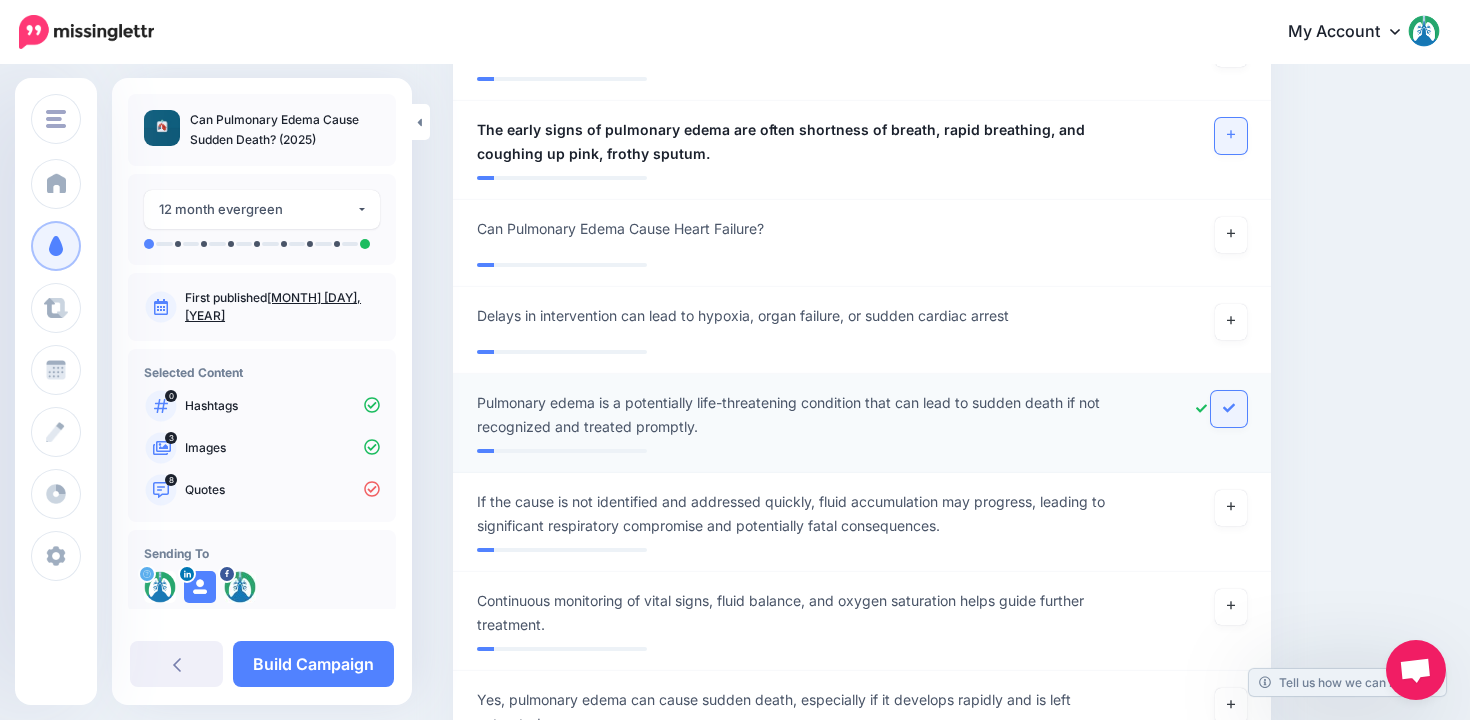 click 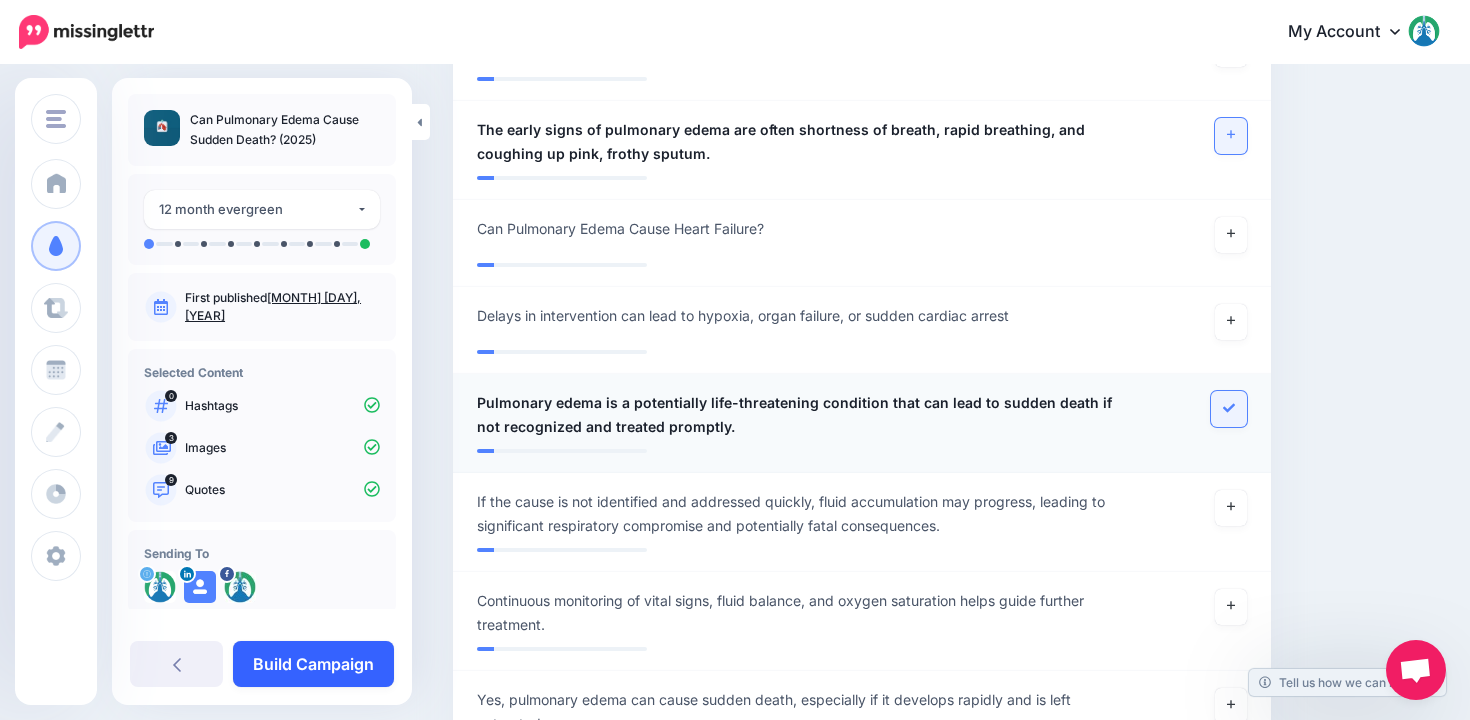 click on "Build Campaign" at bounding box center [313, 664] 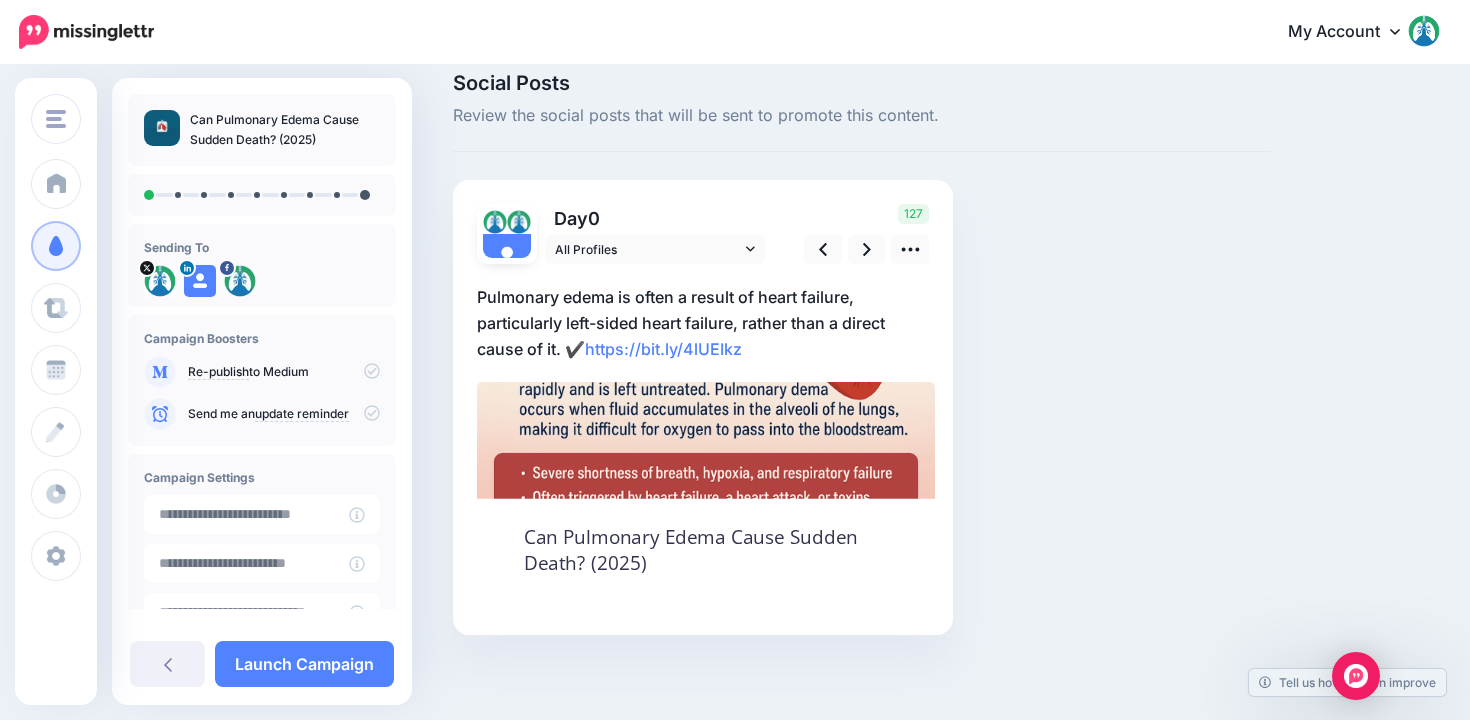scroll, scrollTop: 29, scrollLeft: 0, axis: vertical 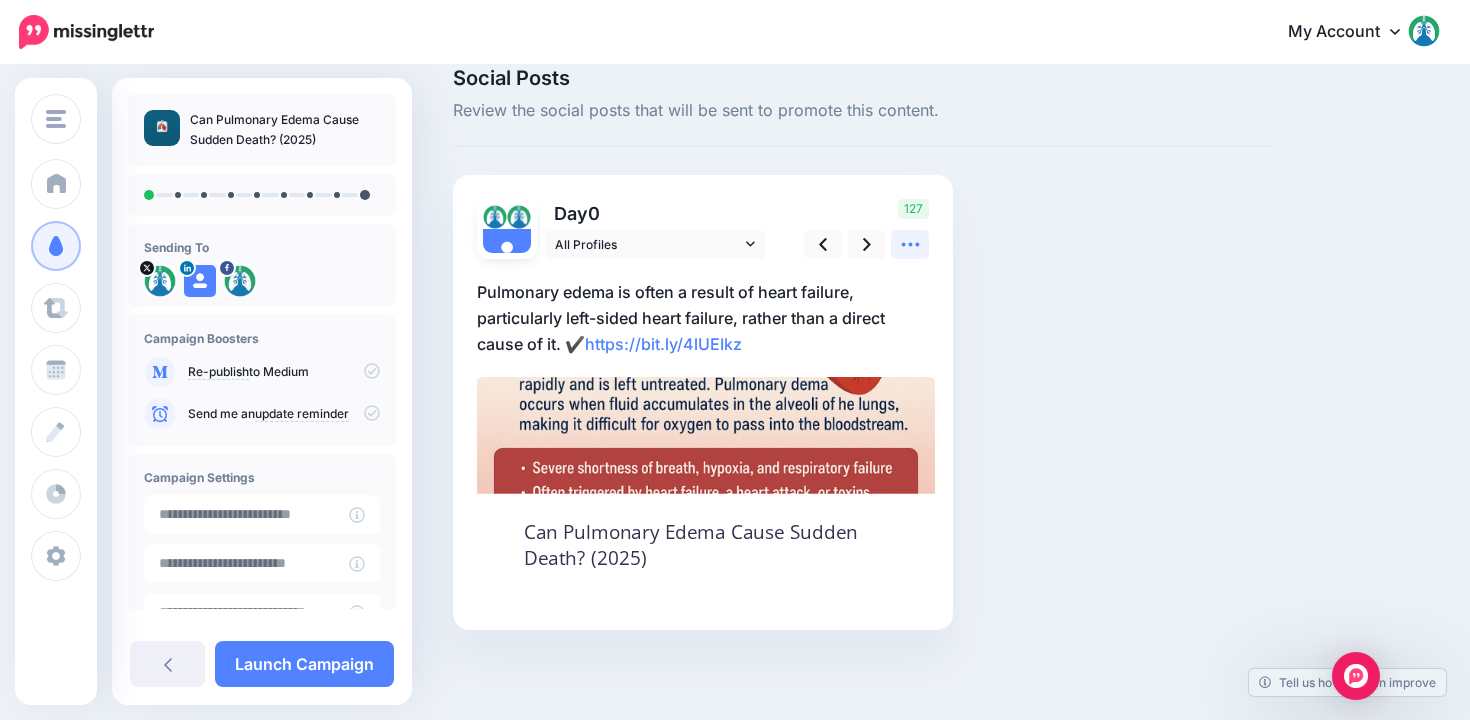 click 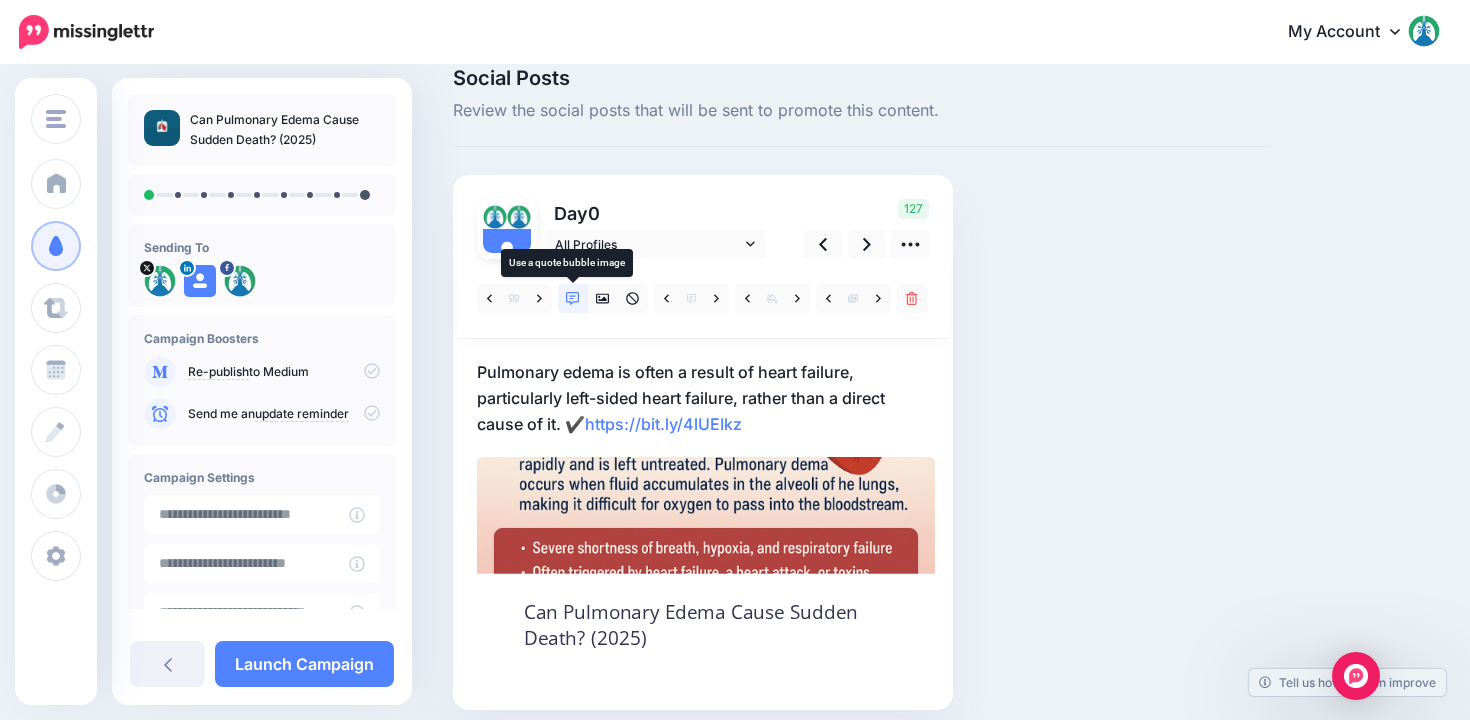 click 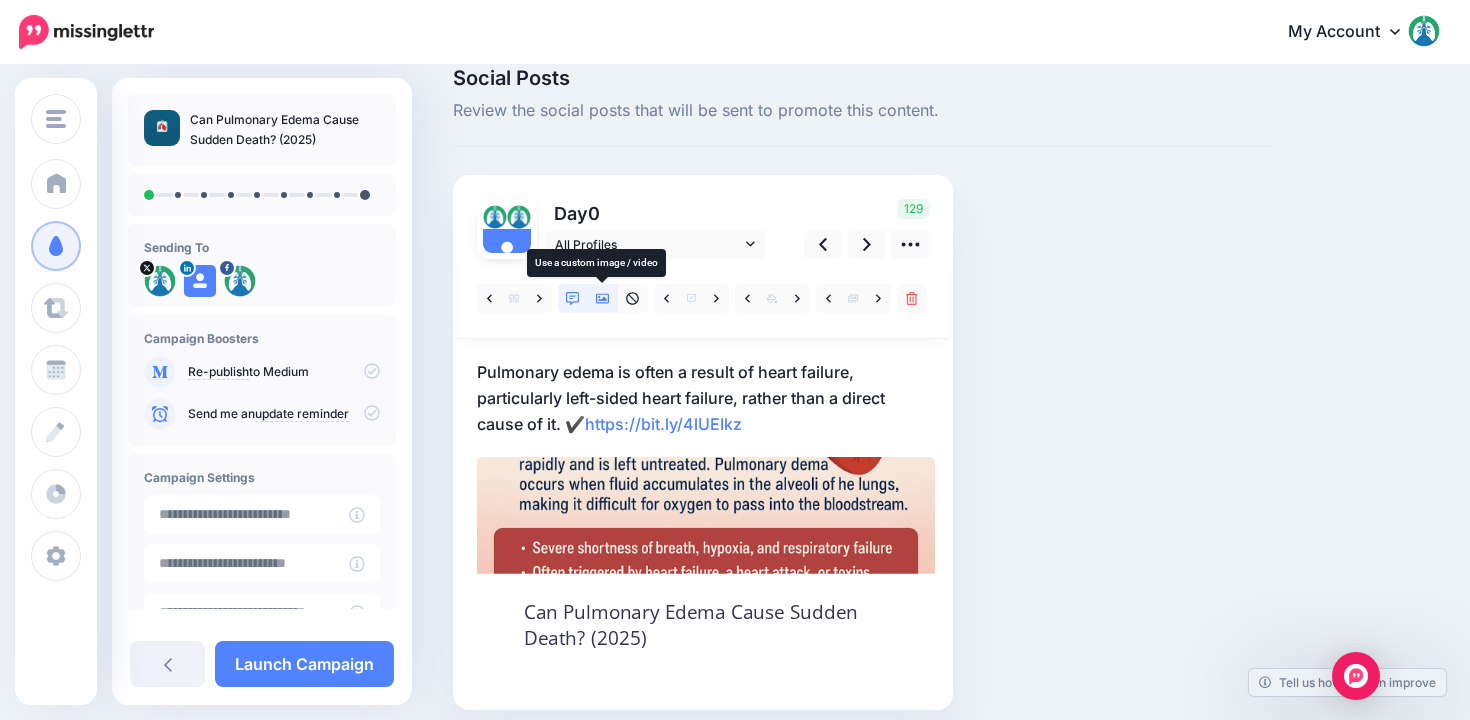 click 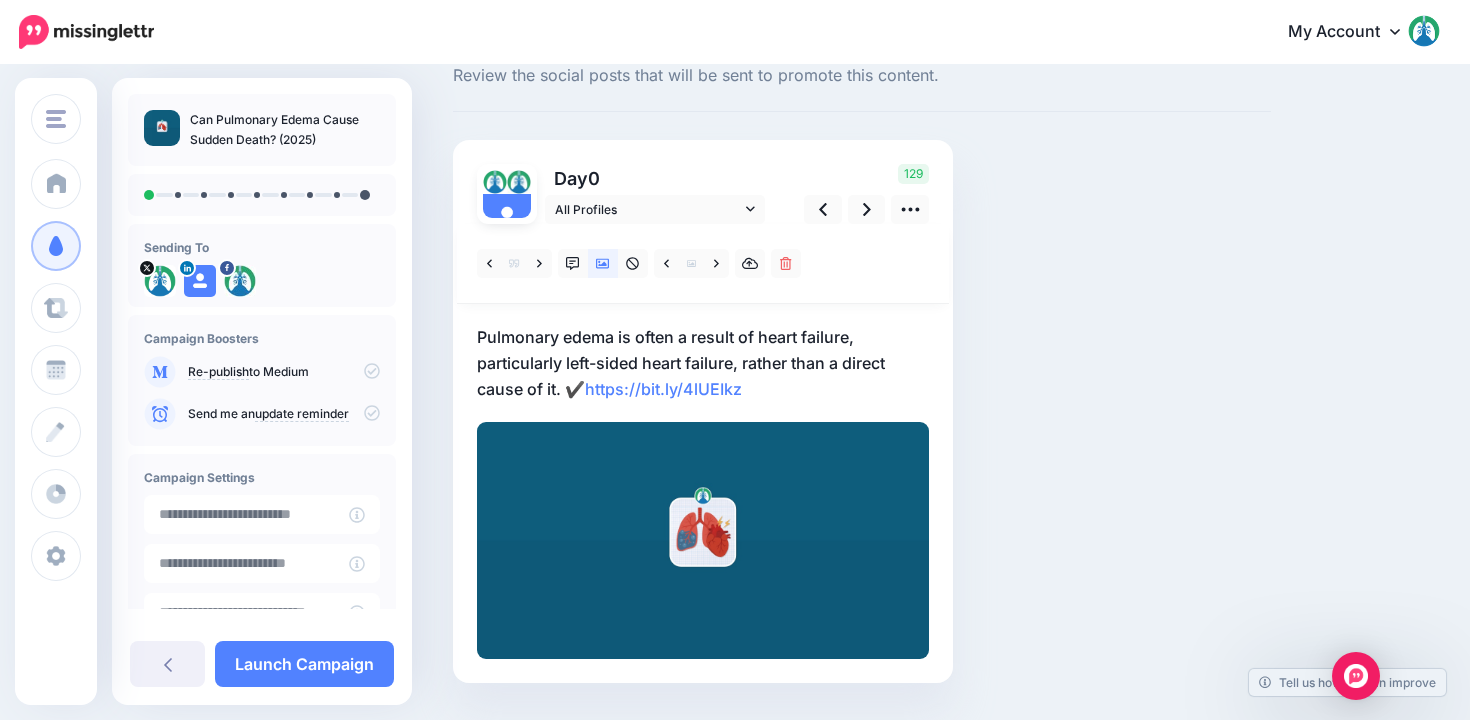scroll, scrollTop: 67, scrollLeft: 0, axis: vertical 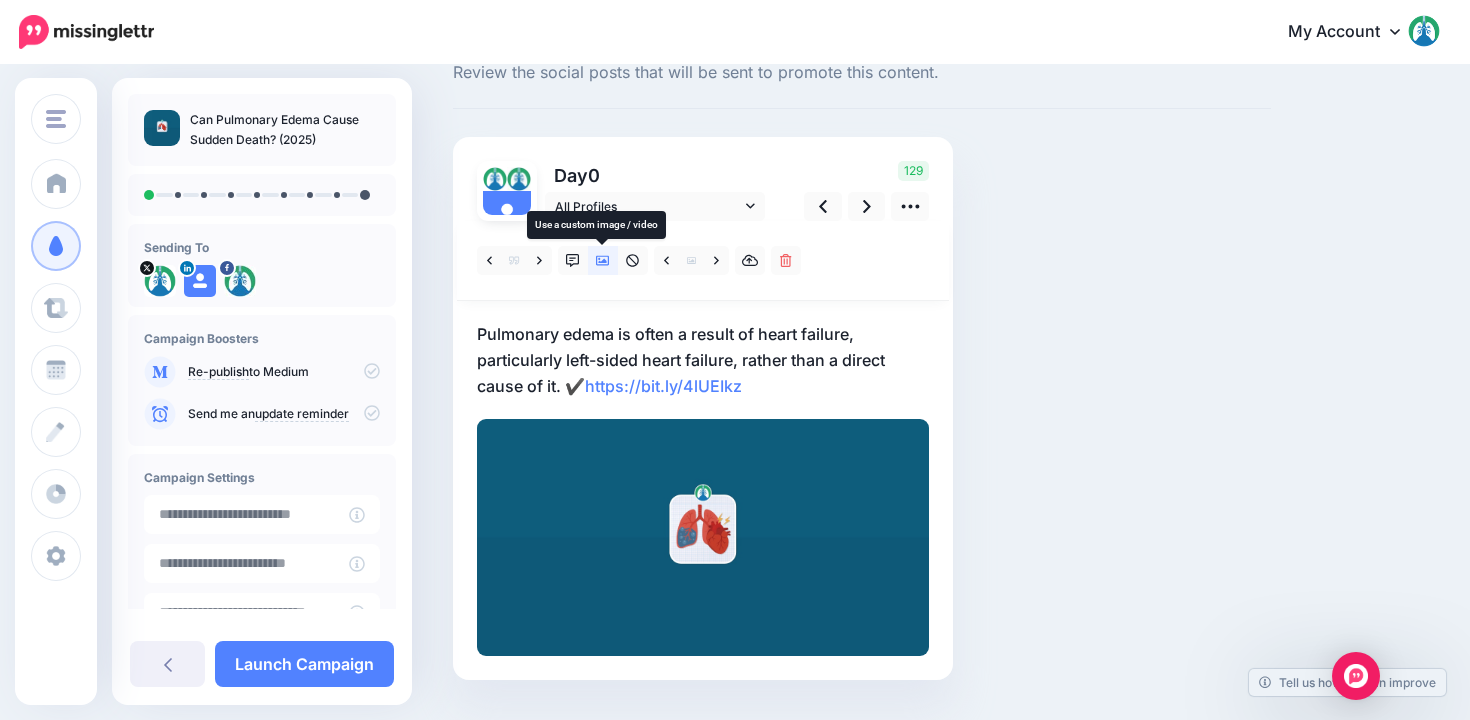 click 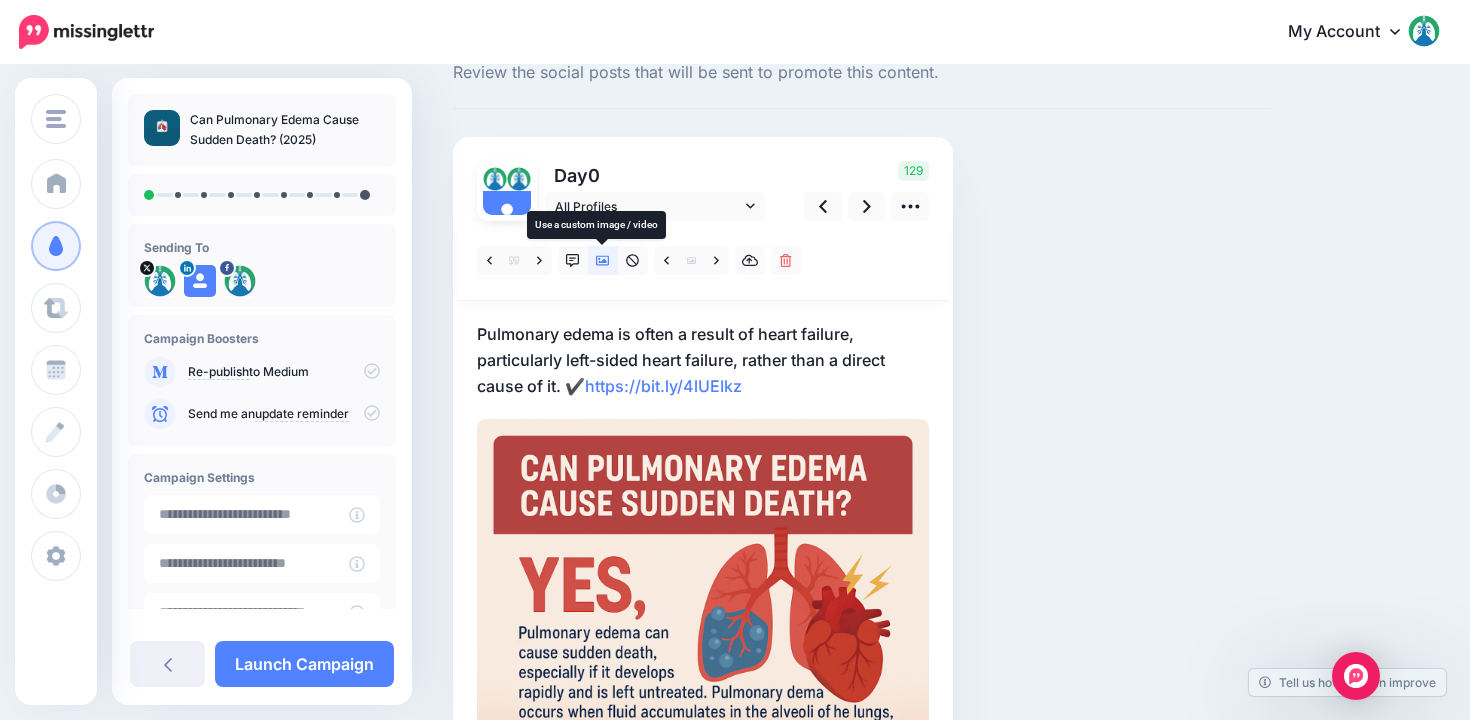 click 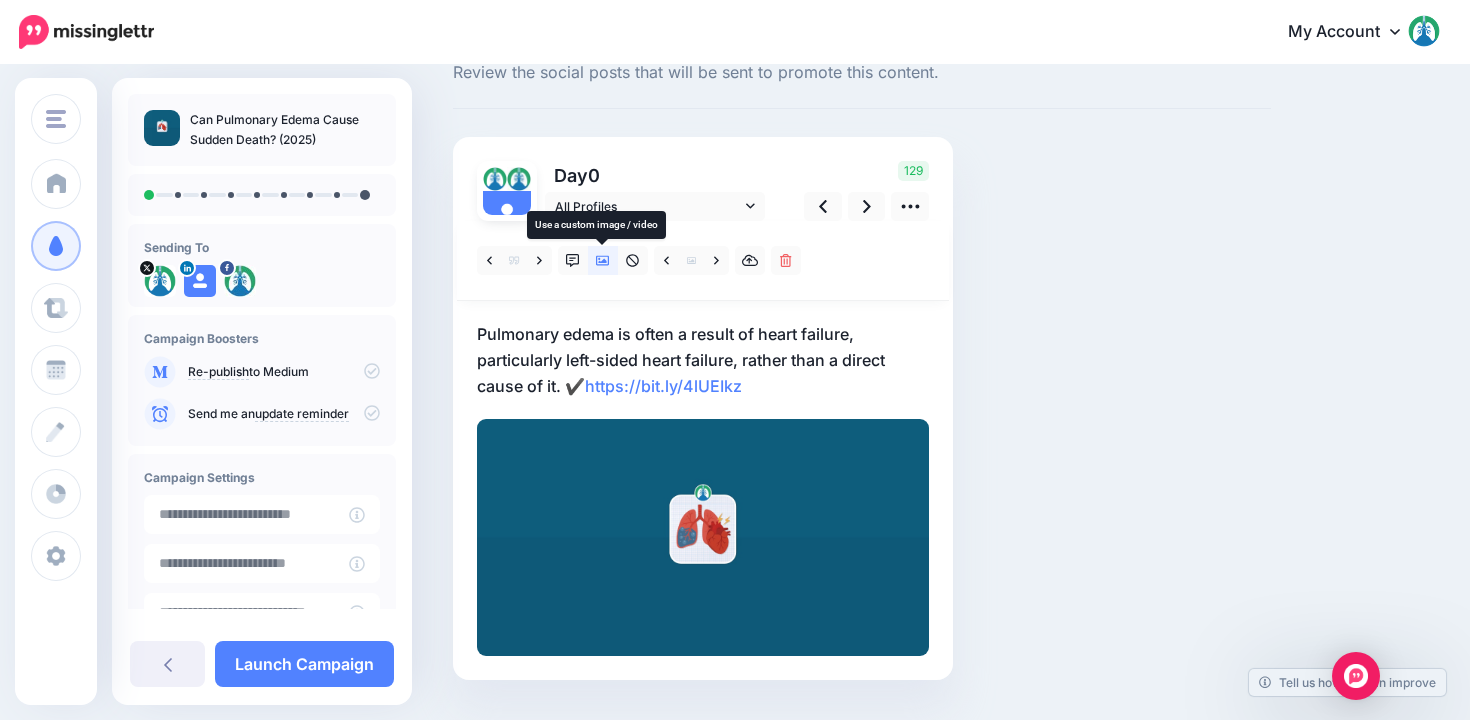 click 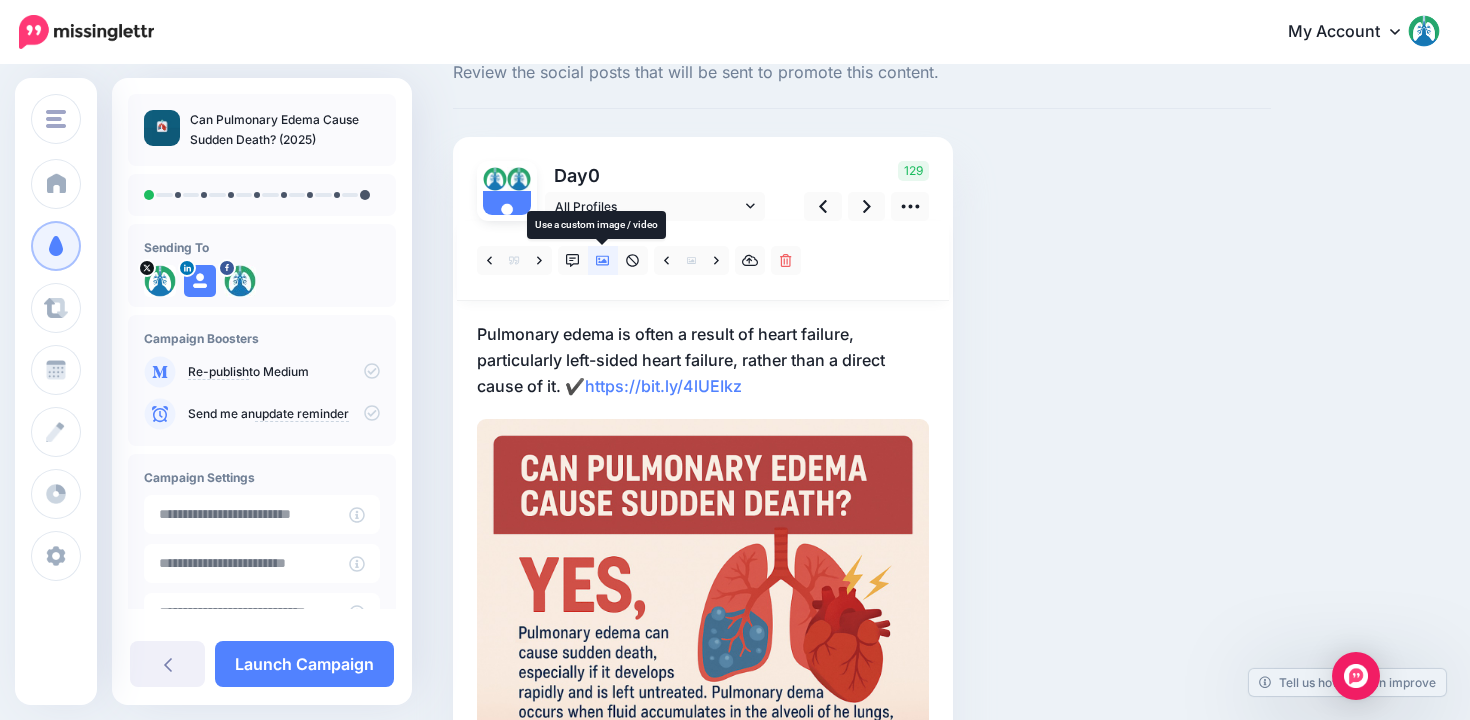 click 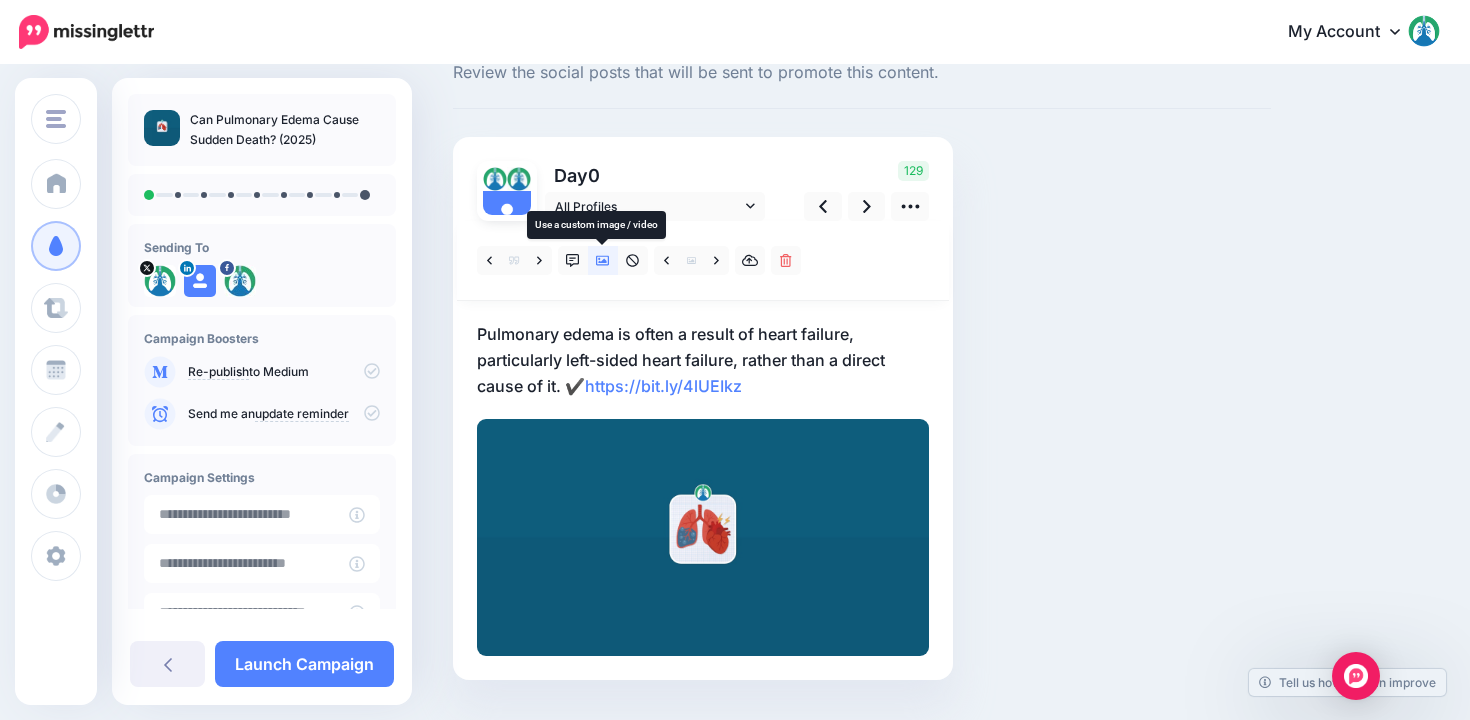 click 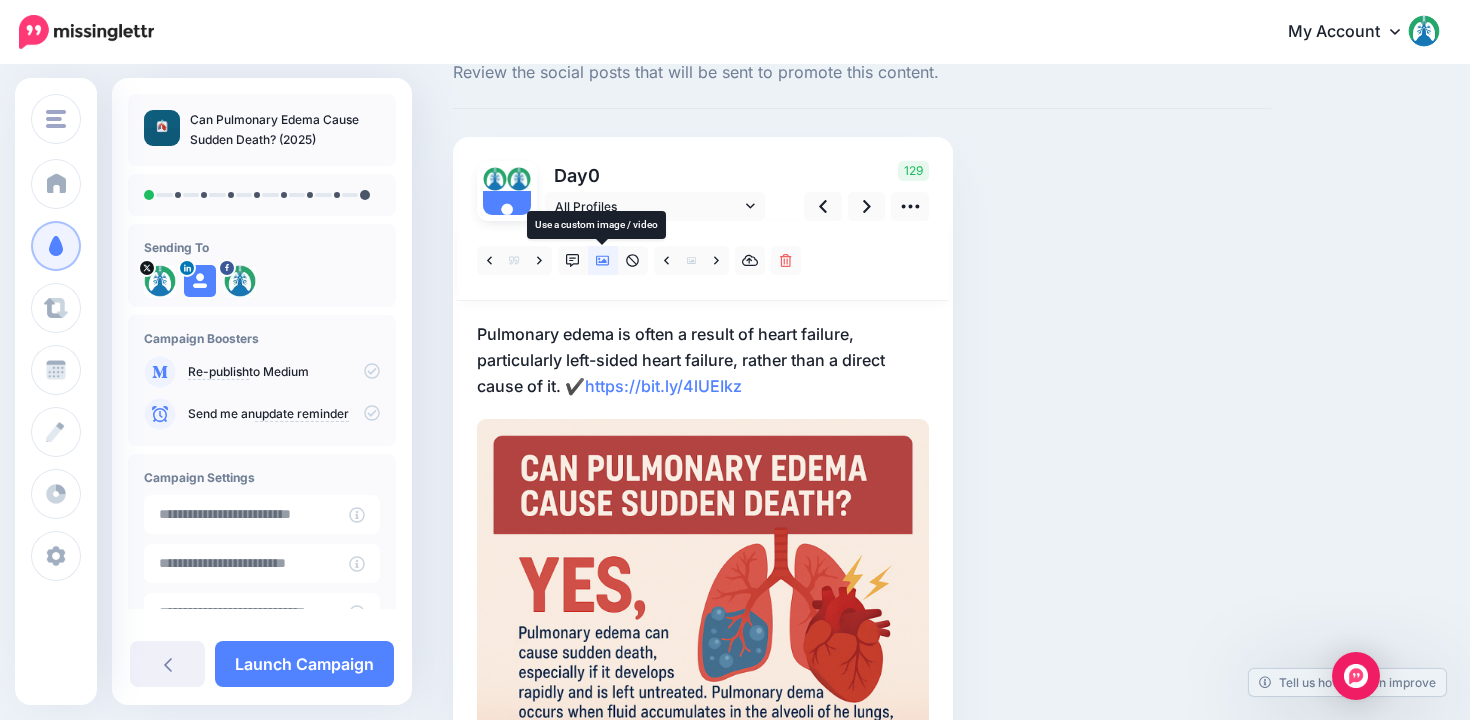 click 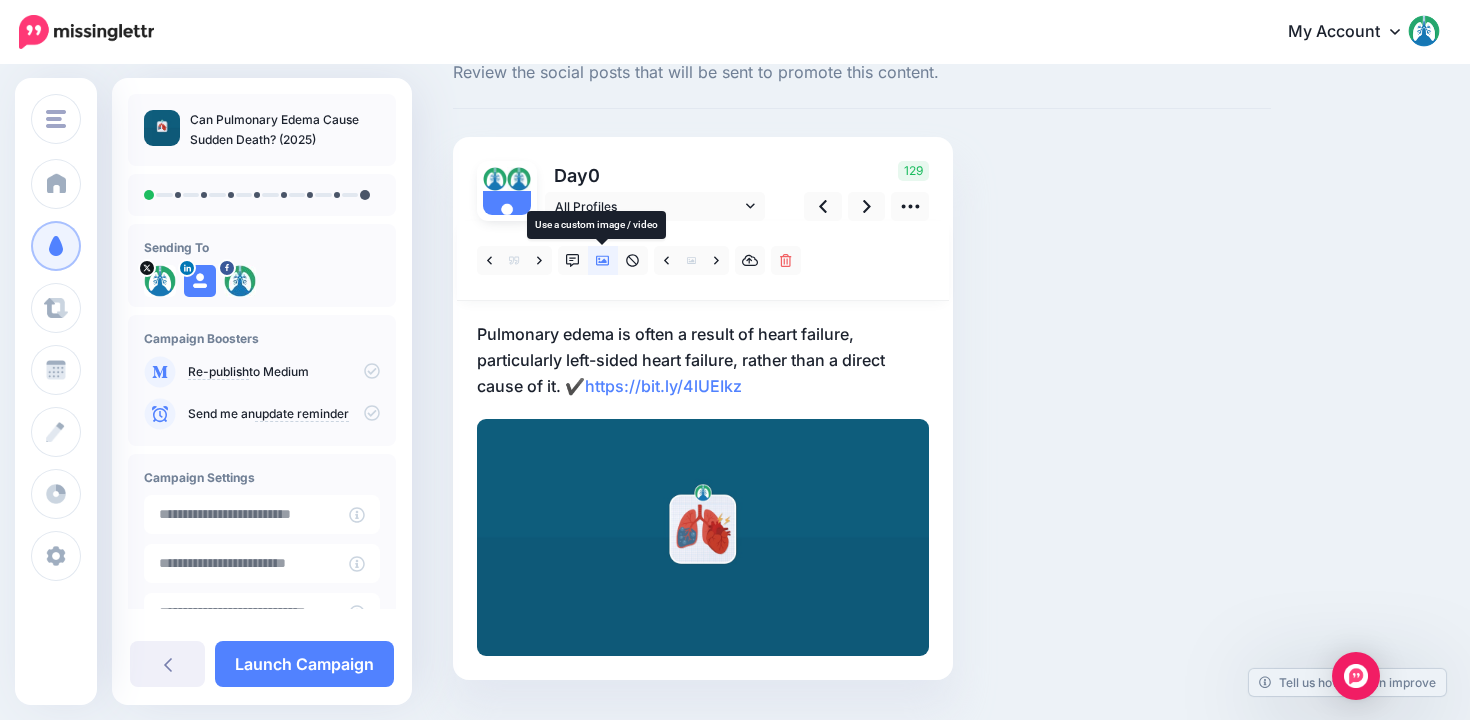 click 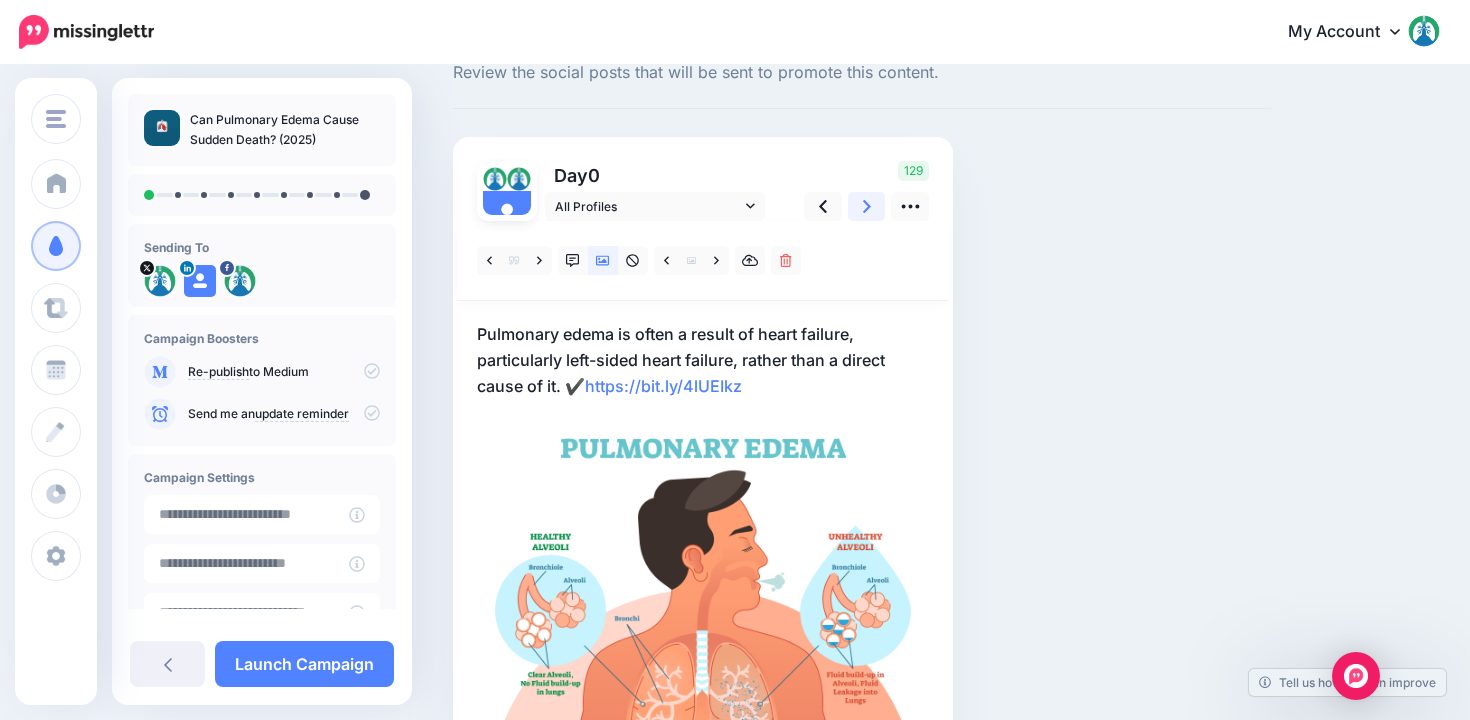 click 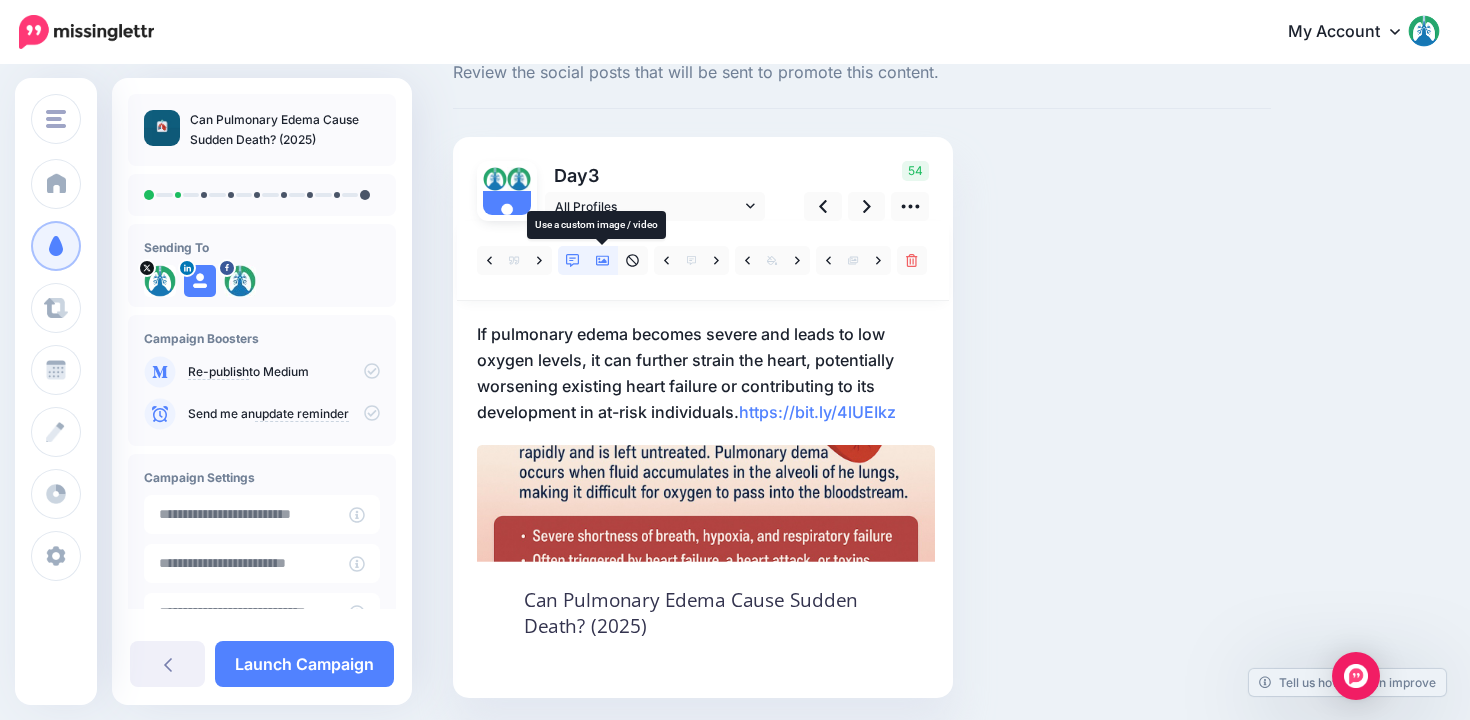 click 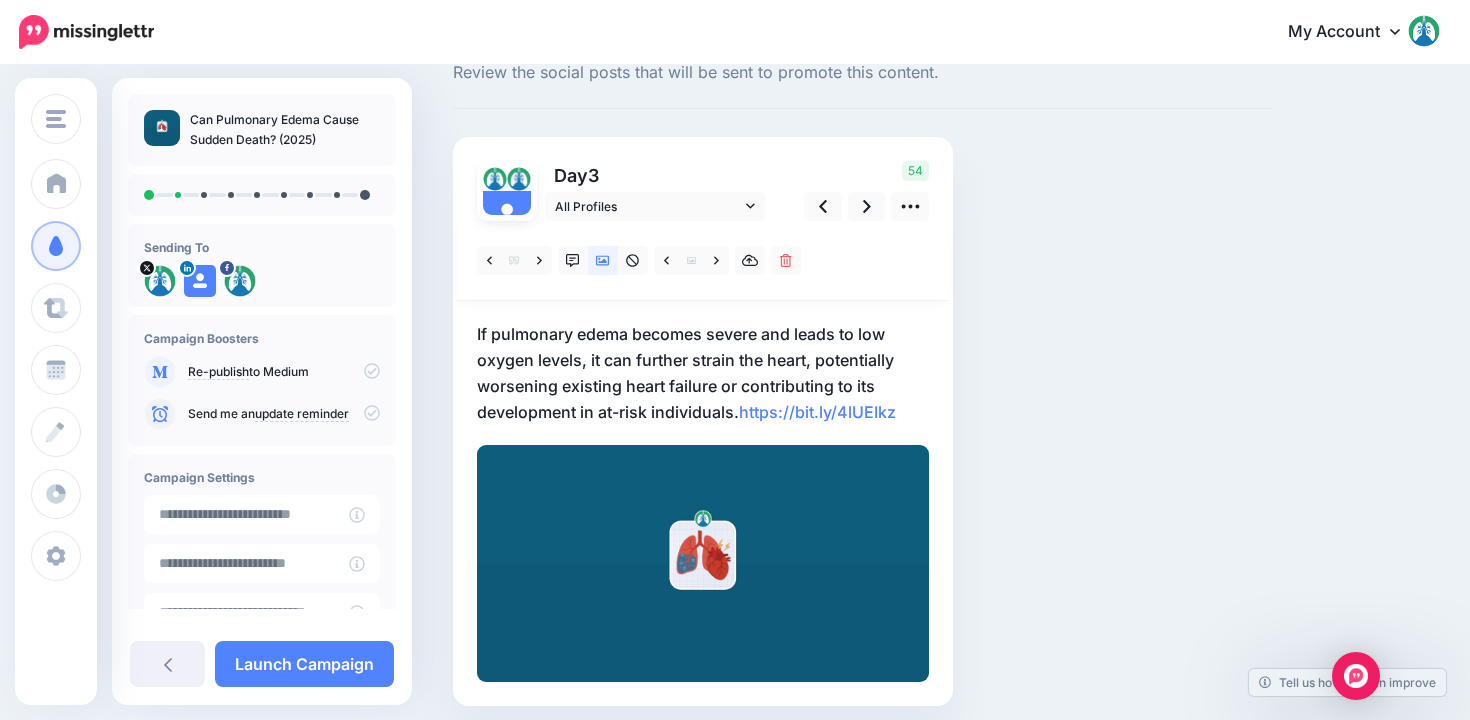 scroll, scrollTop: 0, scrollLeft: 0, axis: both 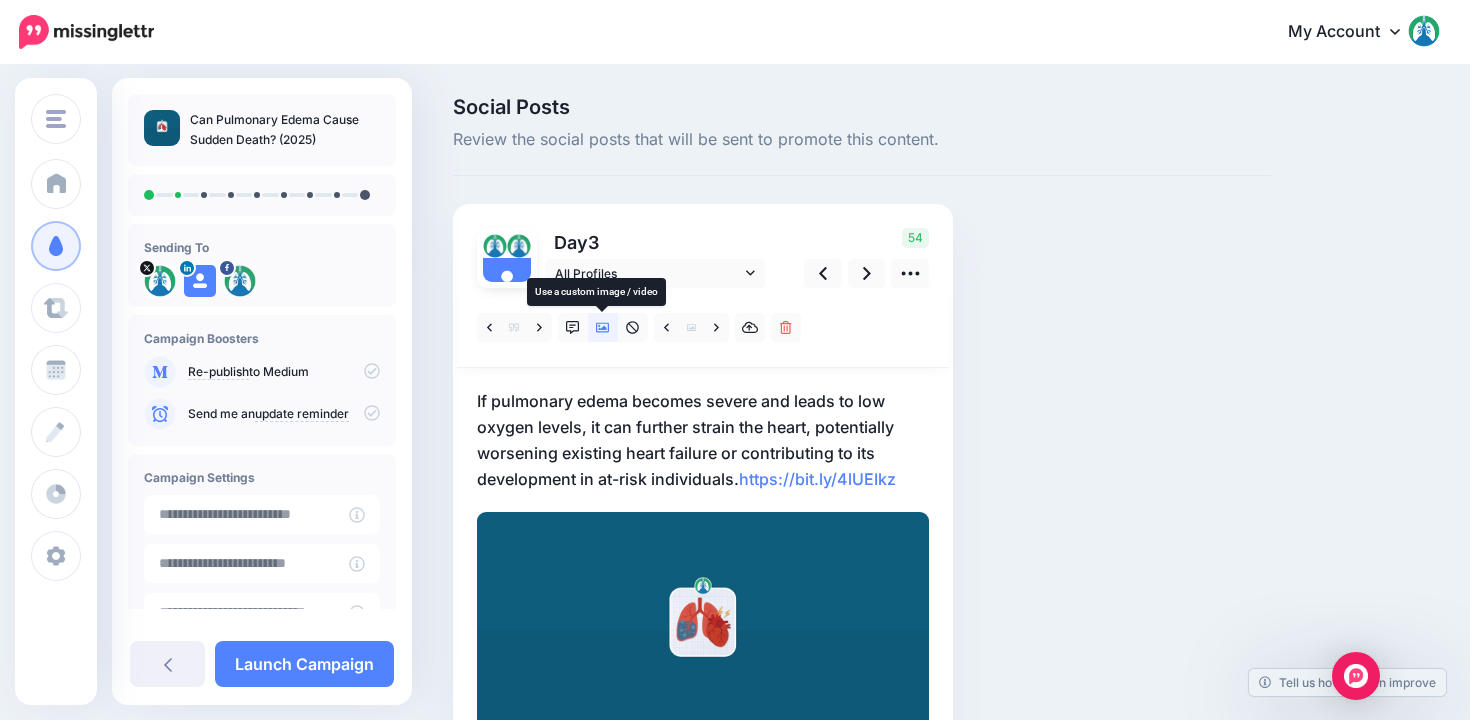 click 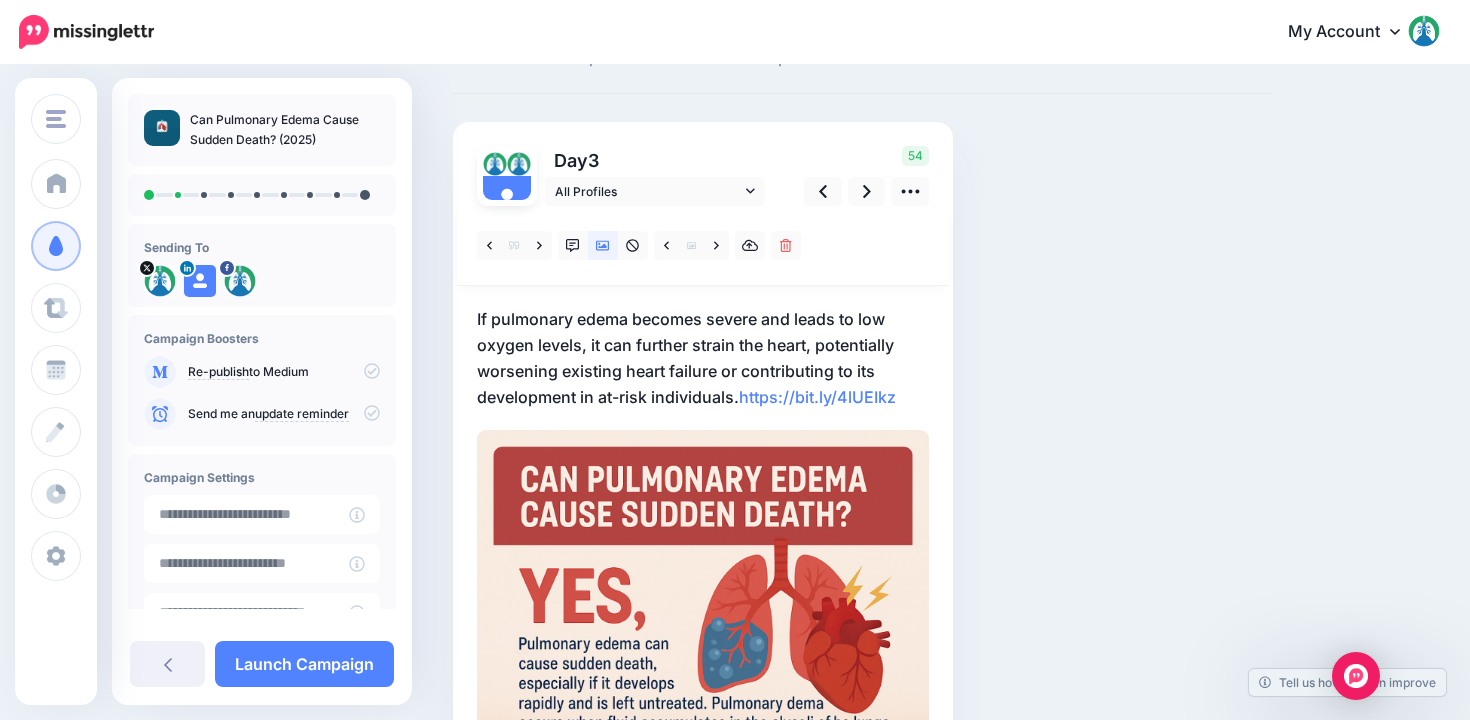 scroll, scrollTop: 84, scrollLeft: 0, axis: vertical 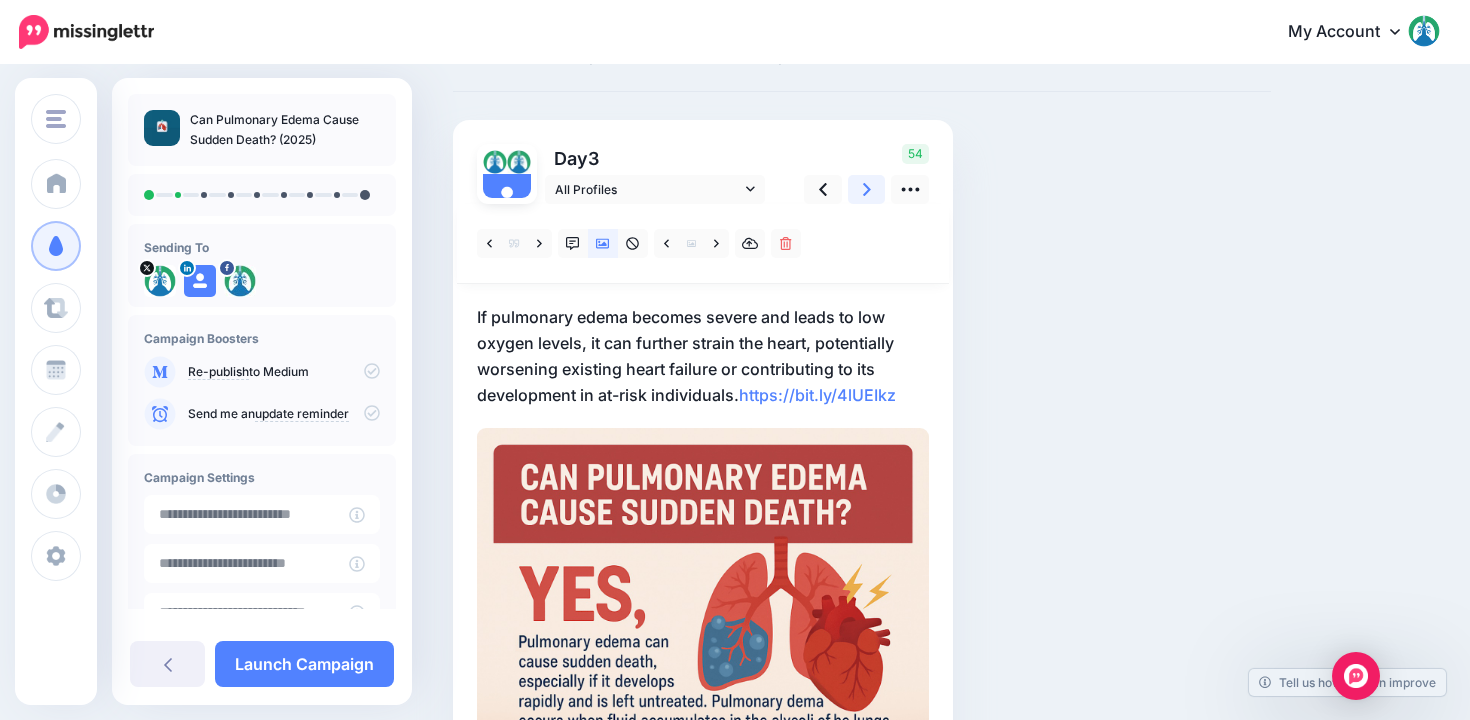 click 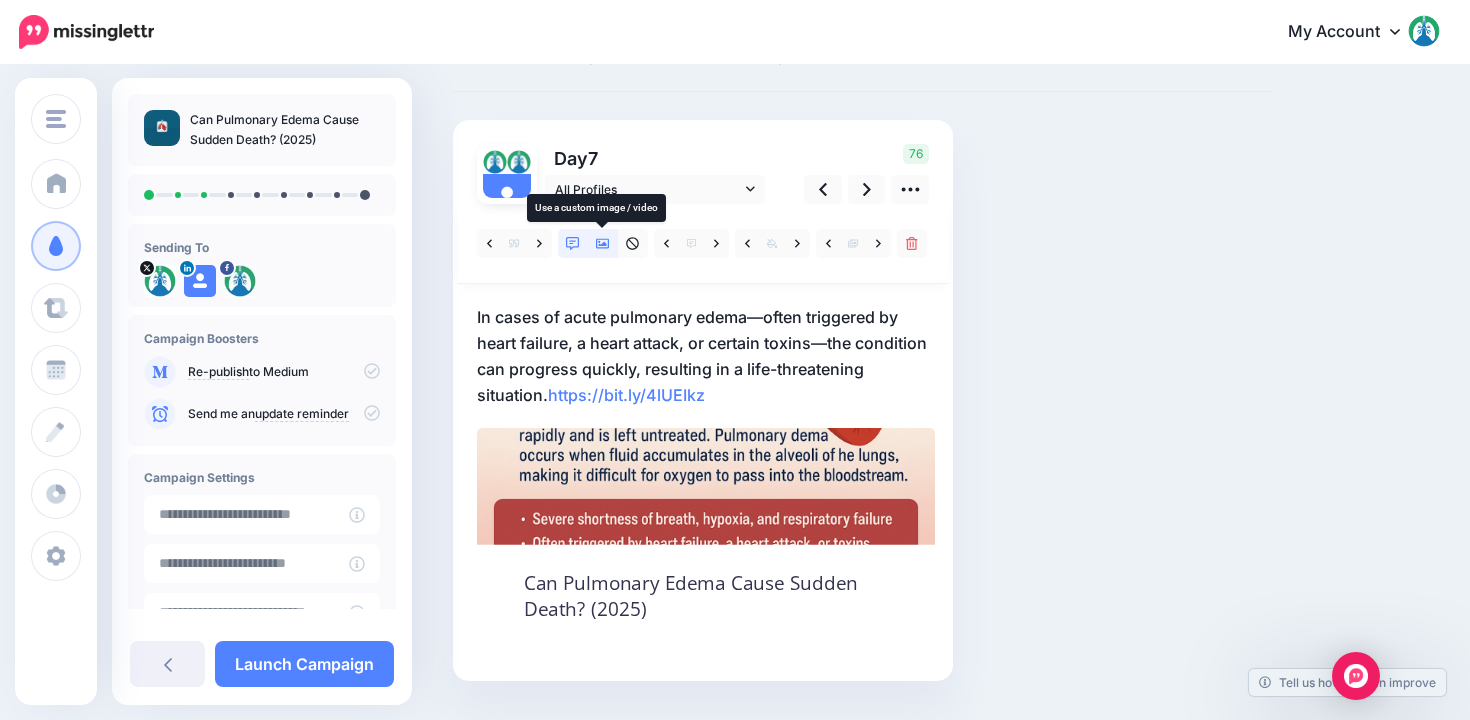 click 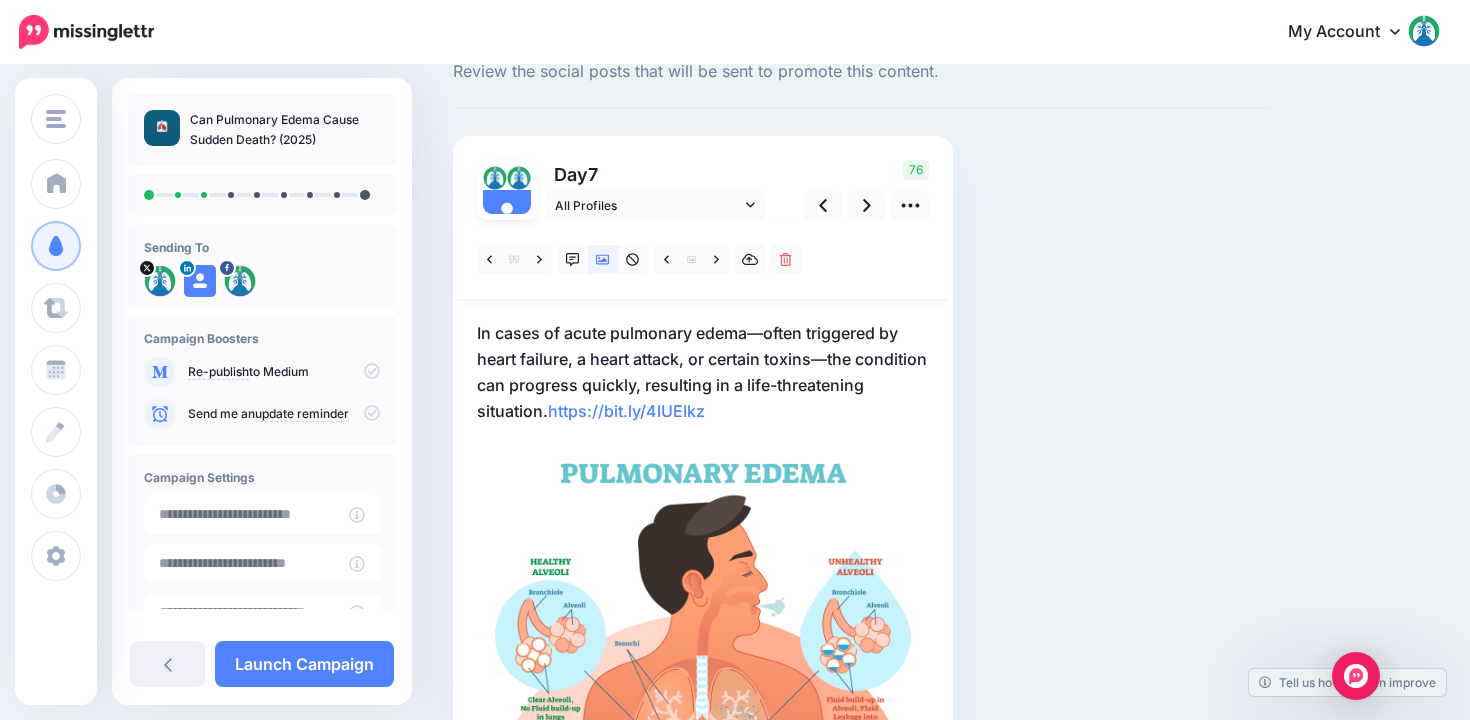 scroll, scrollTop: 75, scrollLeft: 0, axis: vertical 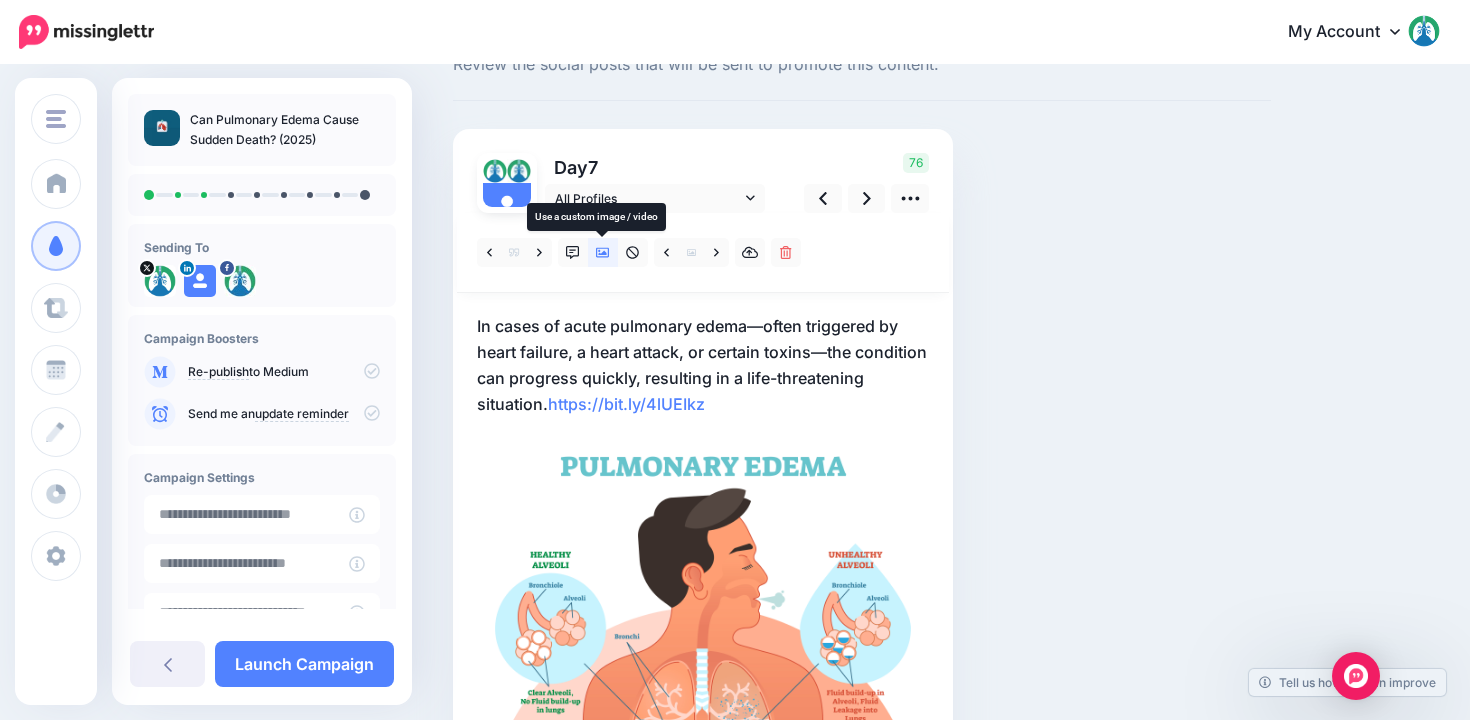 click 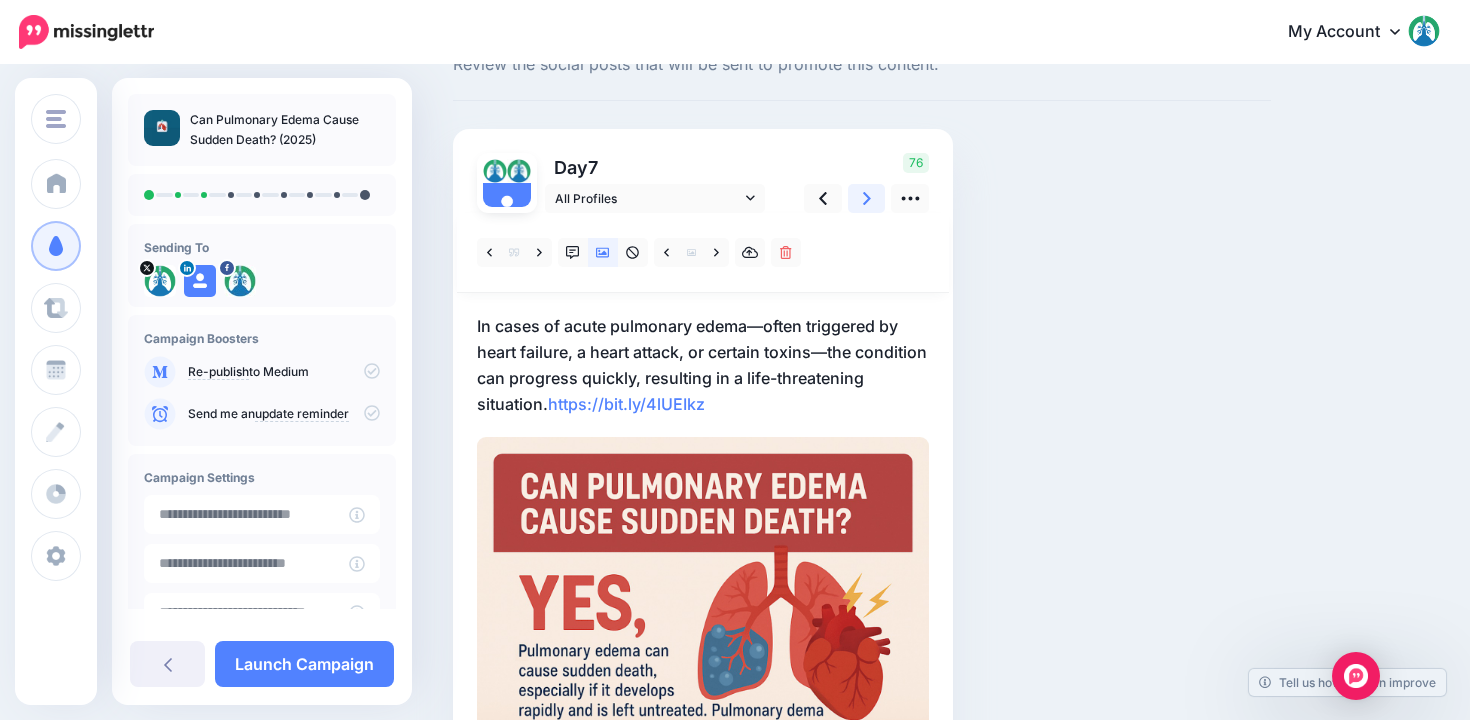 click 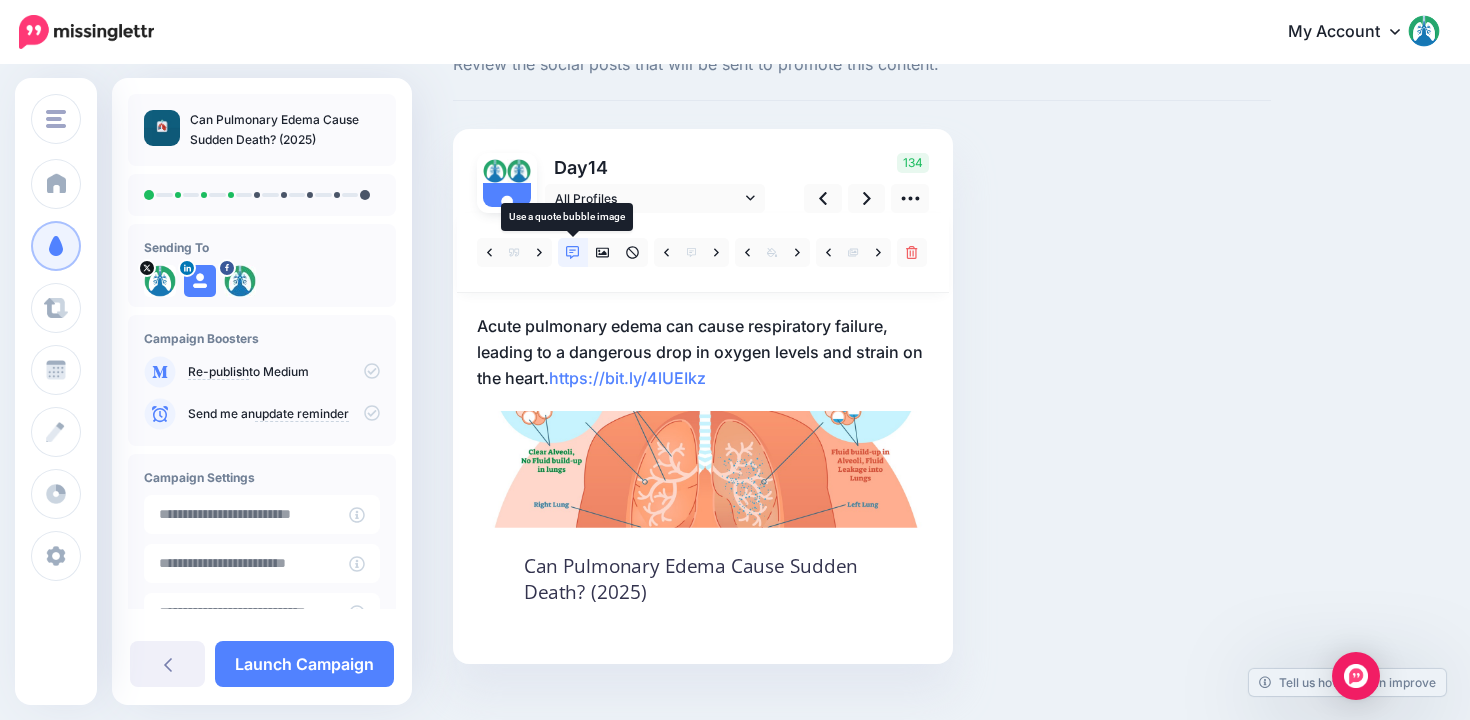 click 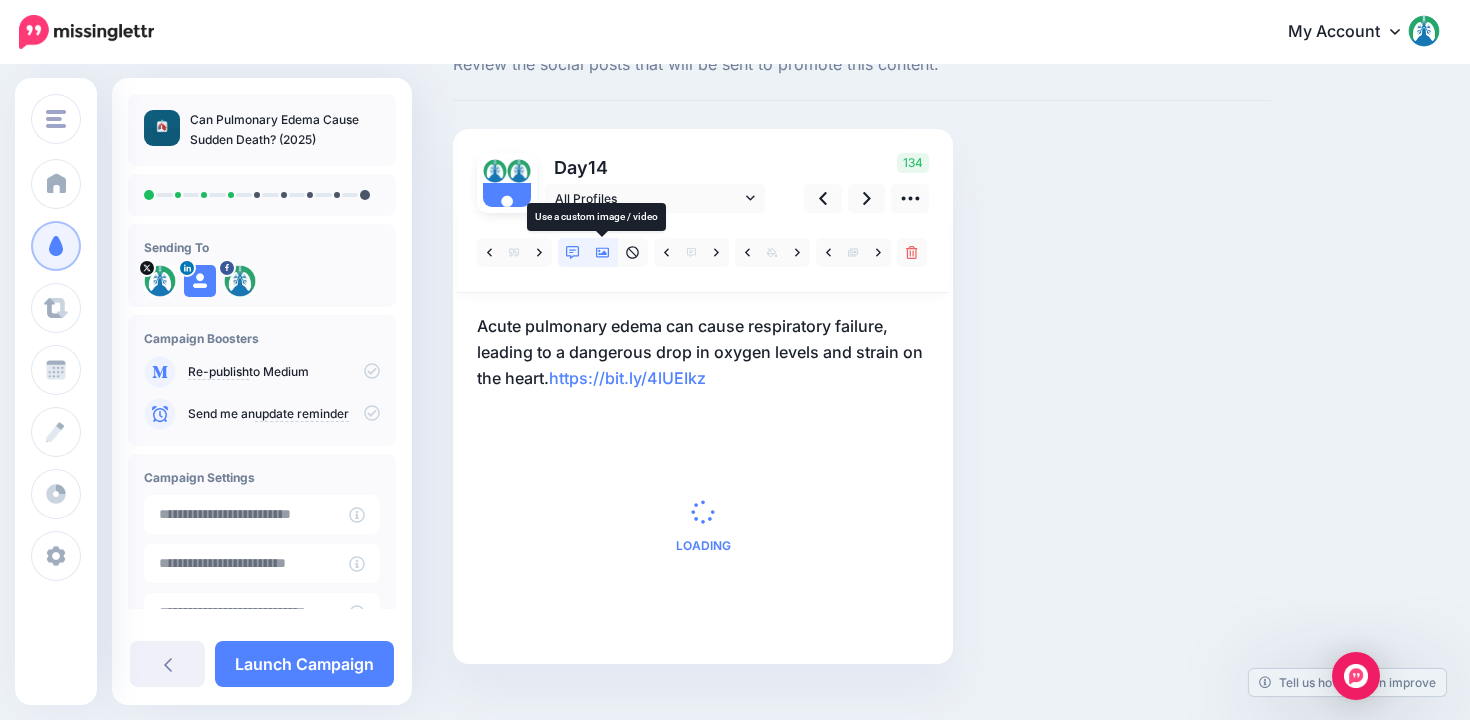 click 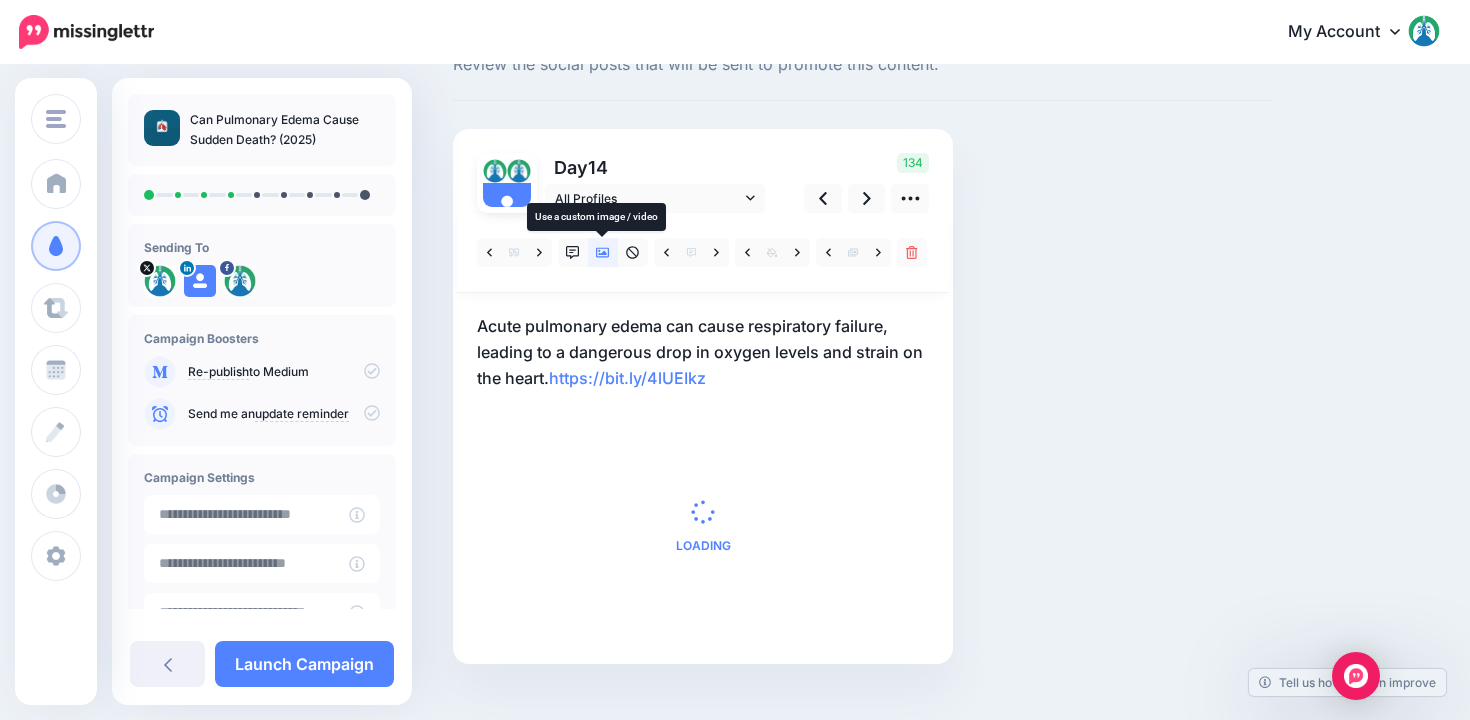 scroll, scrollTop: 0, scrollLeft: 0, axis: both 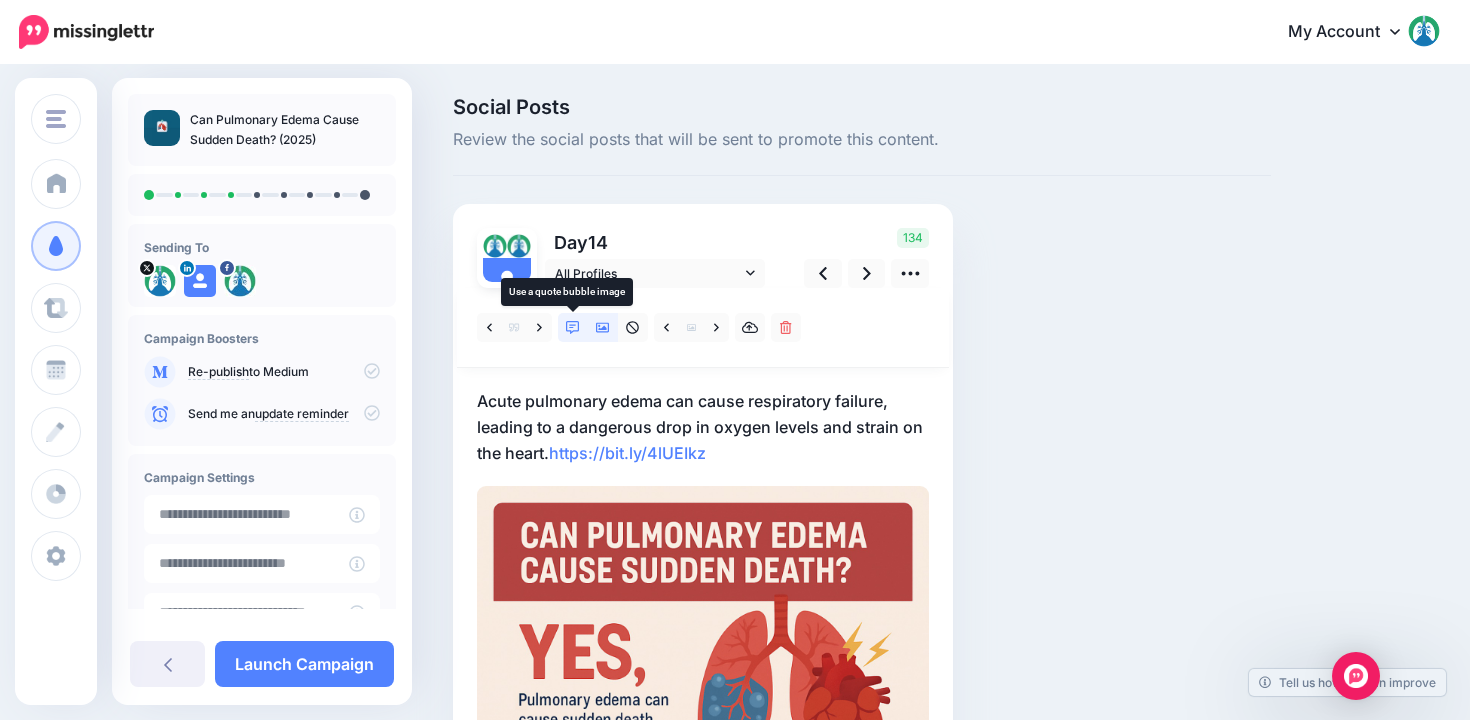 click at bounding box center [573, 327] 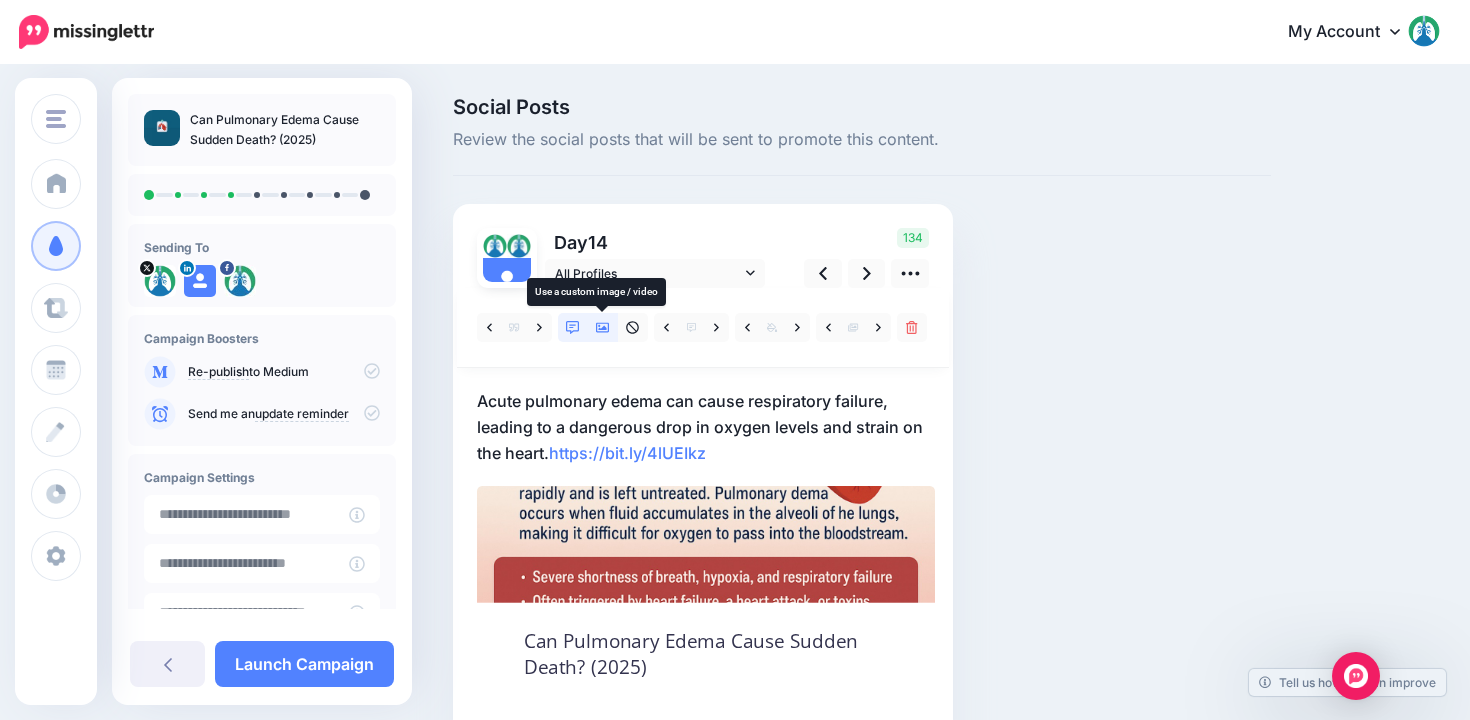 click 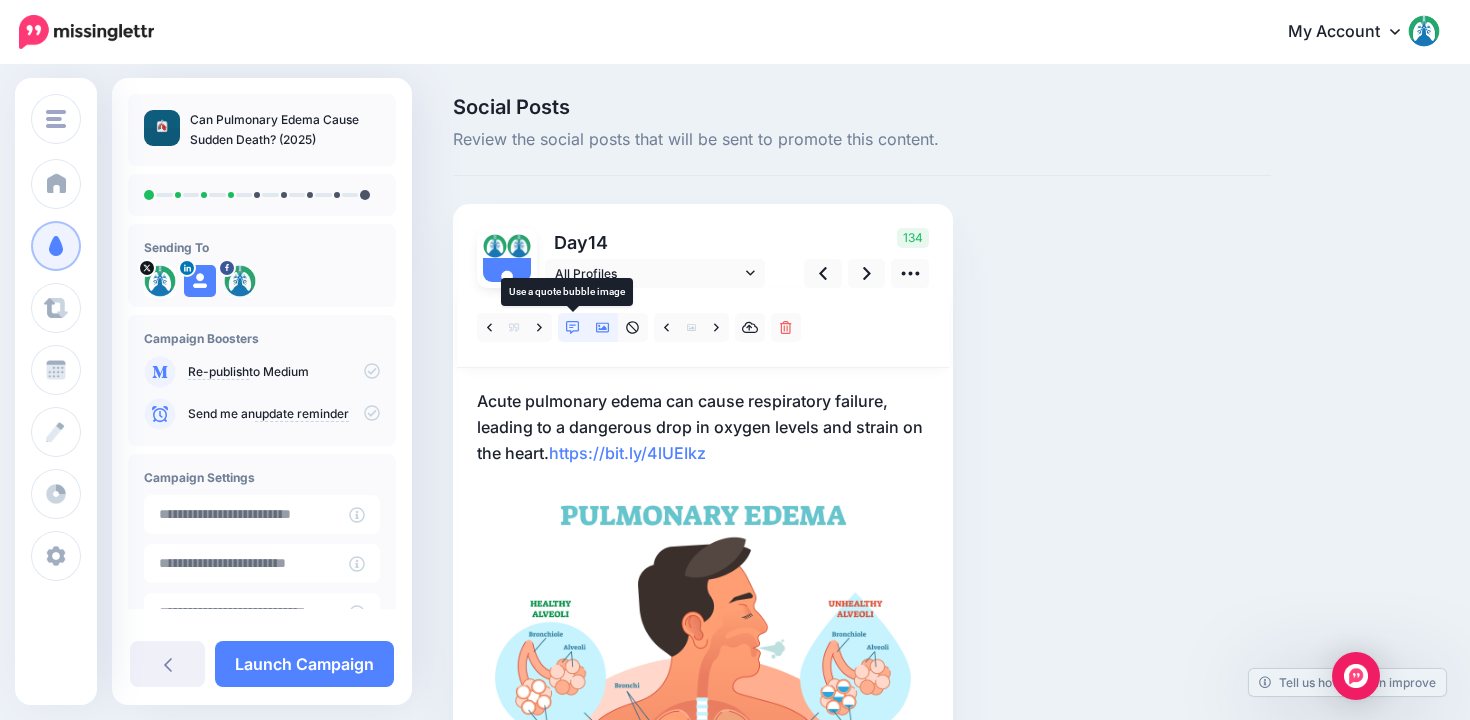 click 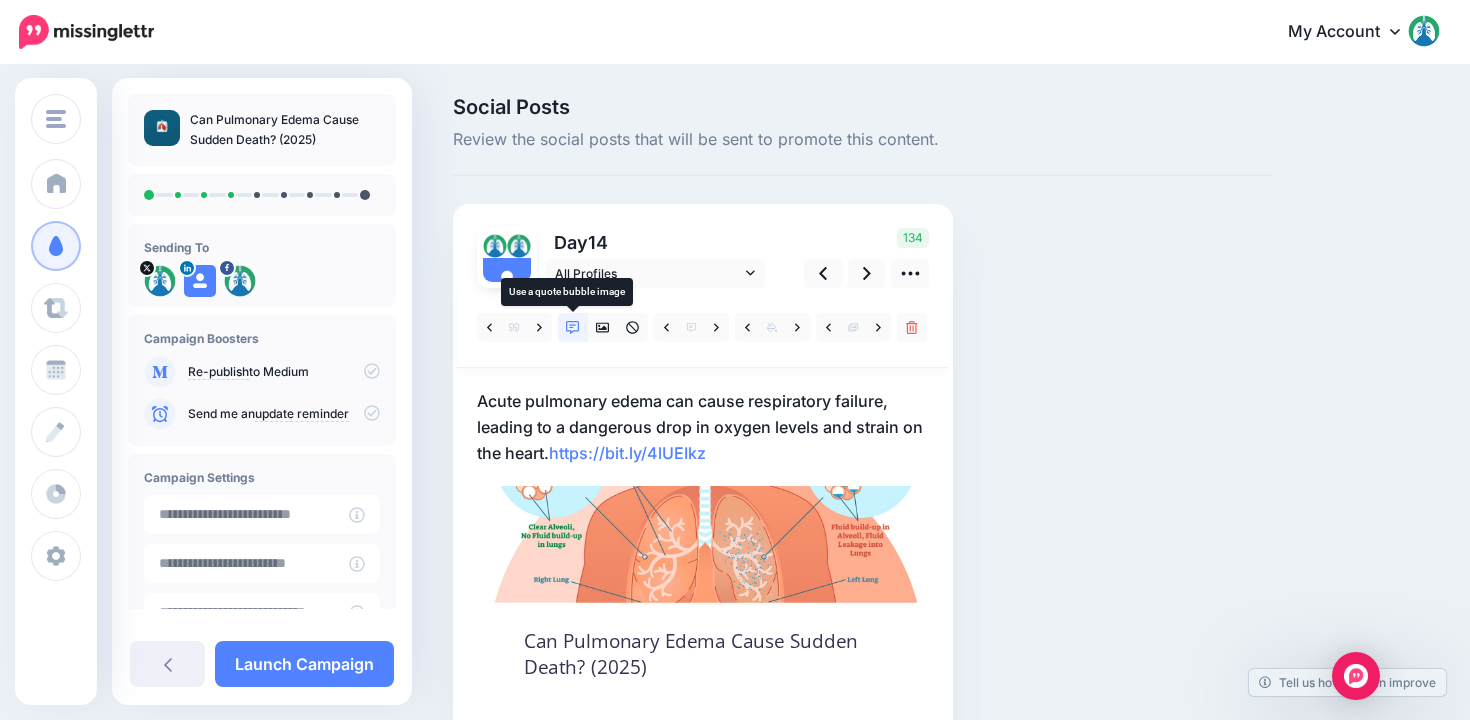 click 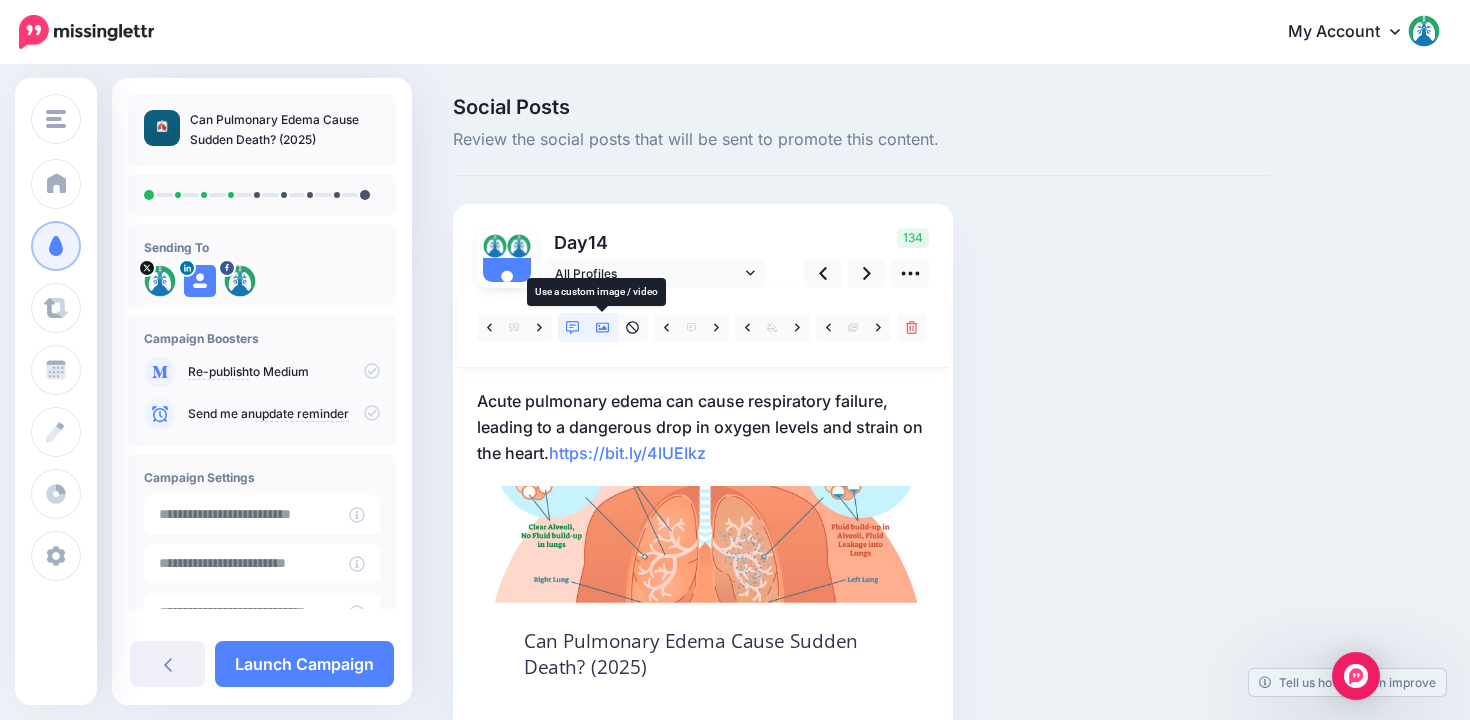 click 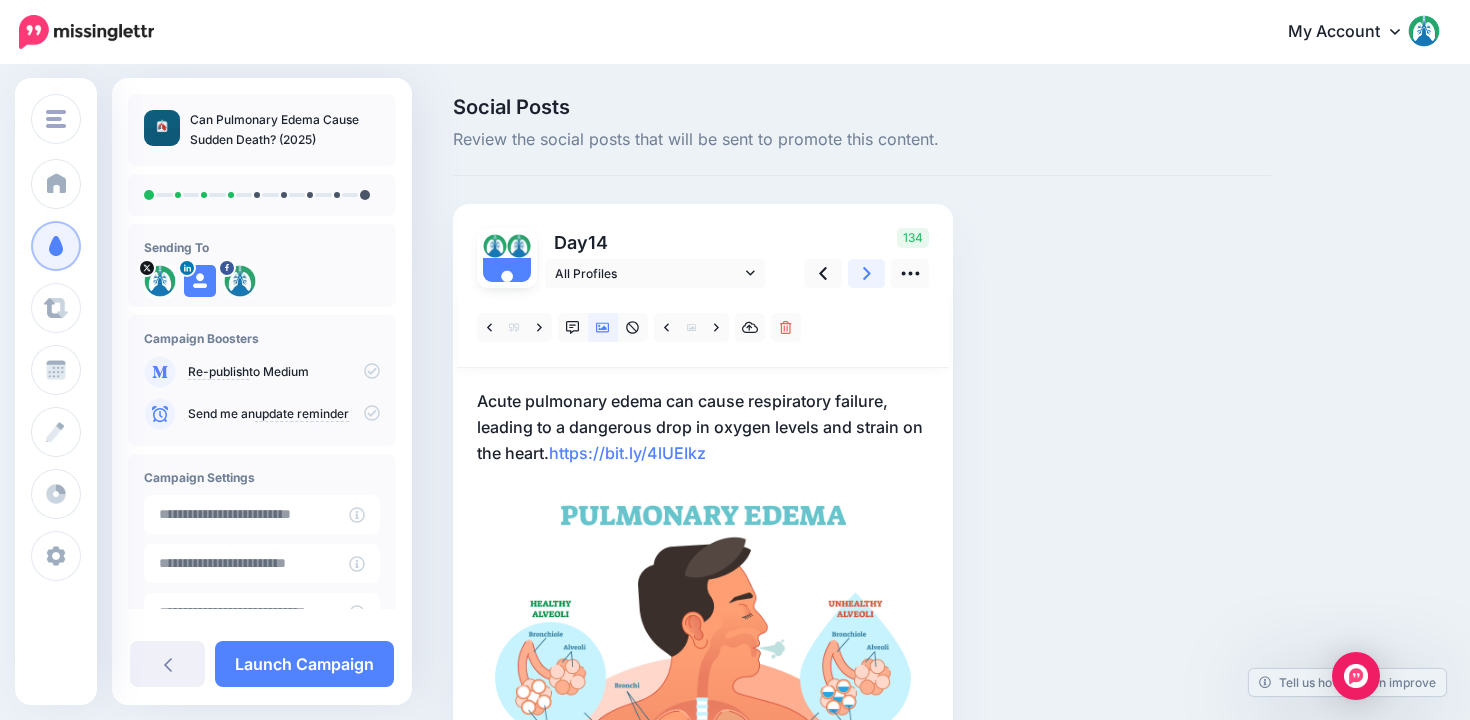 click 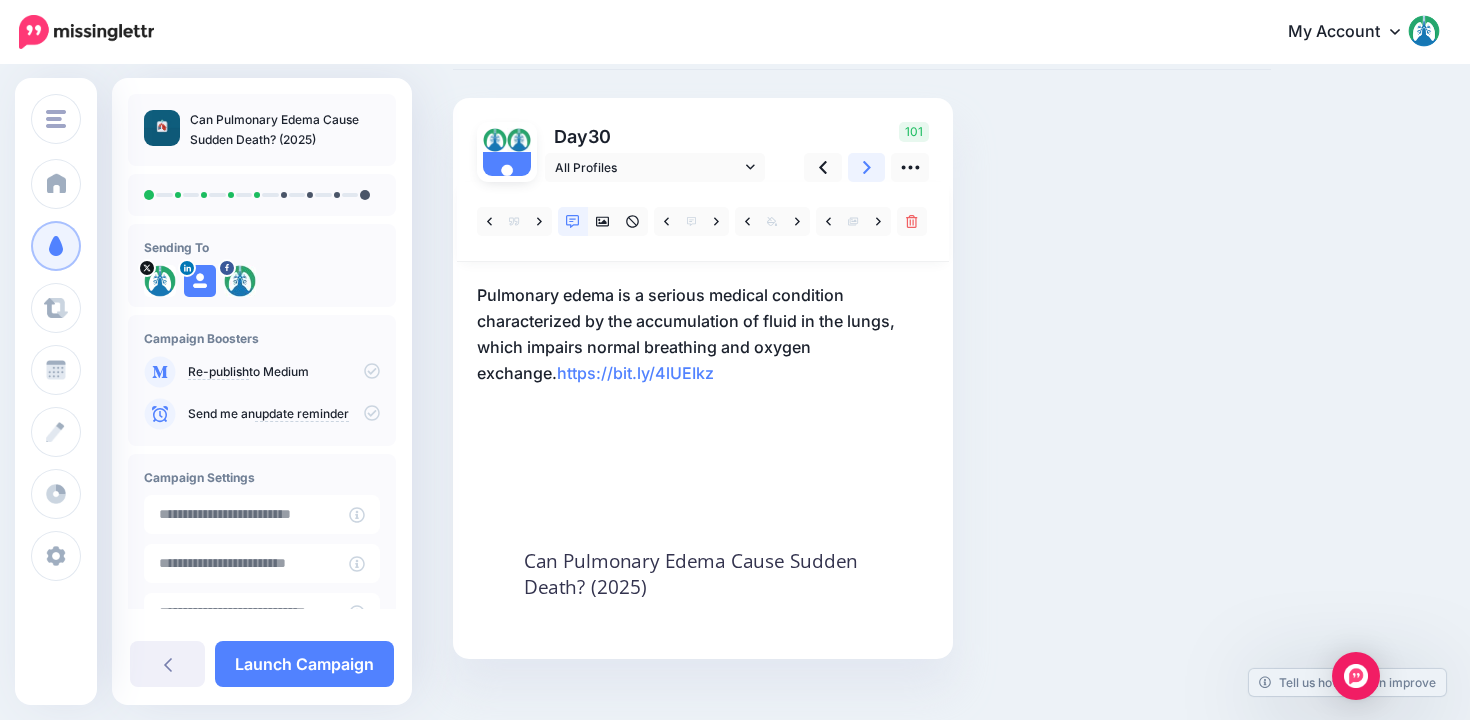 scroll, scrollTop: 110, scrollLeft: 0, axis: vertical 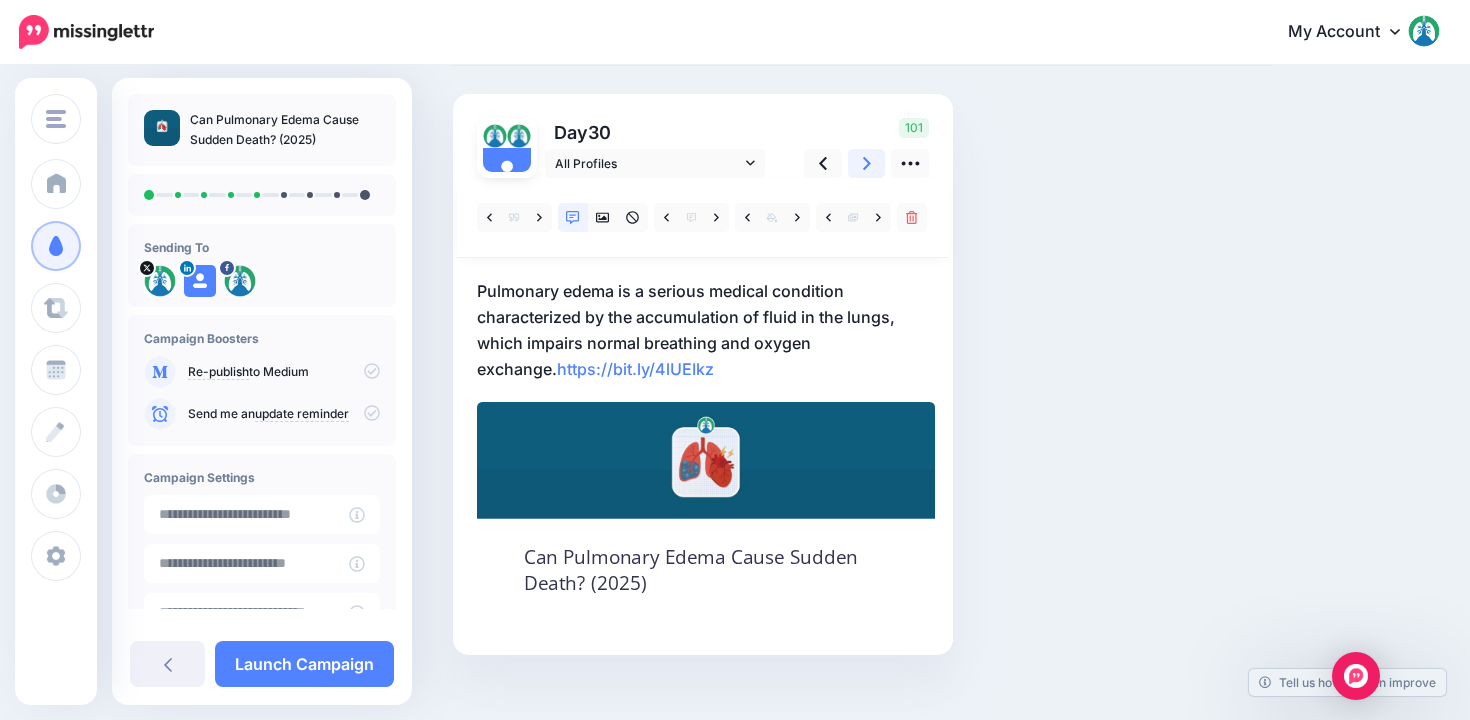 click 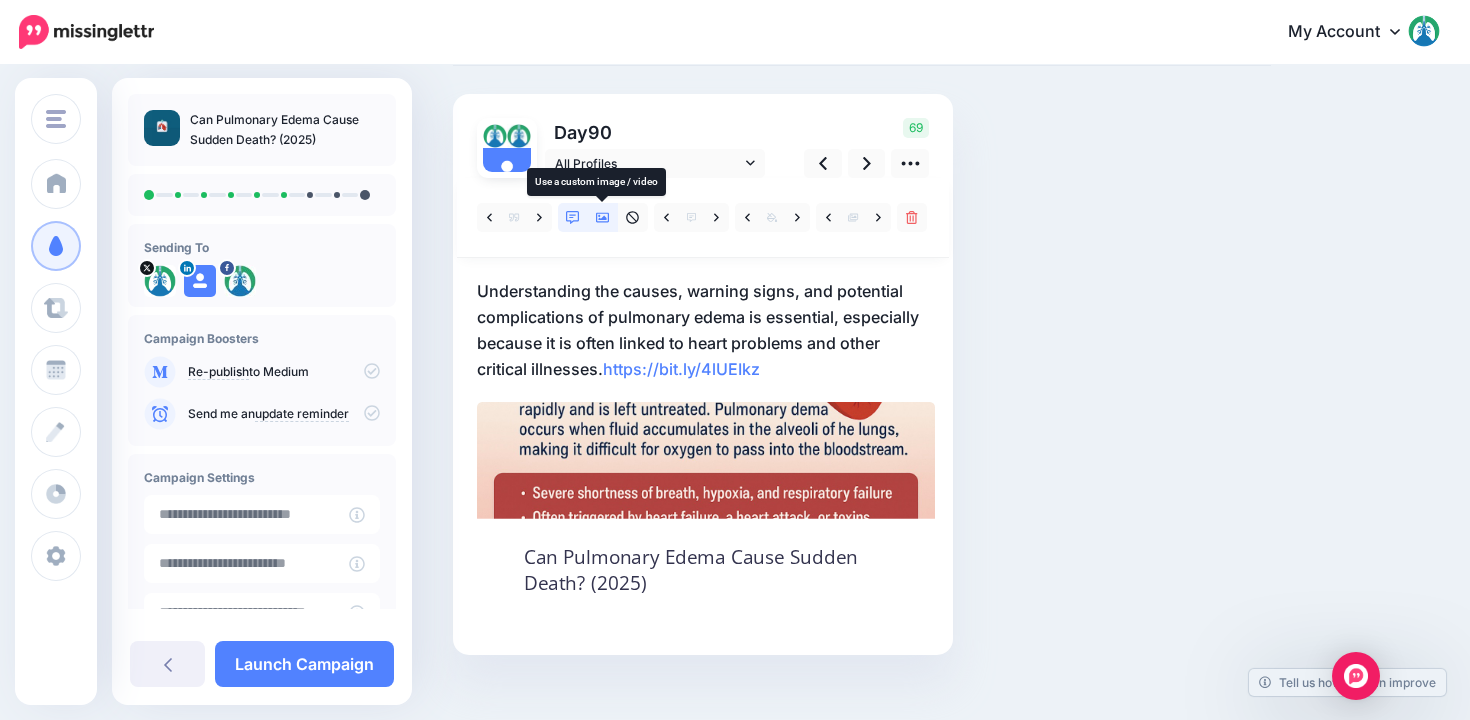 click 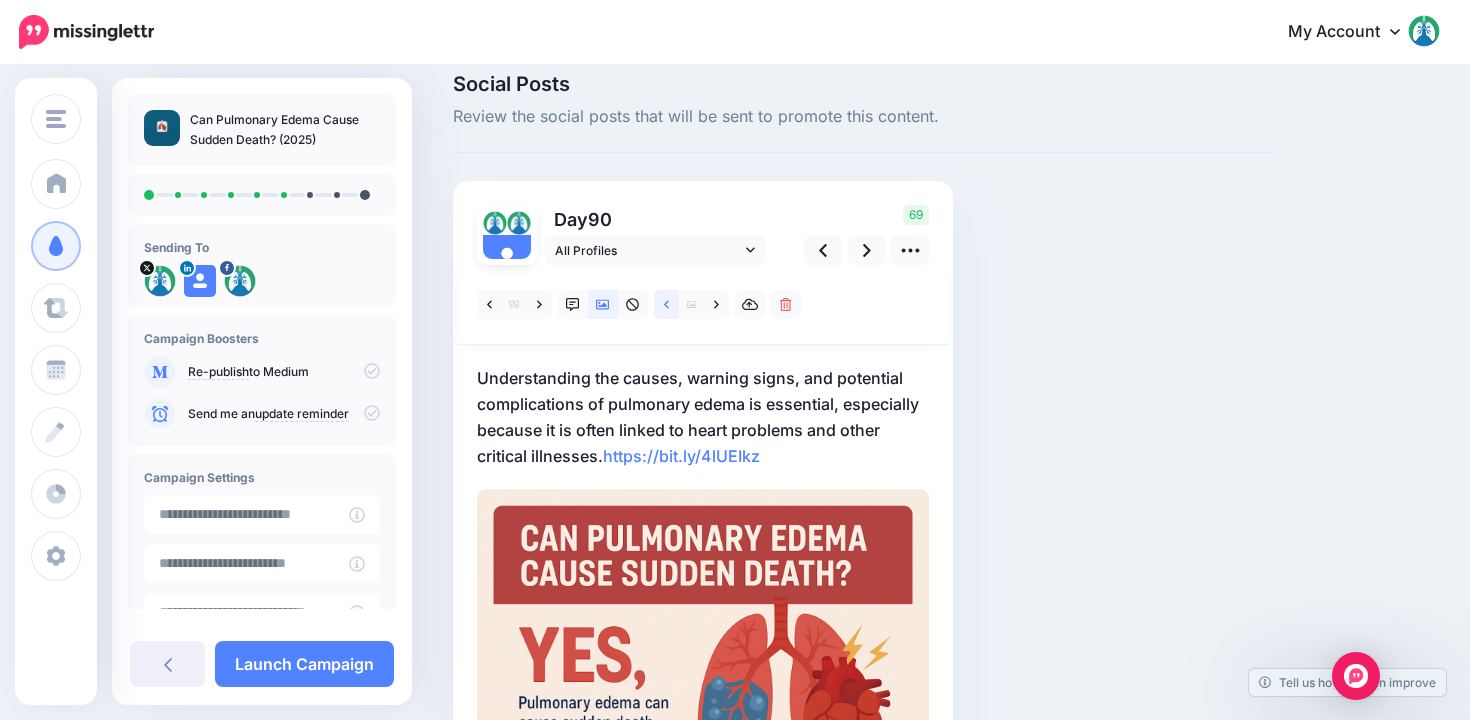 scroll, scrollTop: 38, scrollLeft: 0, axis: vertical 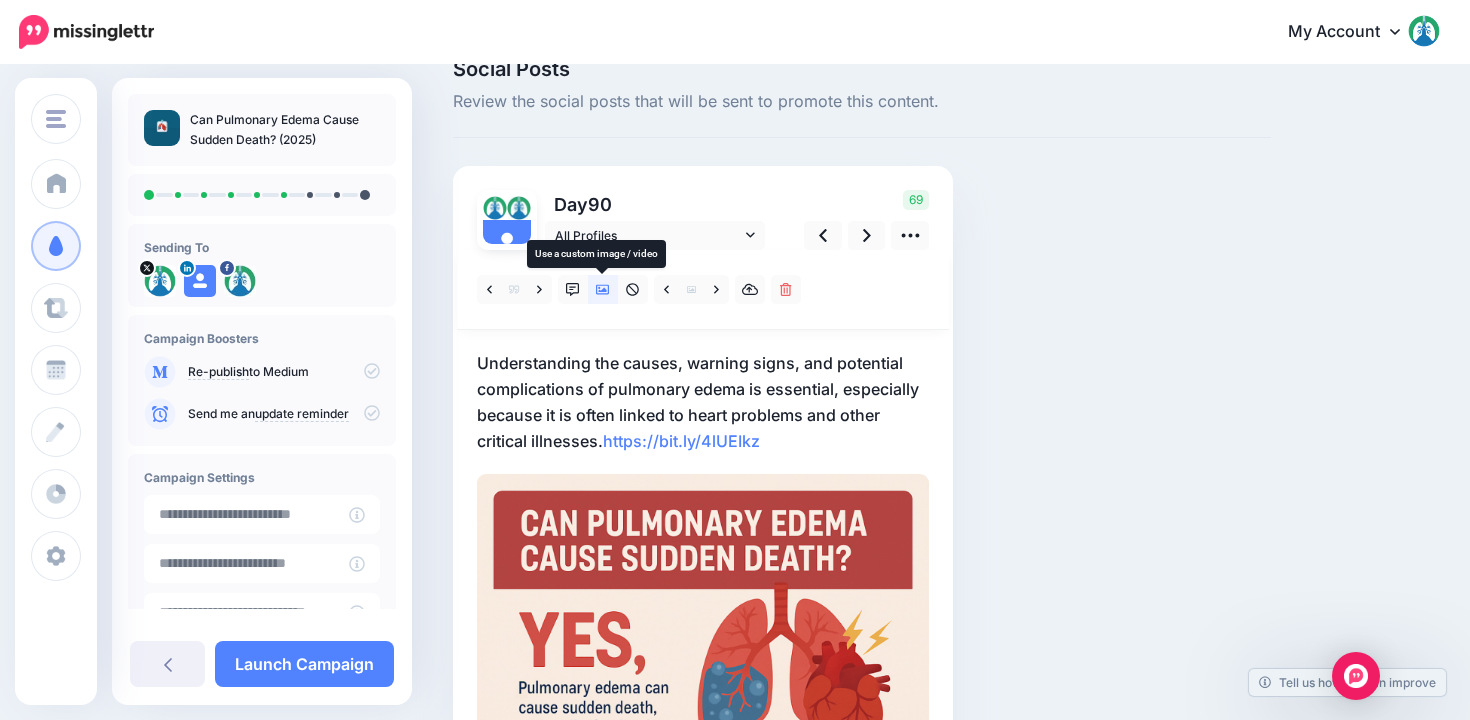 click 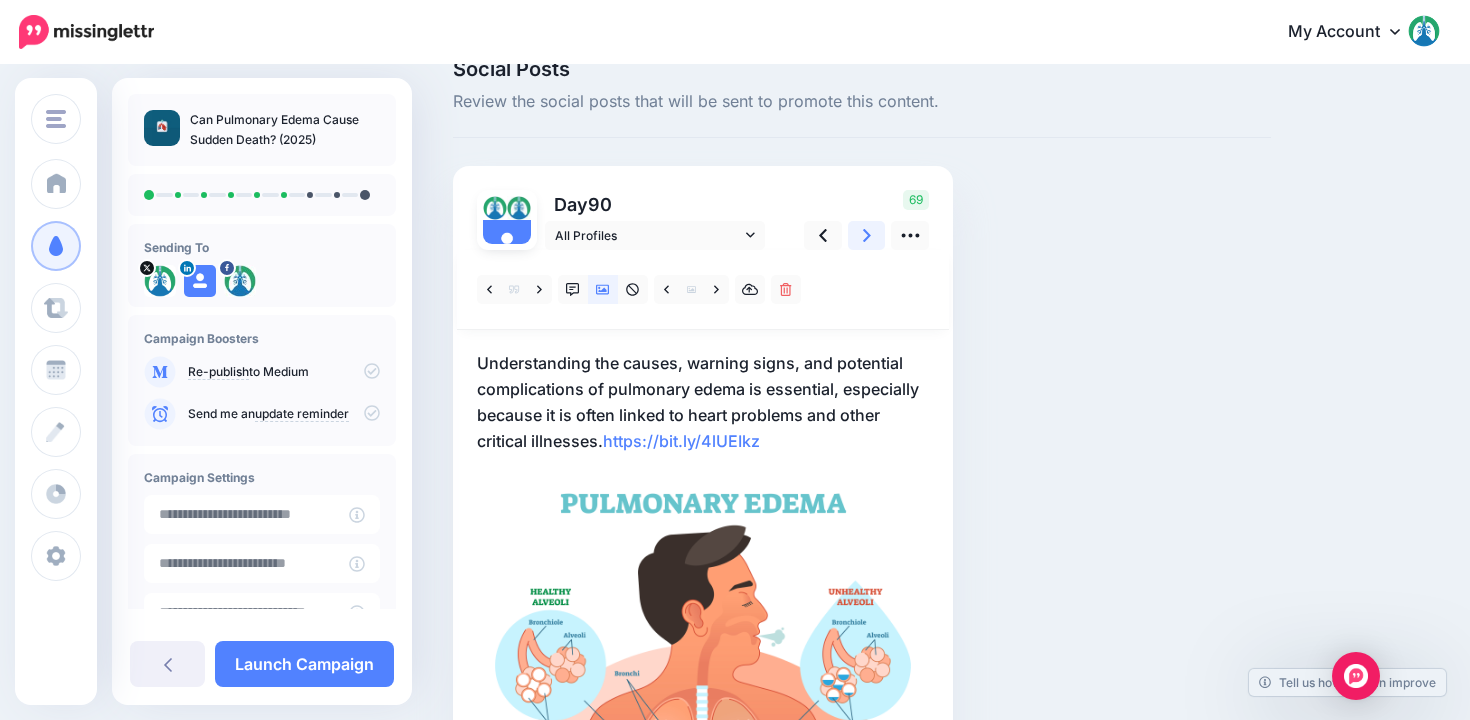 click at bounding box center [867, 235] 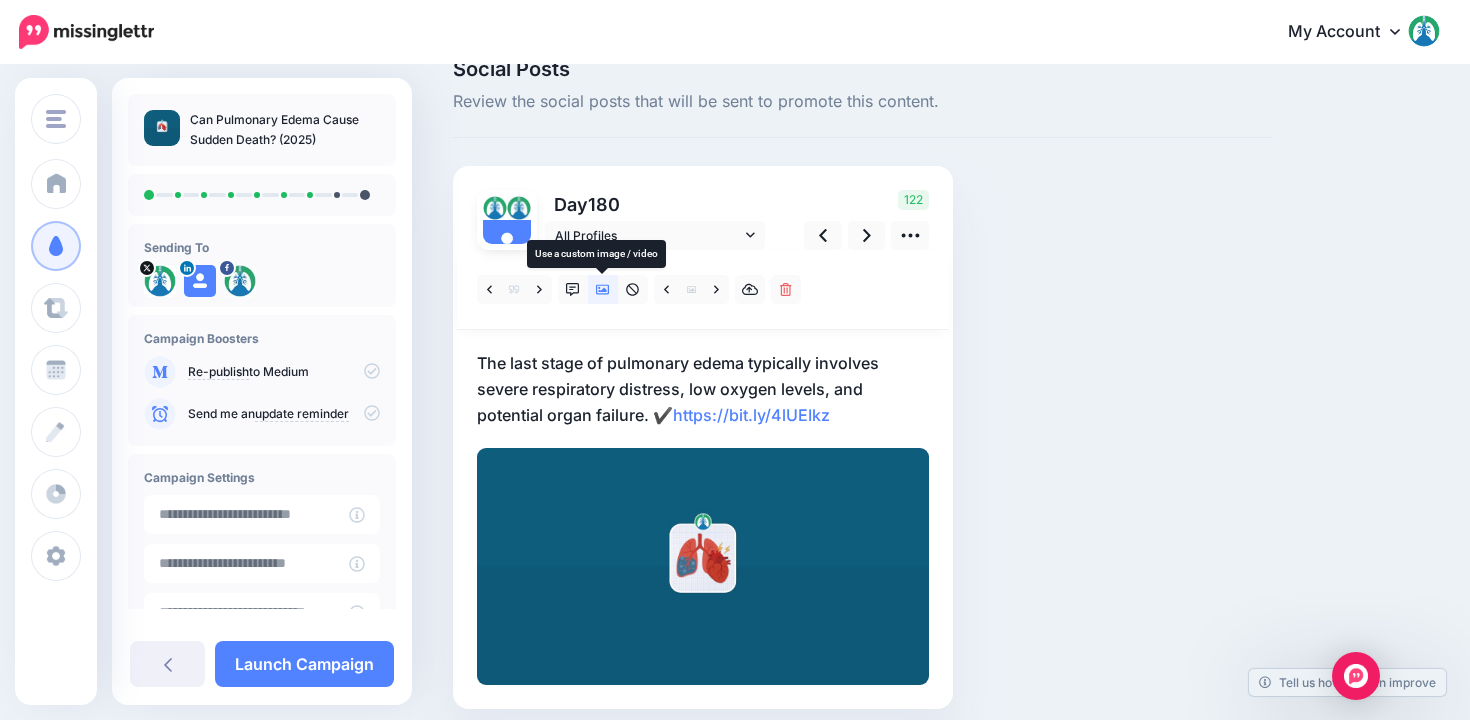 click at bounding box center [603, 289] 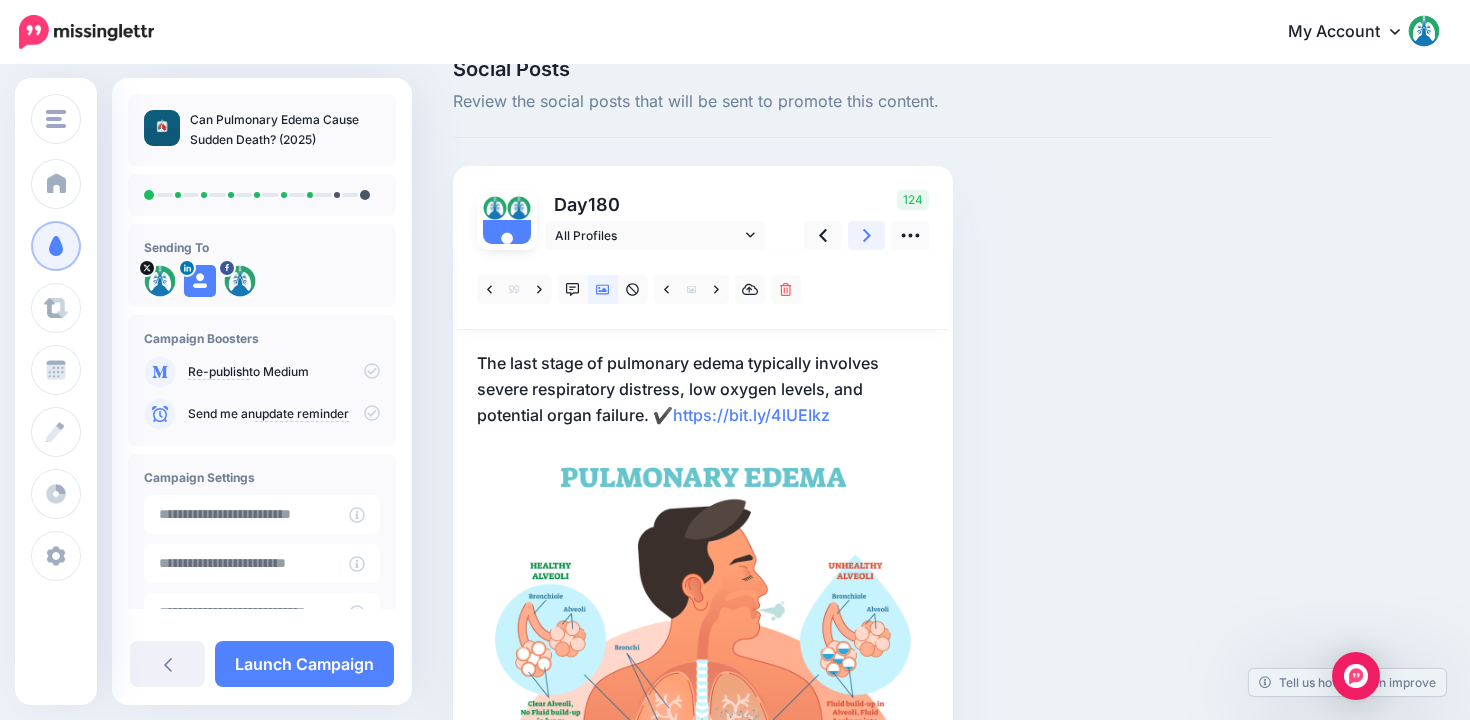 click 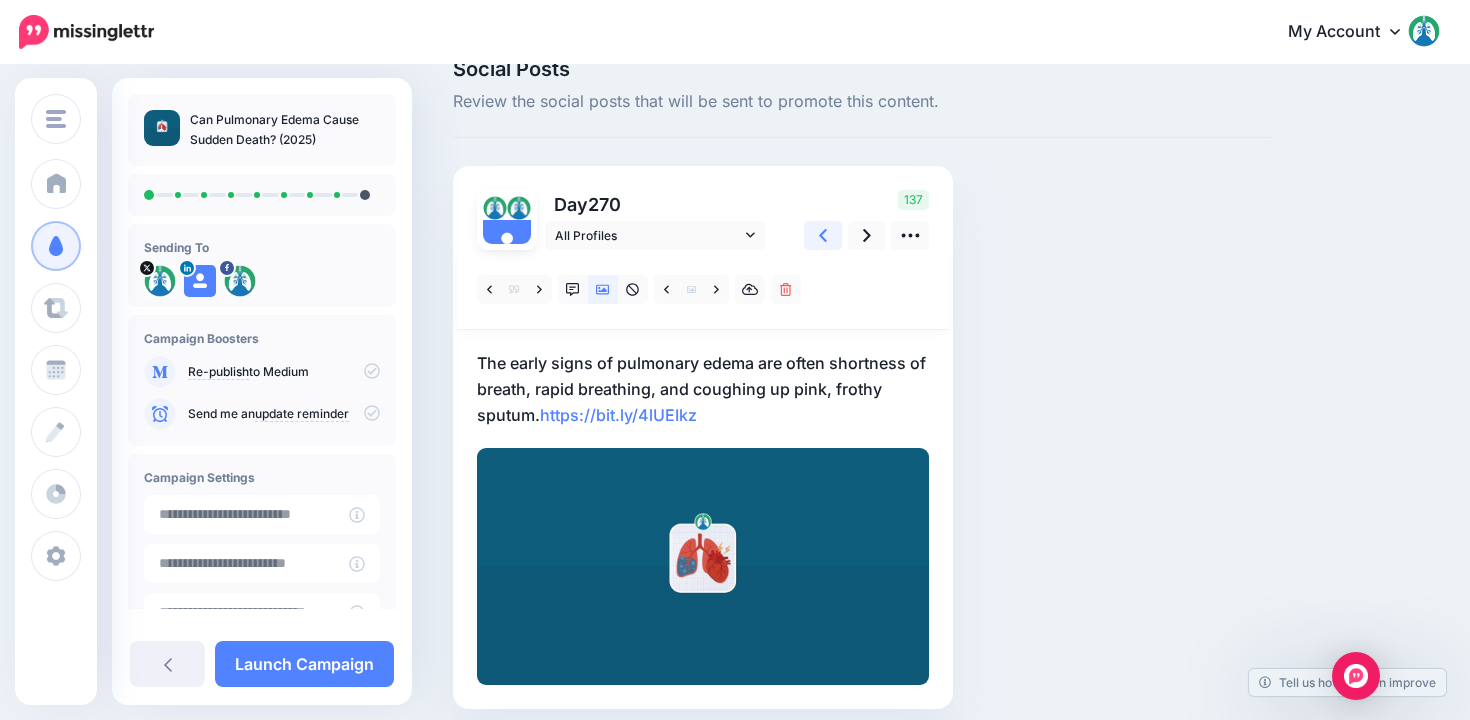 click 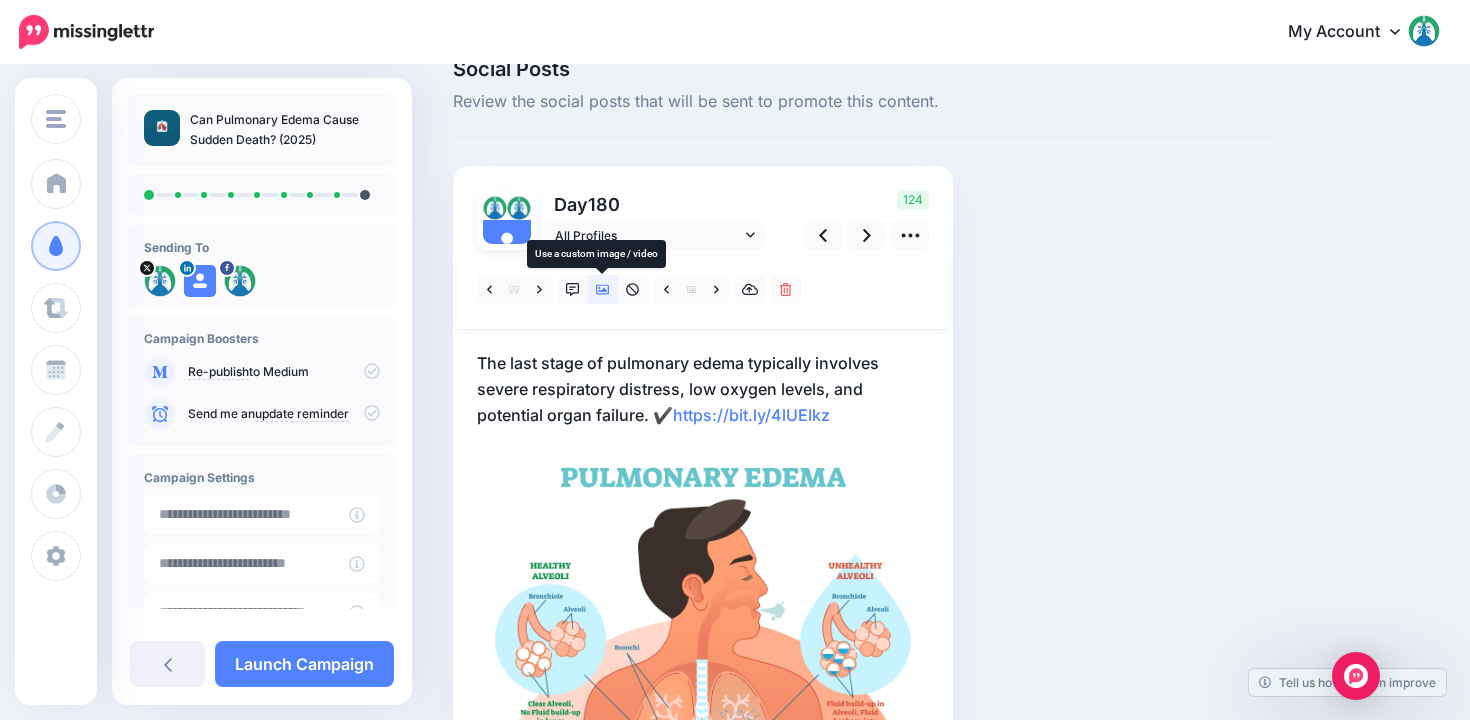 click 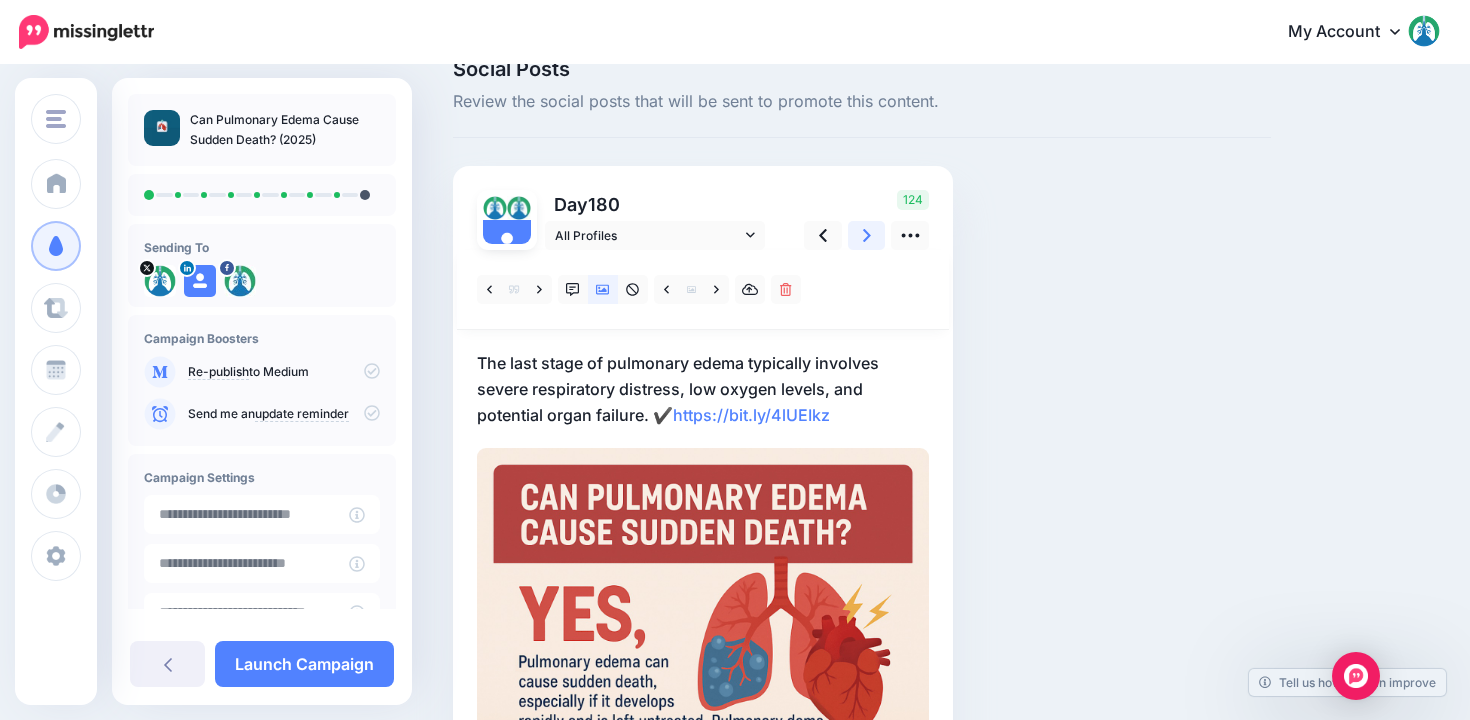 click at bounding box center [867, 235] 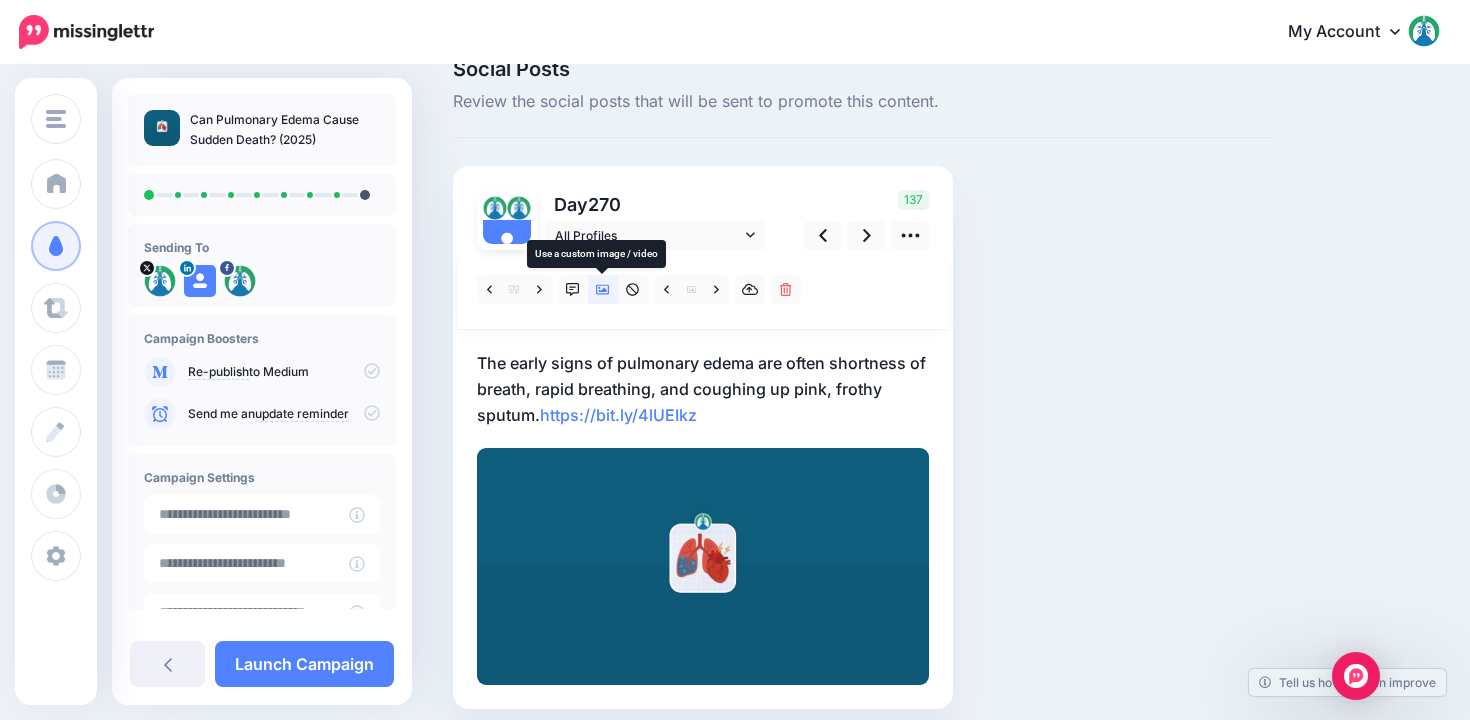 click 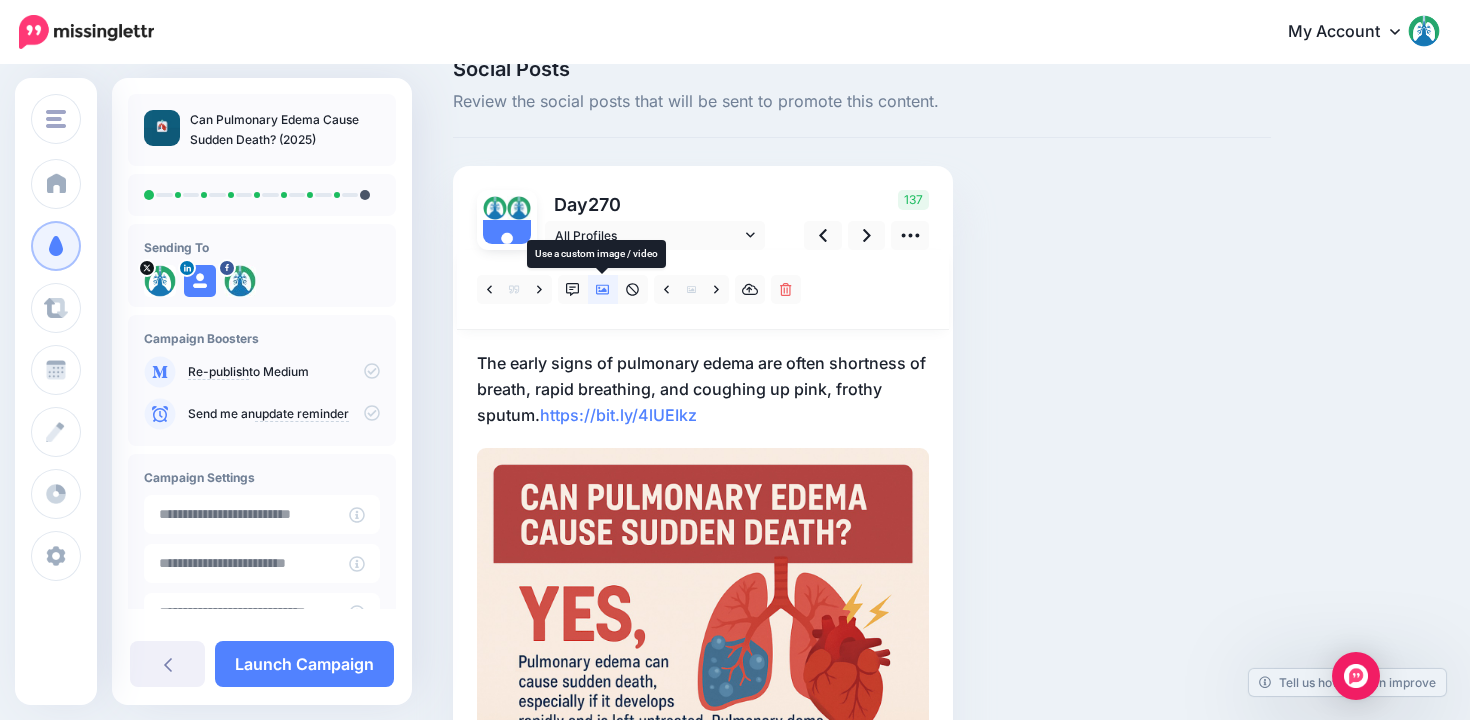 click 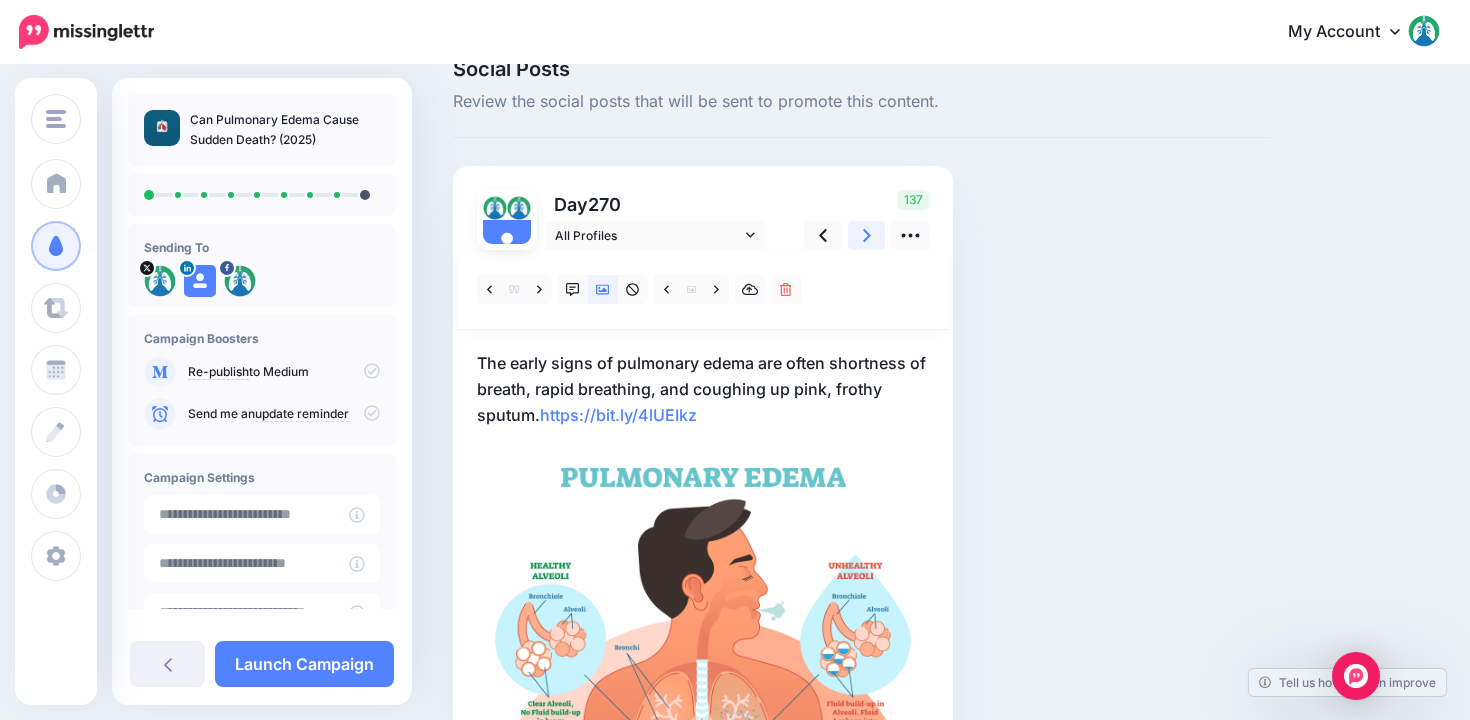 click at bounding box center (867, 235) 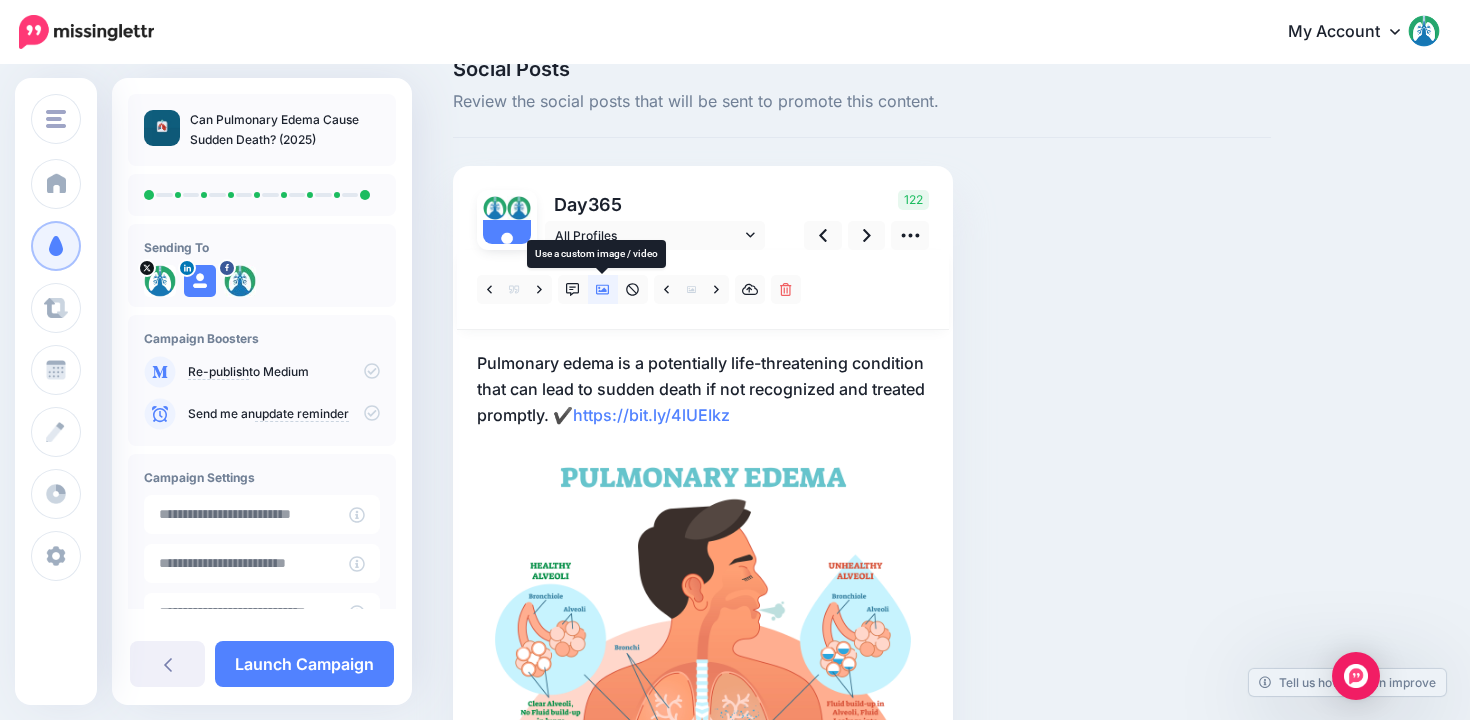 click 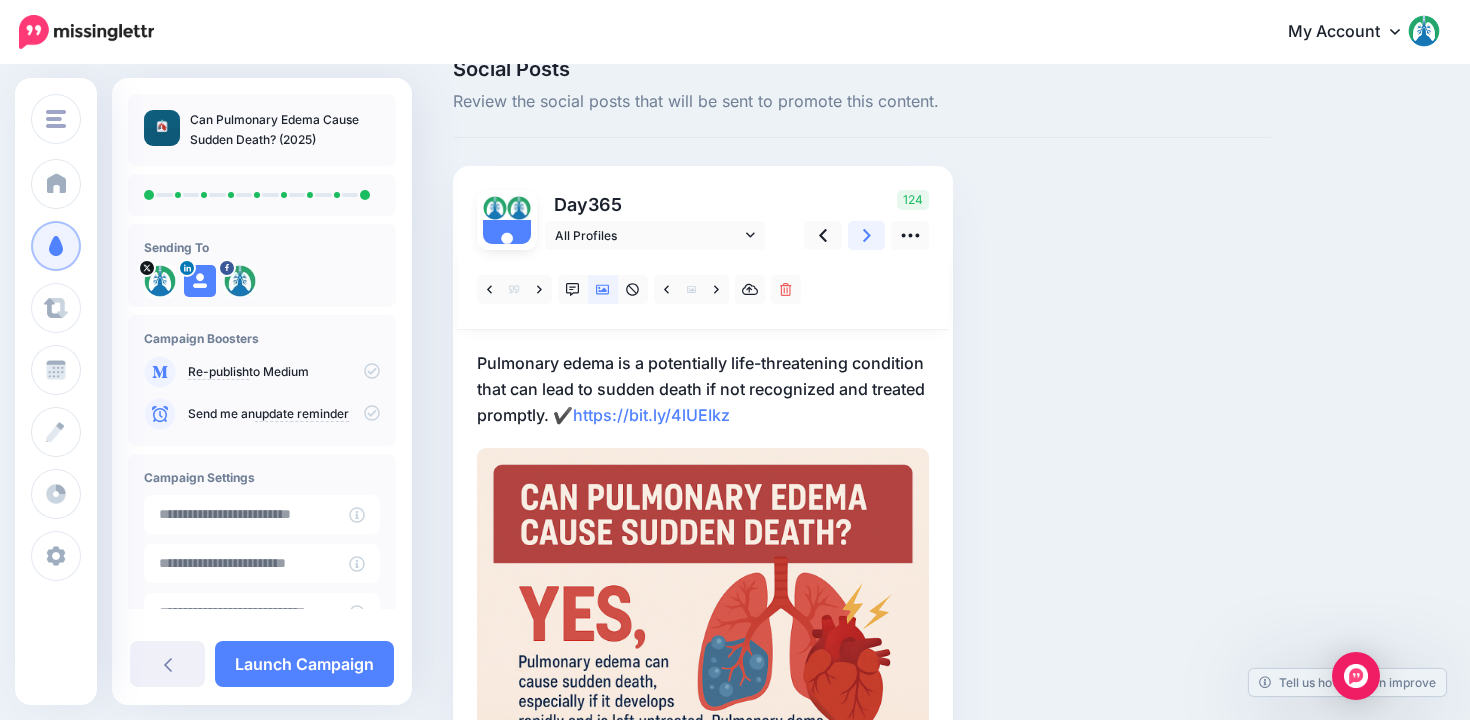 click 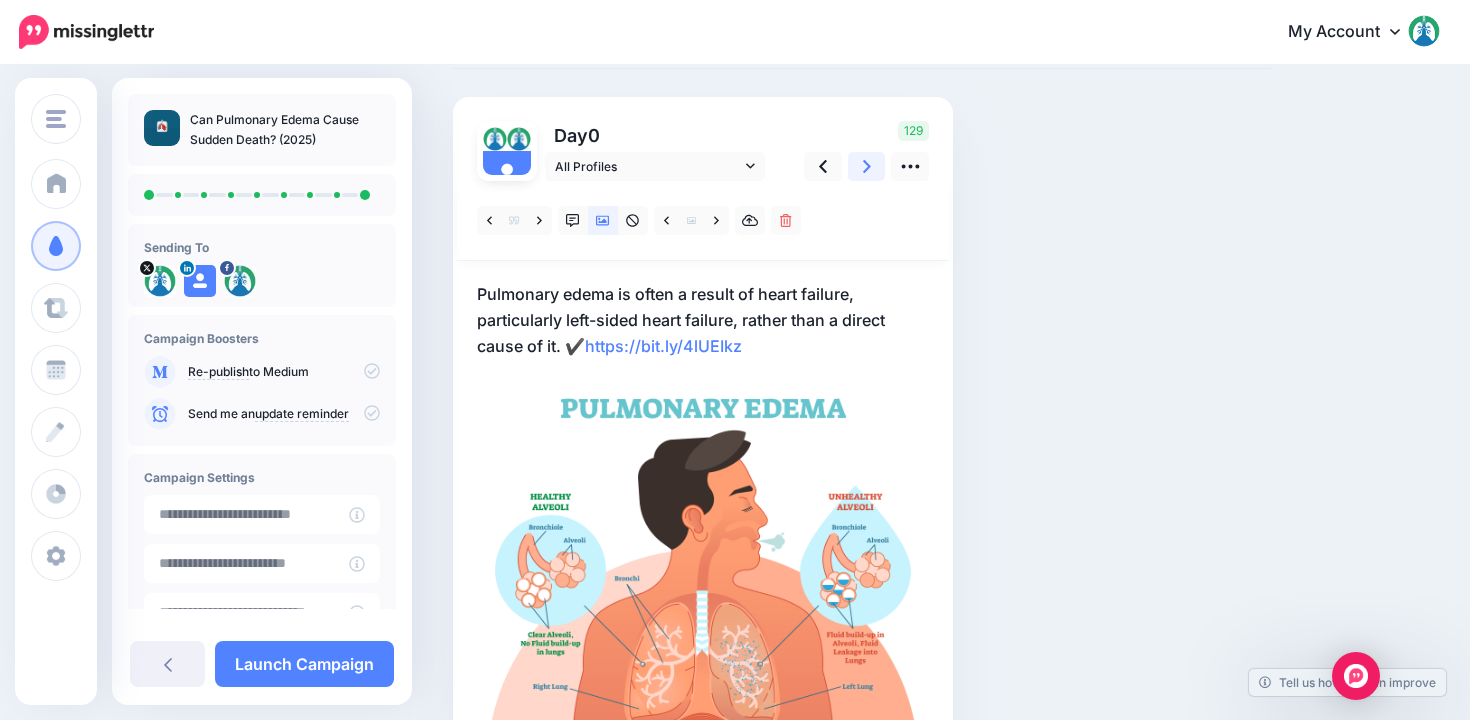 scroll, scrollTop: 225, scrollLeft: 0, axis: vertical 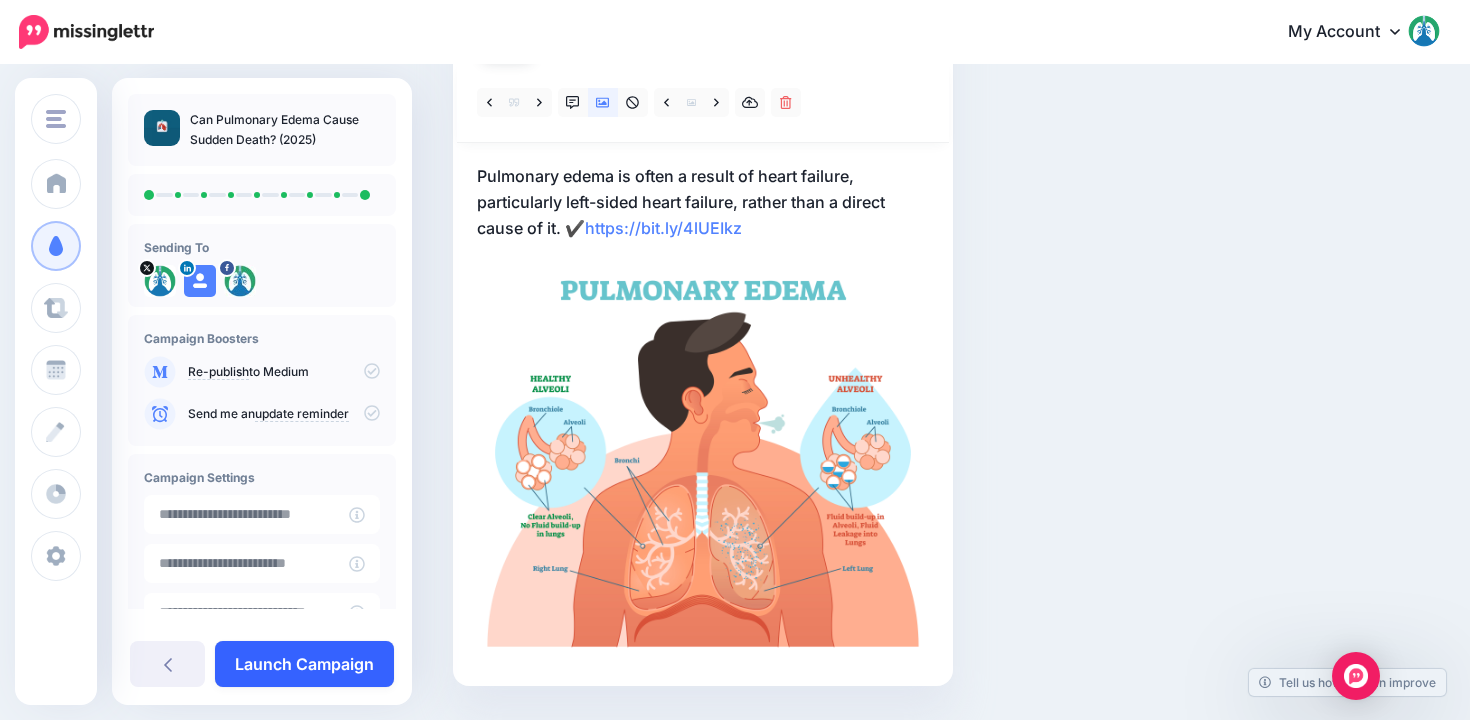 click on "Launch Campaign" at bounding box center (304, 664) 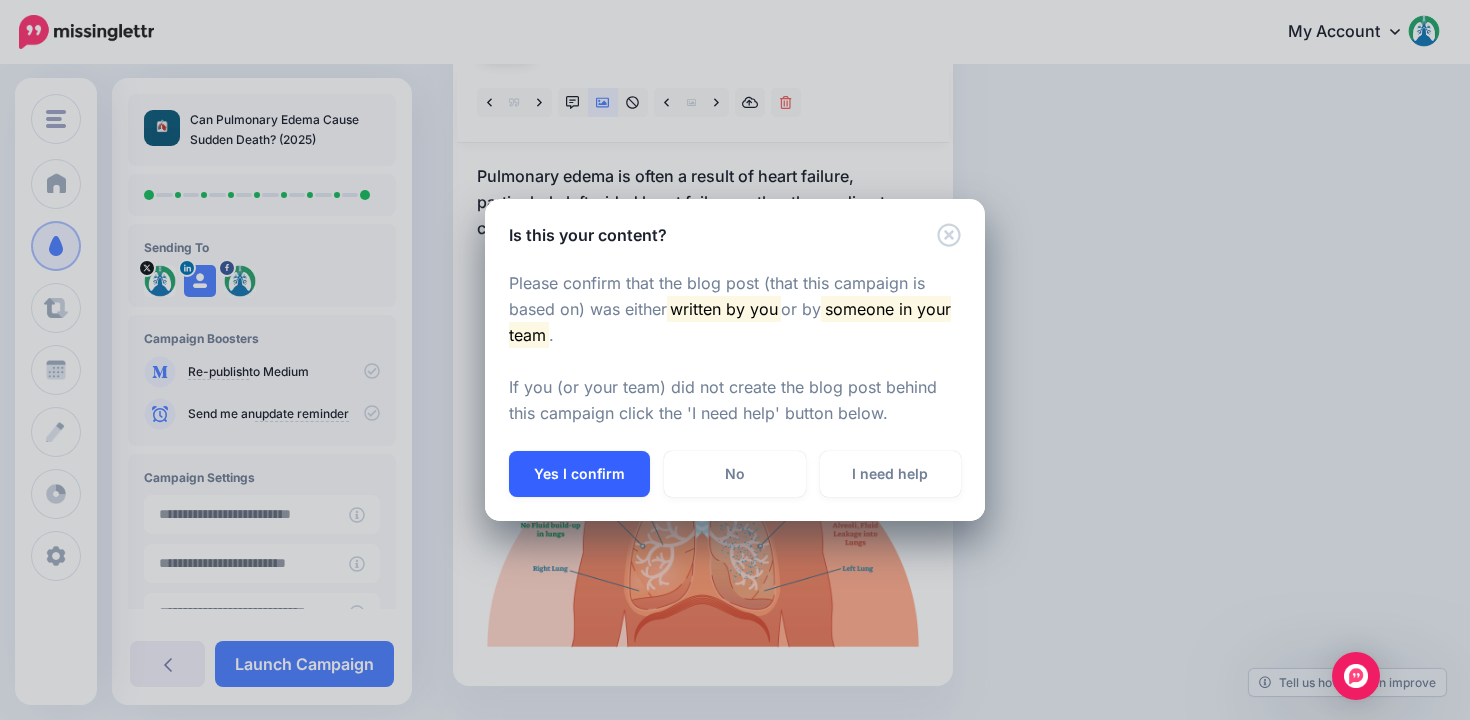 click on "Yes I confirm" at bounding box center (579, 474) 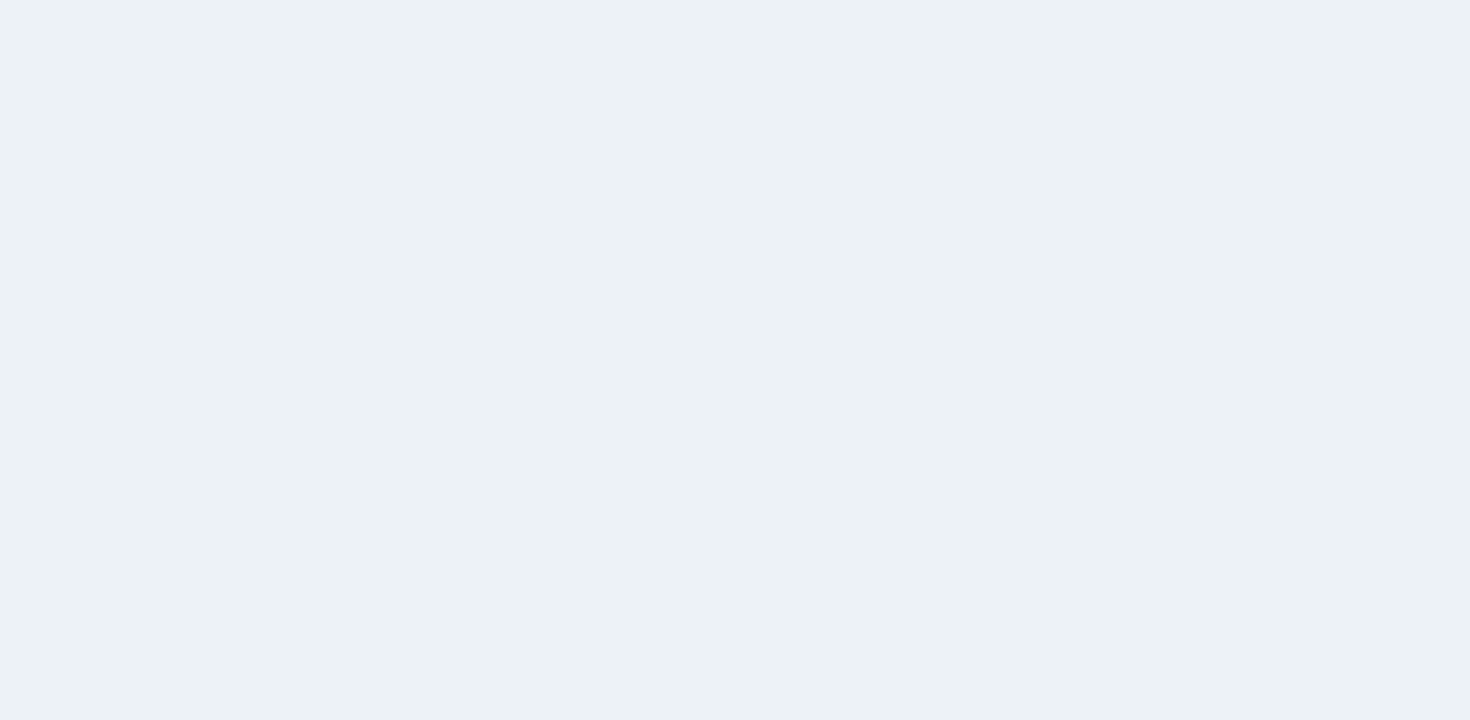 scroll, scrollTop: 0, scrollLeft: 0, axis: both 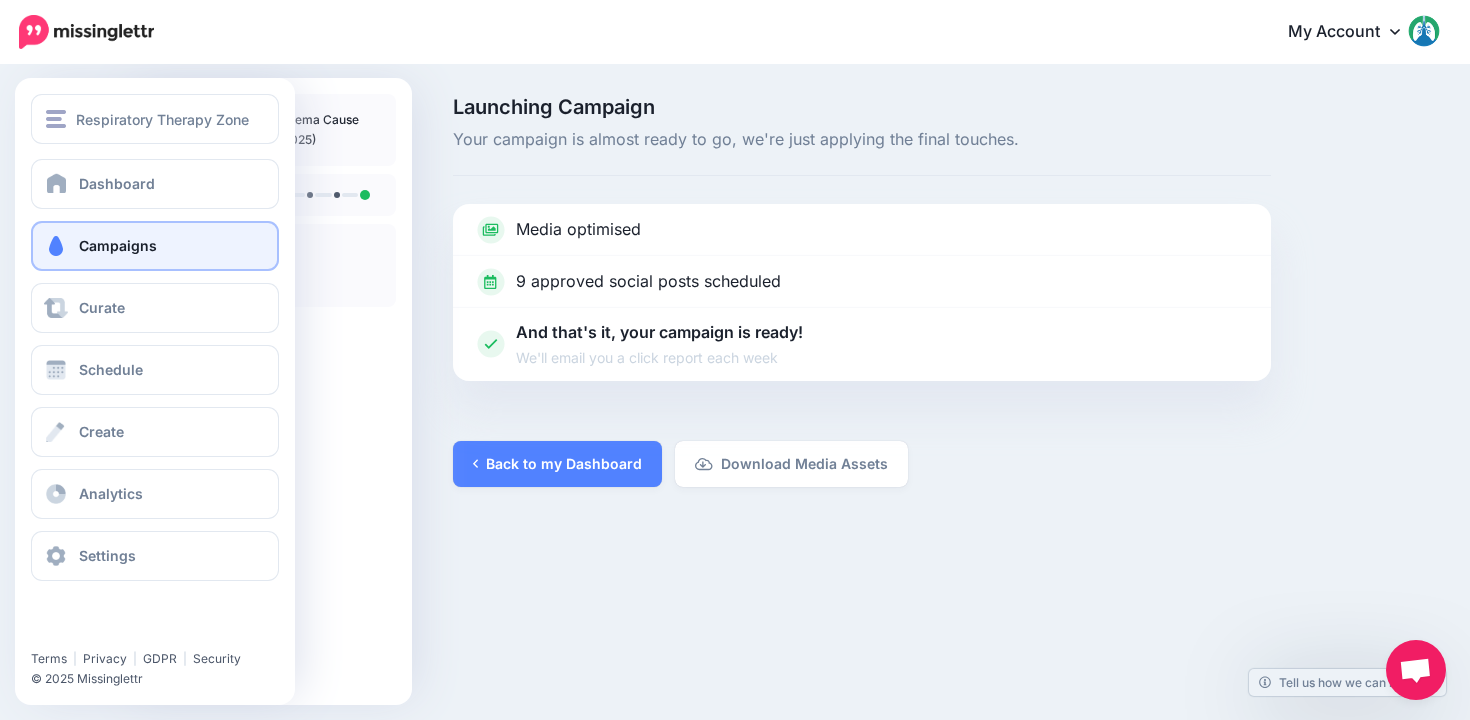 click on "Campaigns" at bounding box center (118, 245) 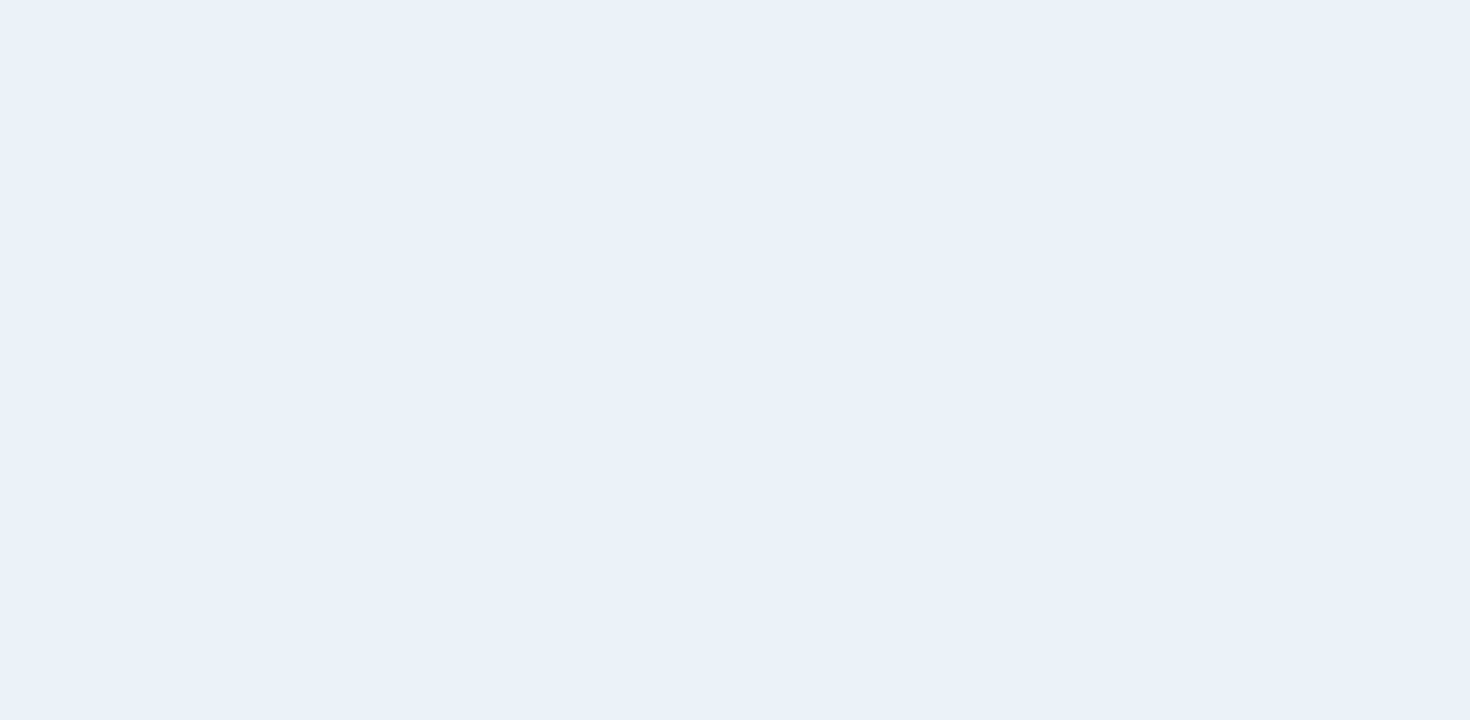 scroll, scrollTop: 0, scrollLeft: 0, axis: both 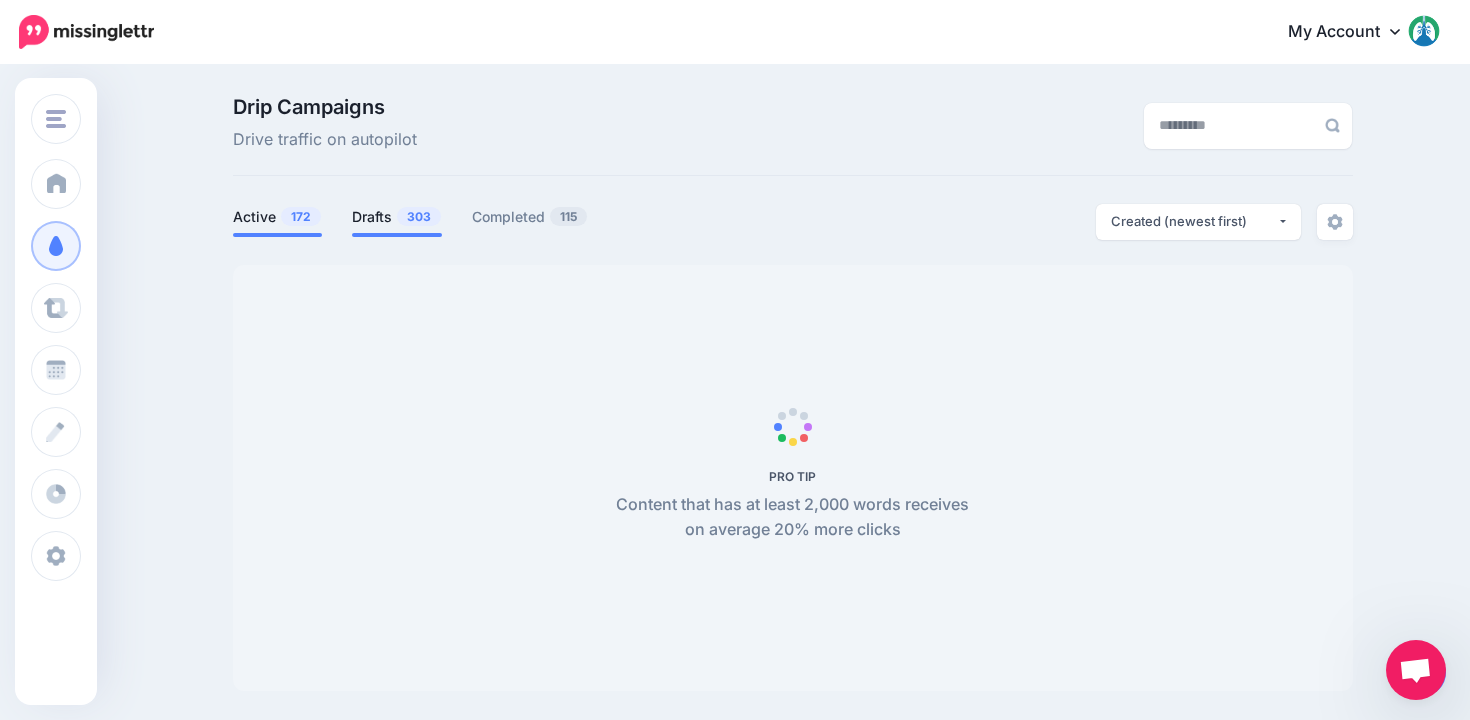 click on "Drafts  303" at bounding box center [397, 217] 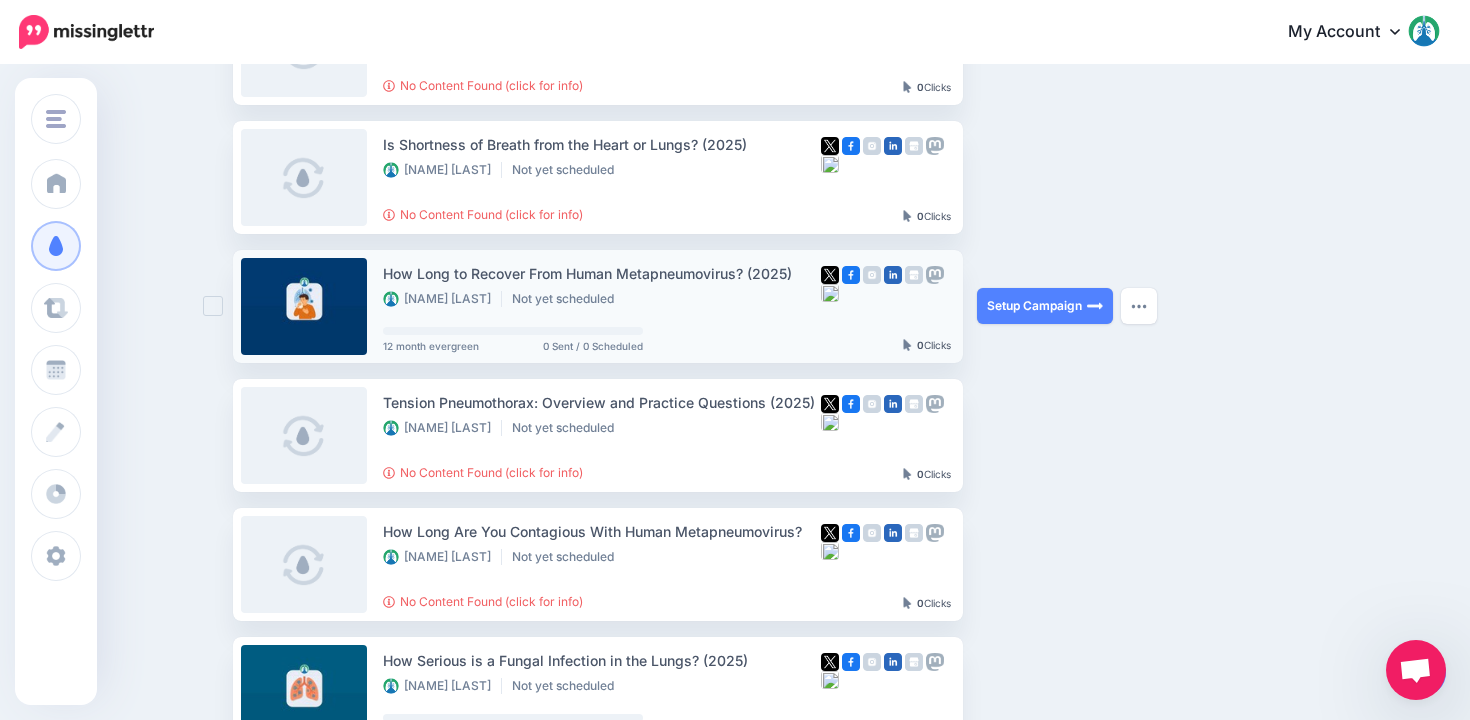 scroll, scrollTop: 267, scrollLeft: 0, axis: vertical 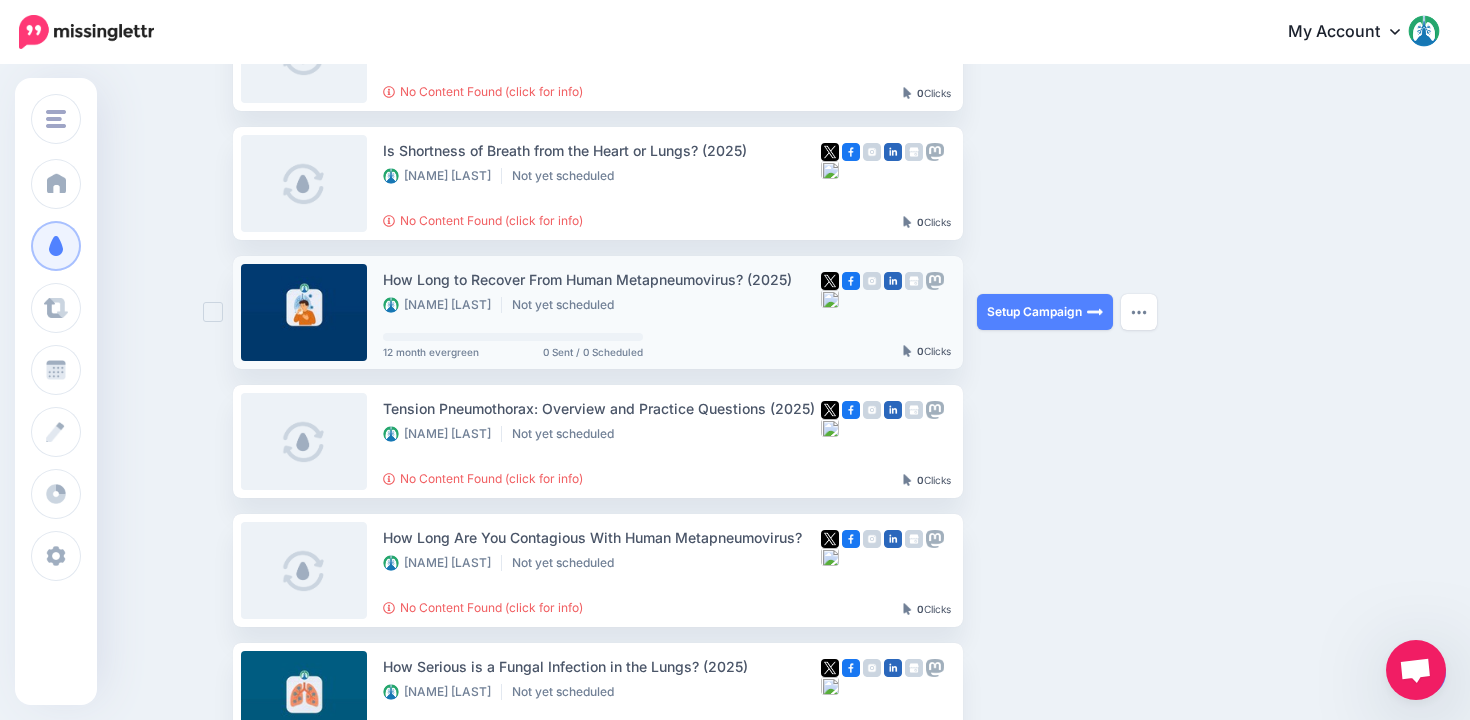 click at bounding box center (213, 312) 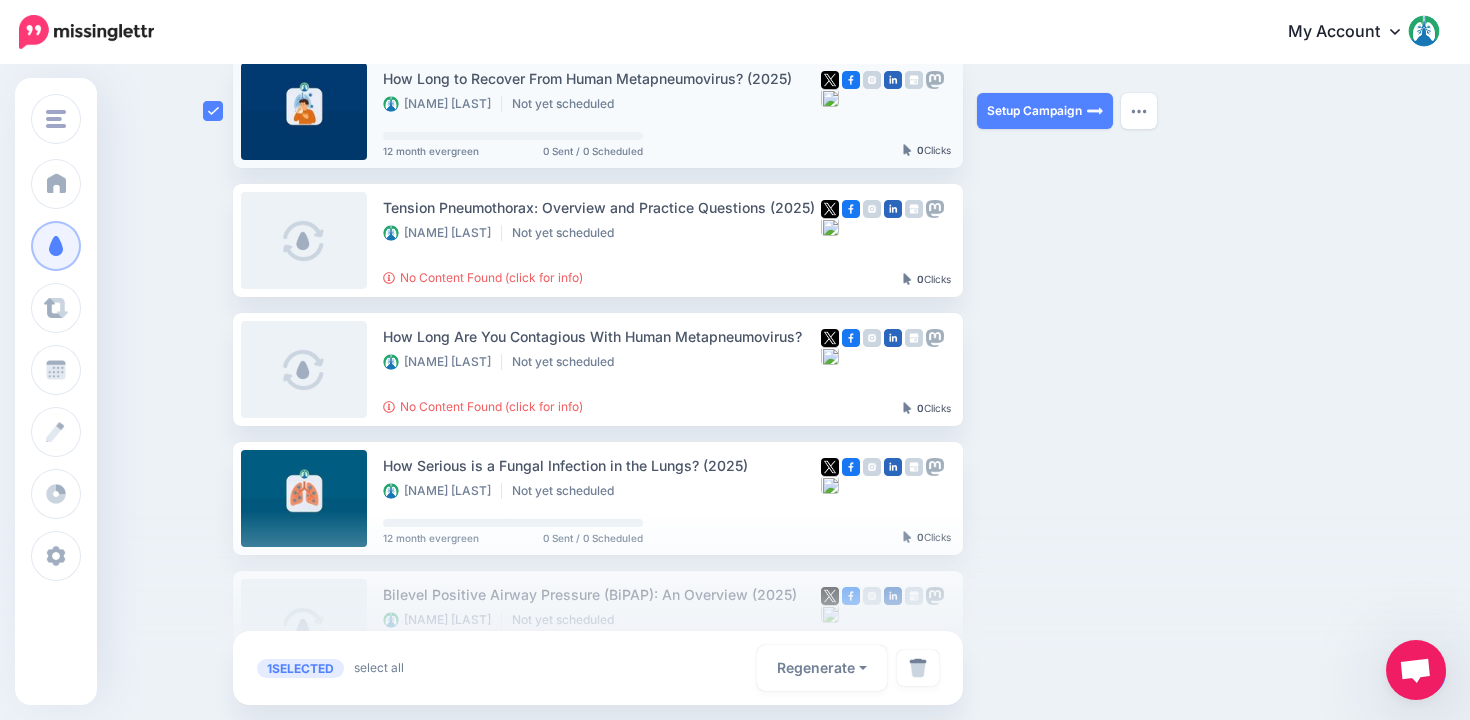 scroll, scrollTop: 476, scrollLeft: 0, axis: vertical 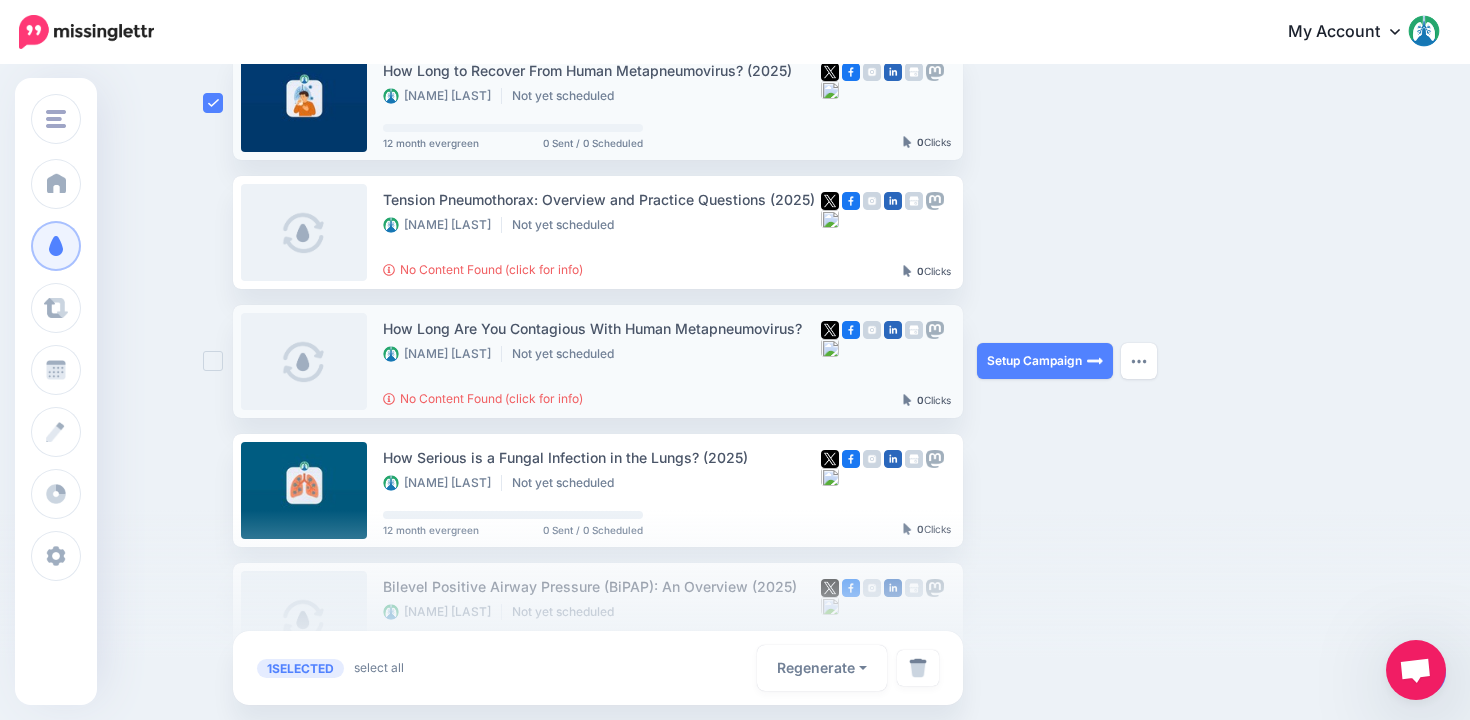 click at bounding box center (213, 361) 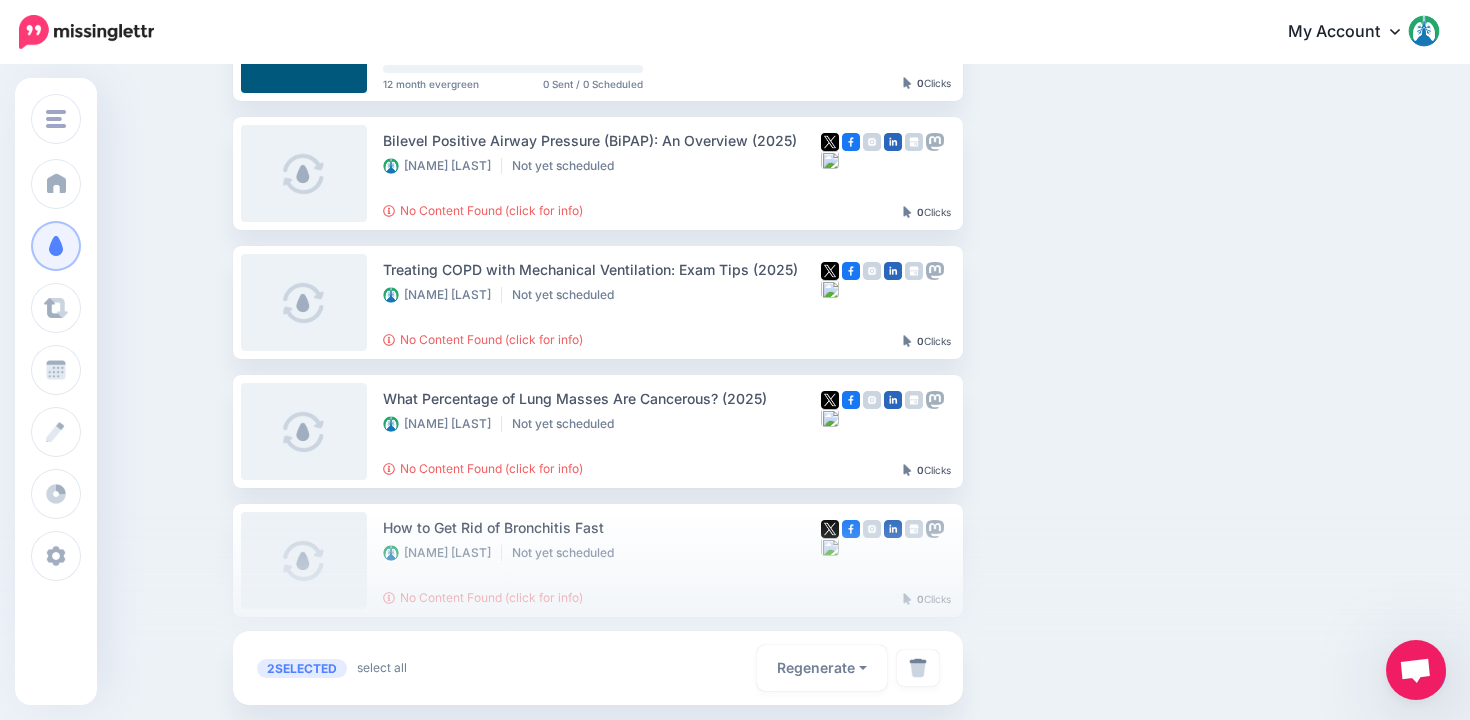 scroll, scrollTop: 967, scrollLeft: 0, axis: vertical 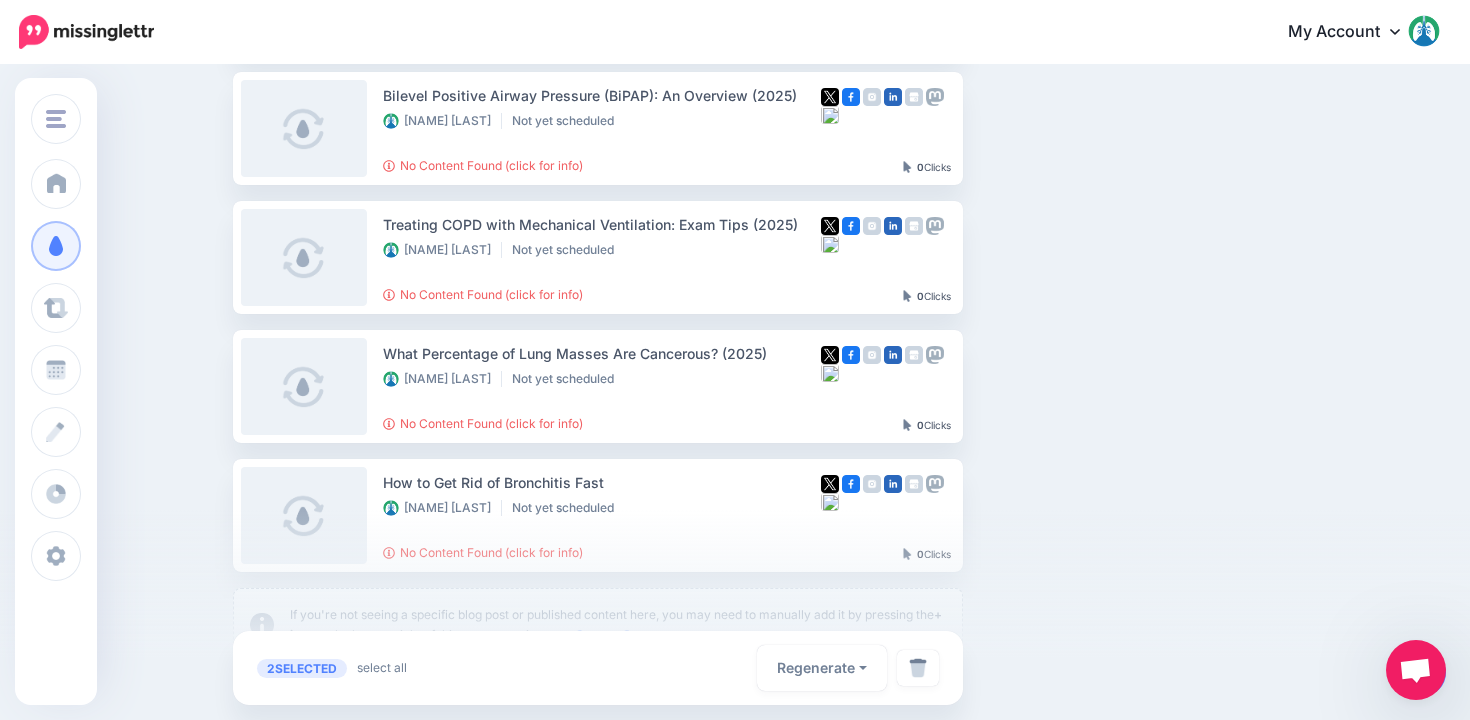 click at bounding box center [735, 615] 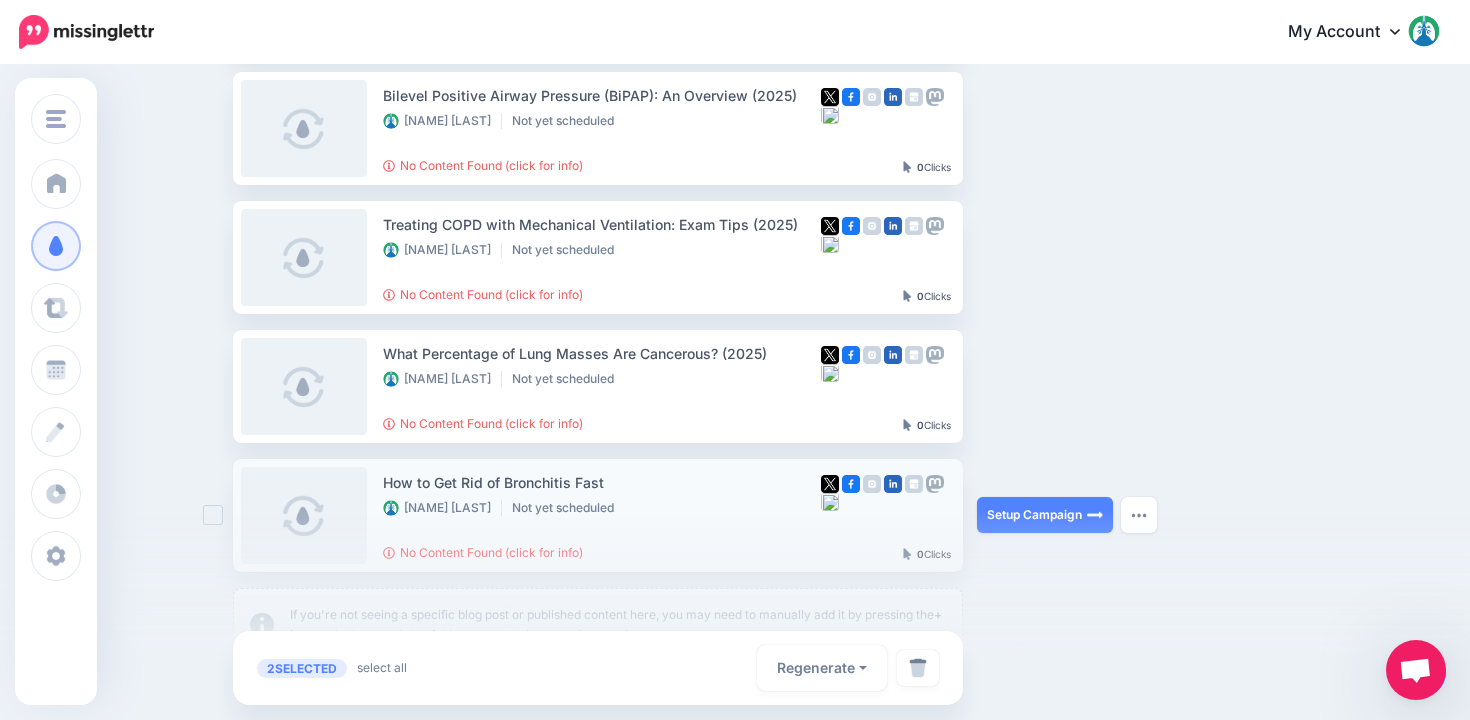 scroll, scrollTop: 1033, scrollLeft: 0, axis: vertical 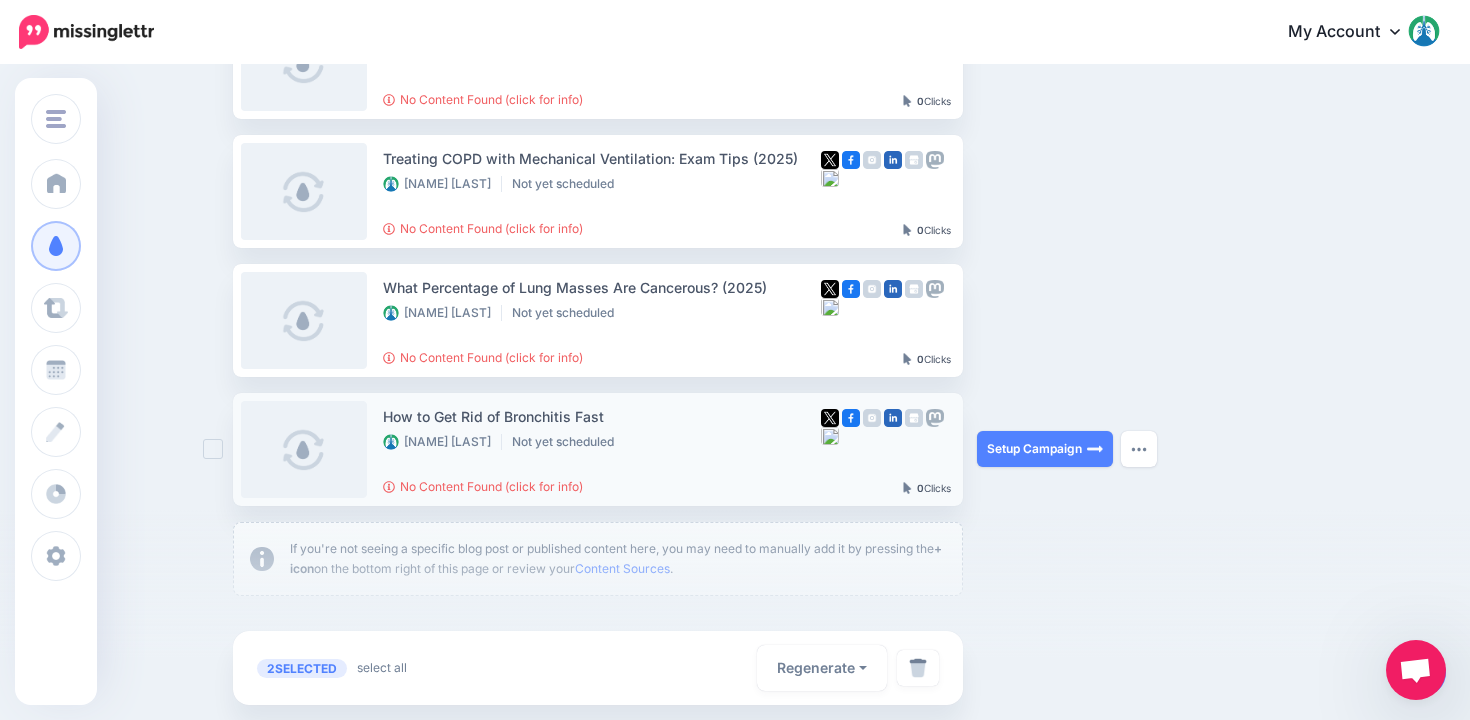 click at bounding box center [213, 449] 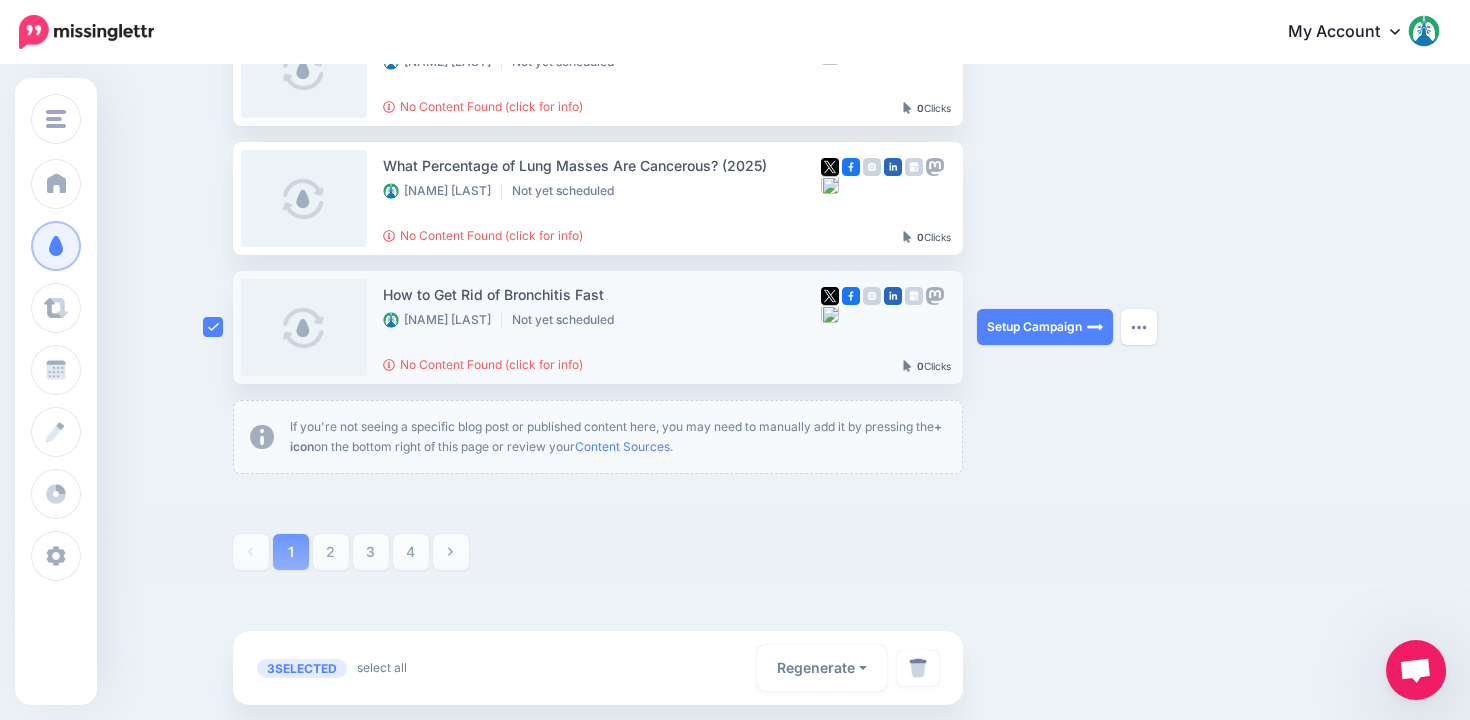 scroll, scrollTop: 1180, scrollLeft: 0, axis: vertical 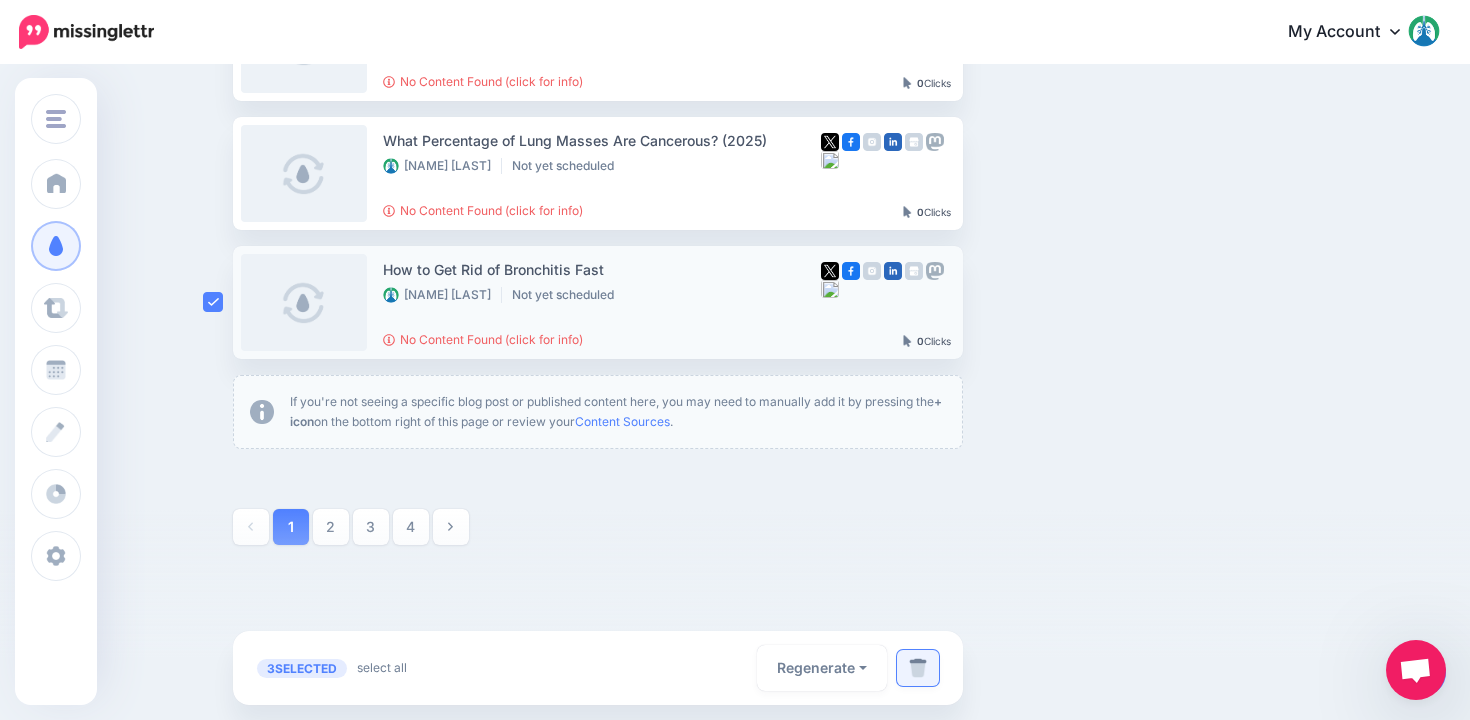 click at bounding box center (918, 668) 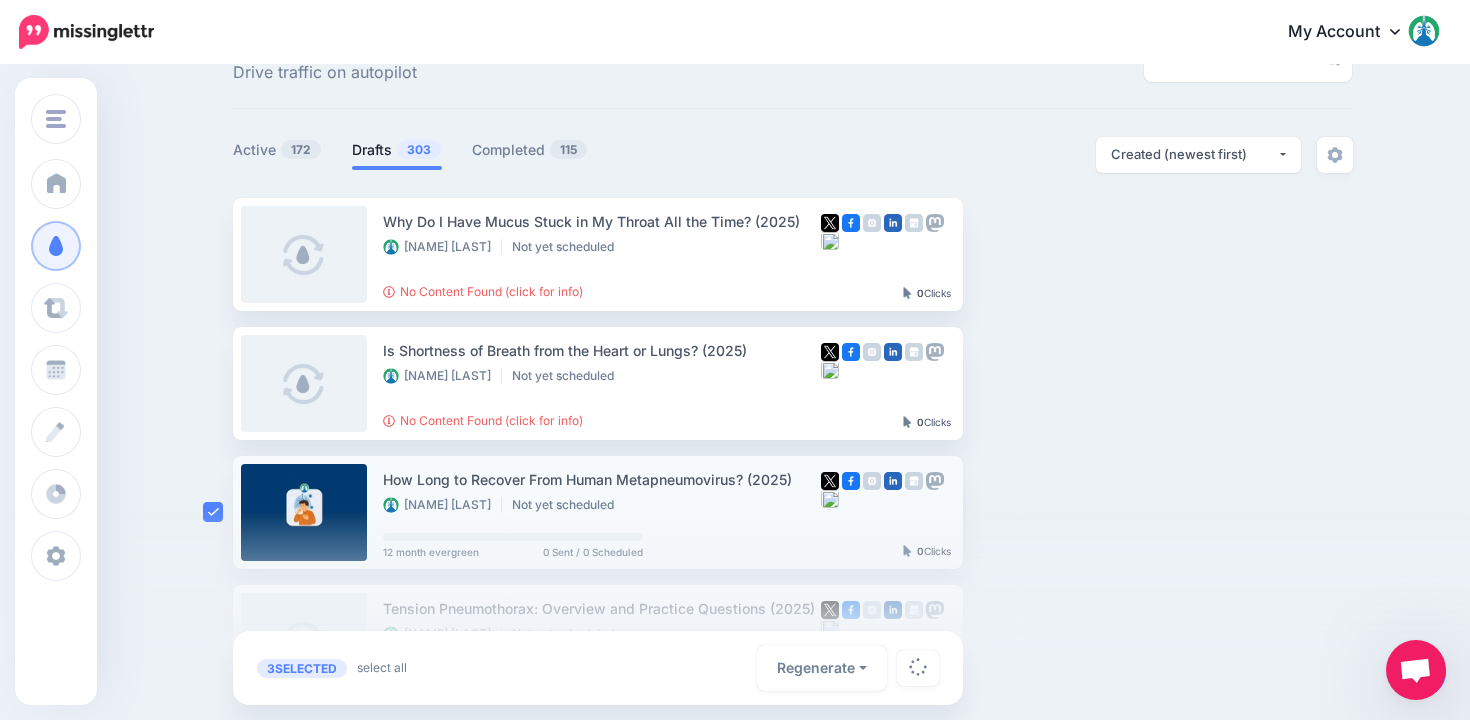 scroll, scrollTop: 0, scrollLeft: 0, axis: both 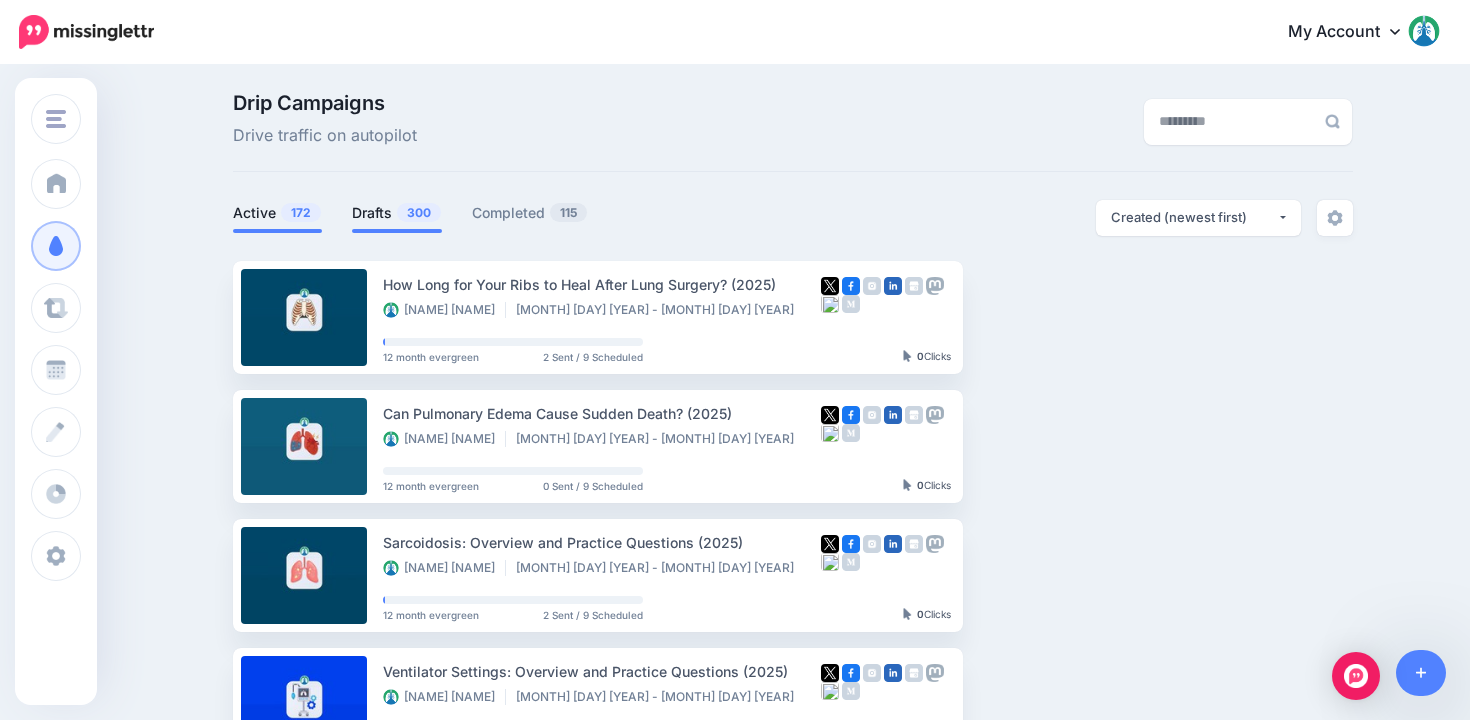 click on "Drafts  300" at bounding box center [397, 213] 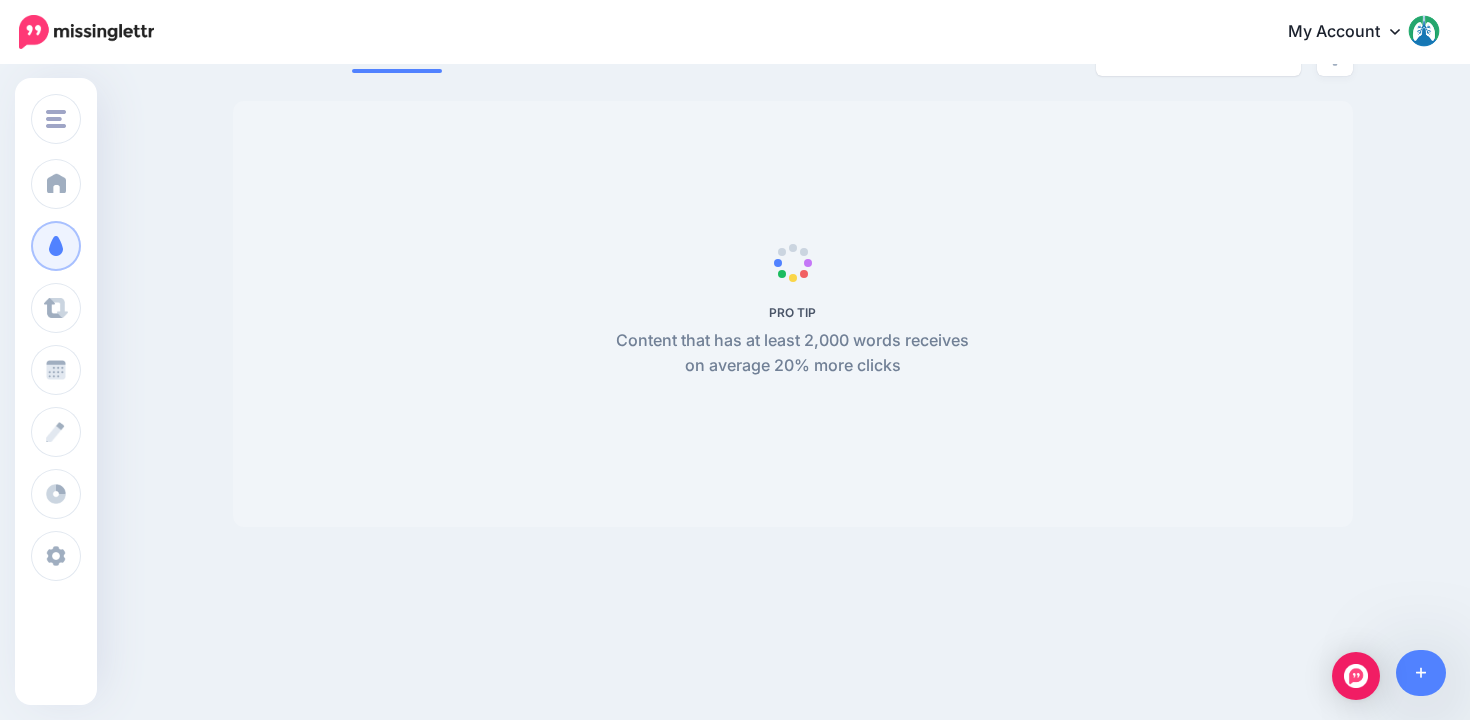 scroll, scrollTop: 0, scrollLeft: 0, axis: both 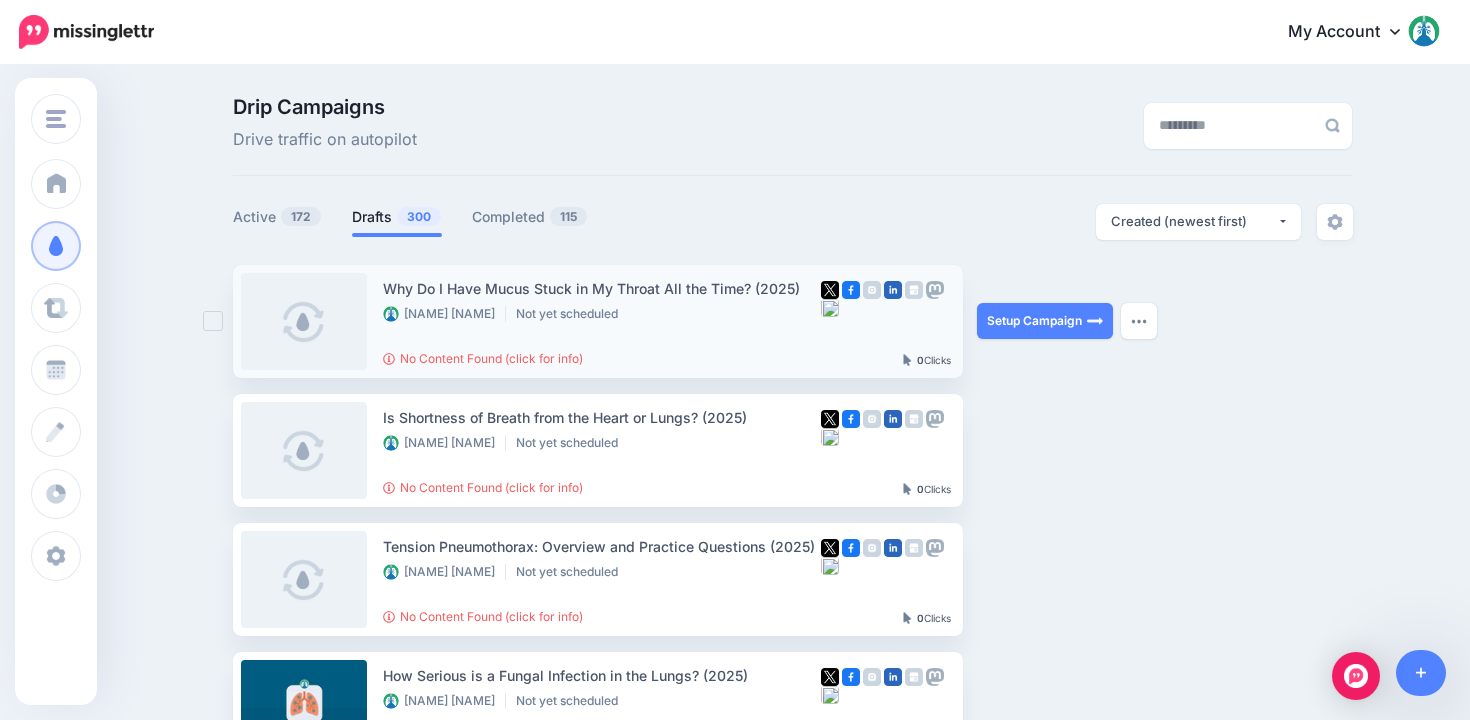 click at bounding box center (213, 321) 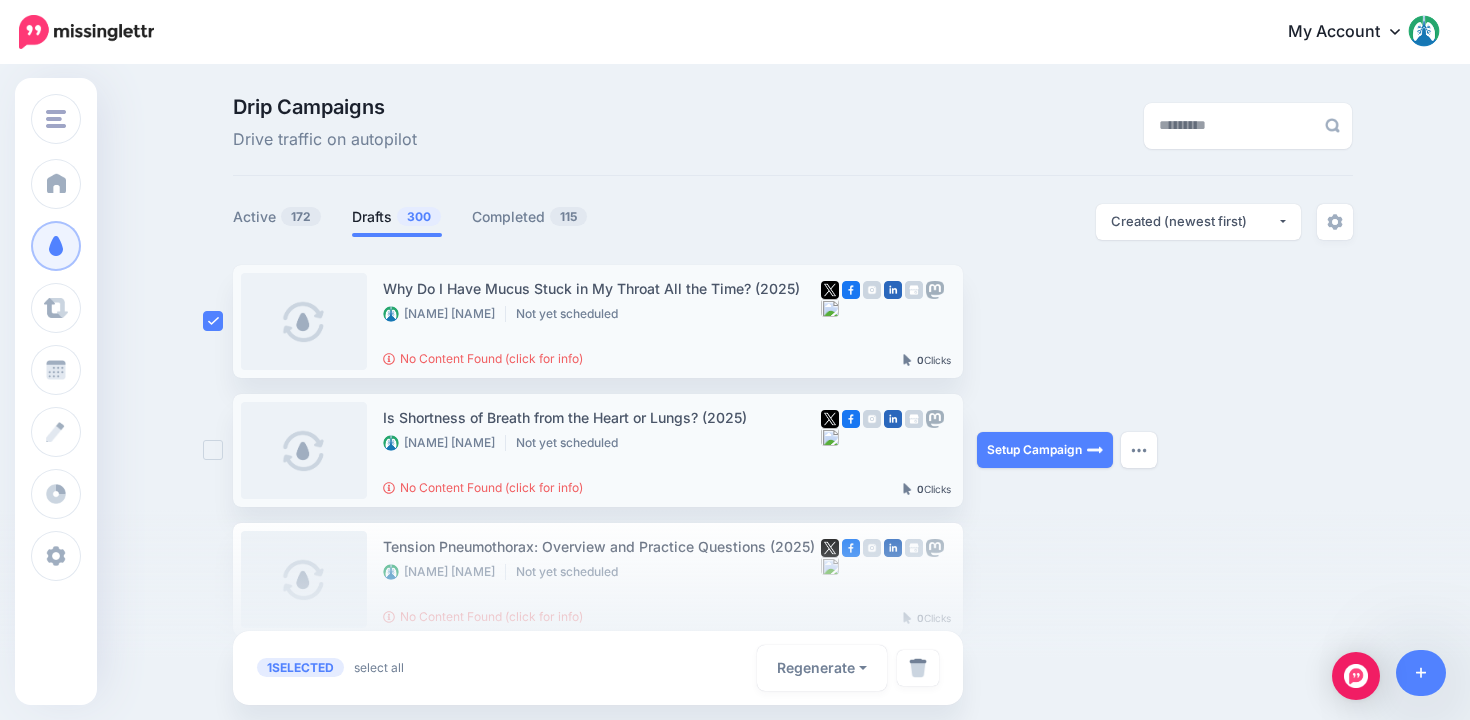 click at bounding box center (213, 450) 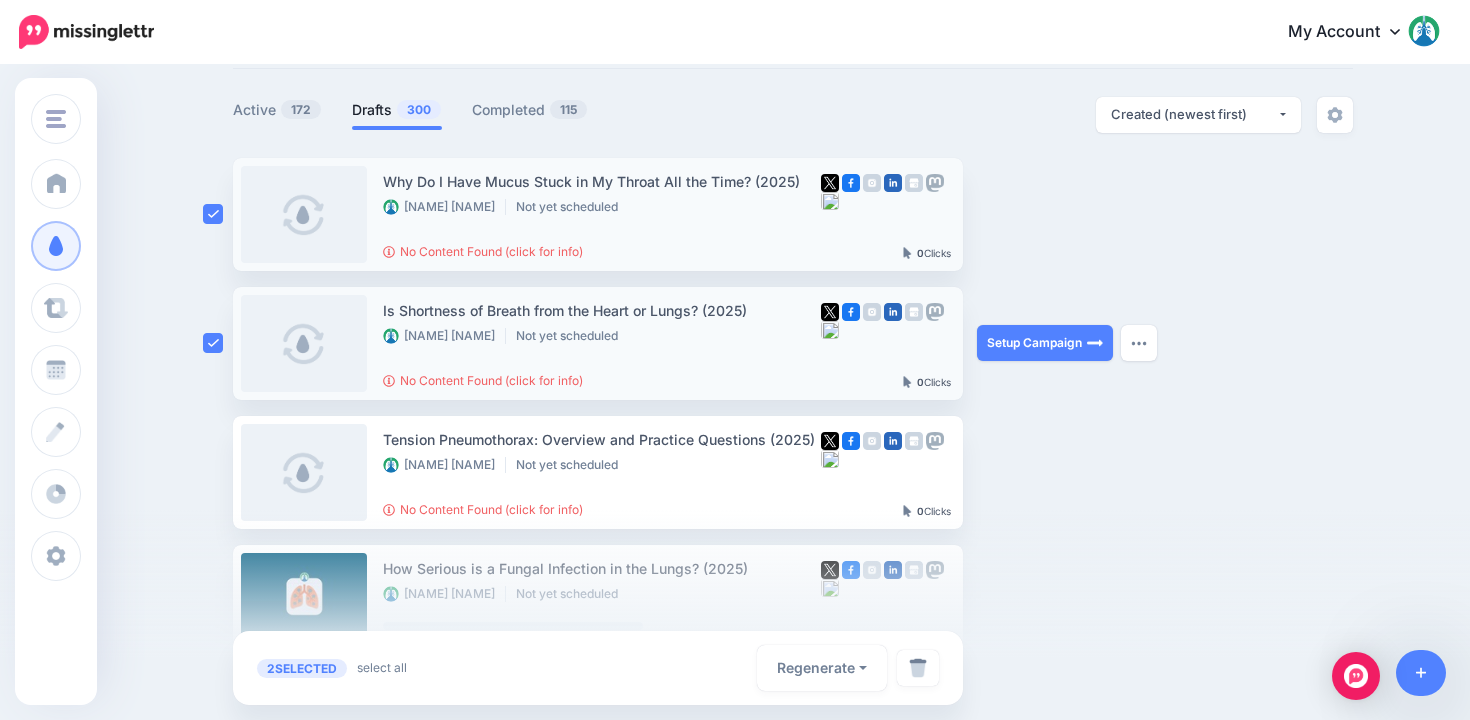 scroll, scrollTop: 108, scrollLeft: 0, axis: vertical 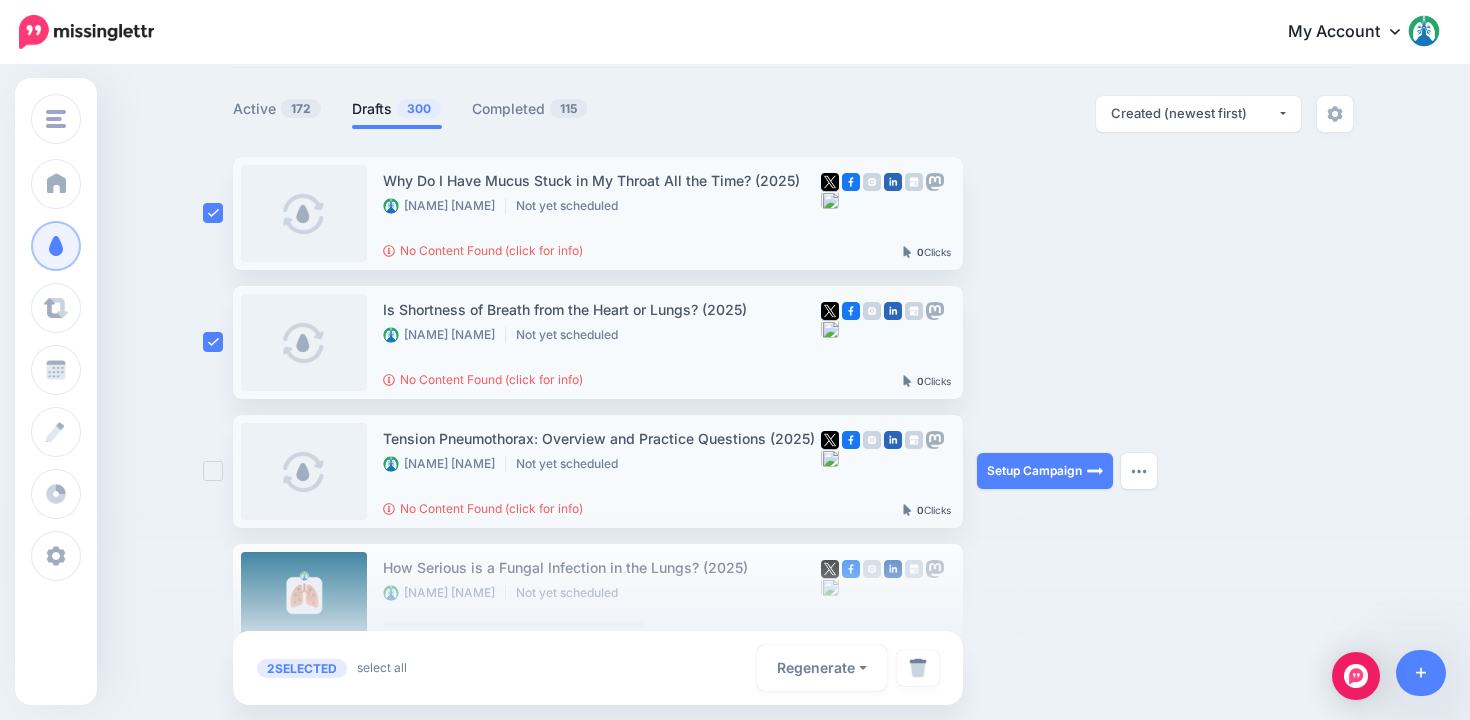 click at bounding box center [213, 471] 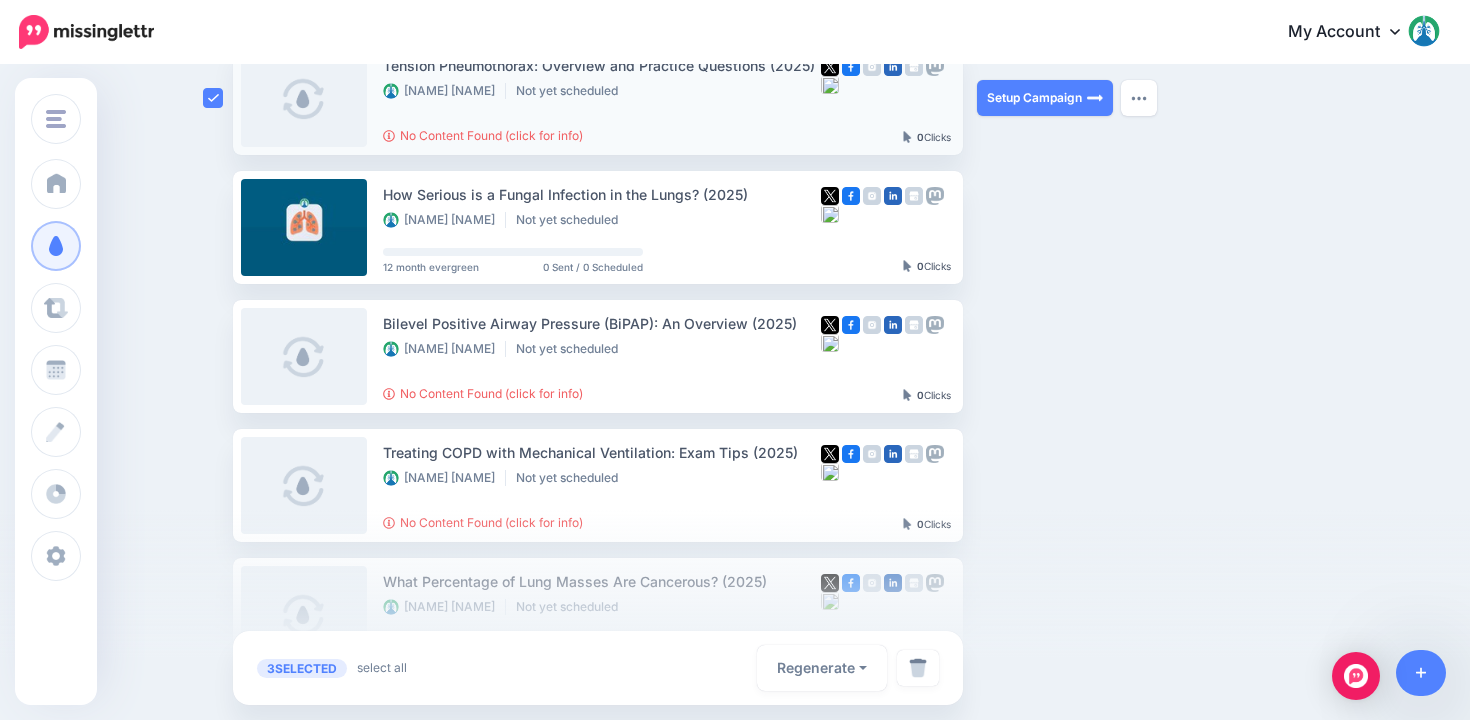 scroll, scrollTop: 514, scrollLeft: 0, axis: vertical 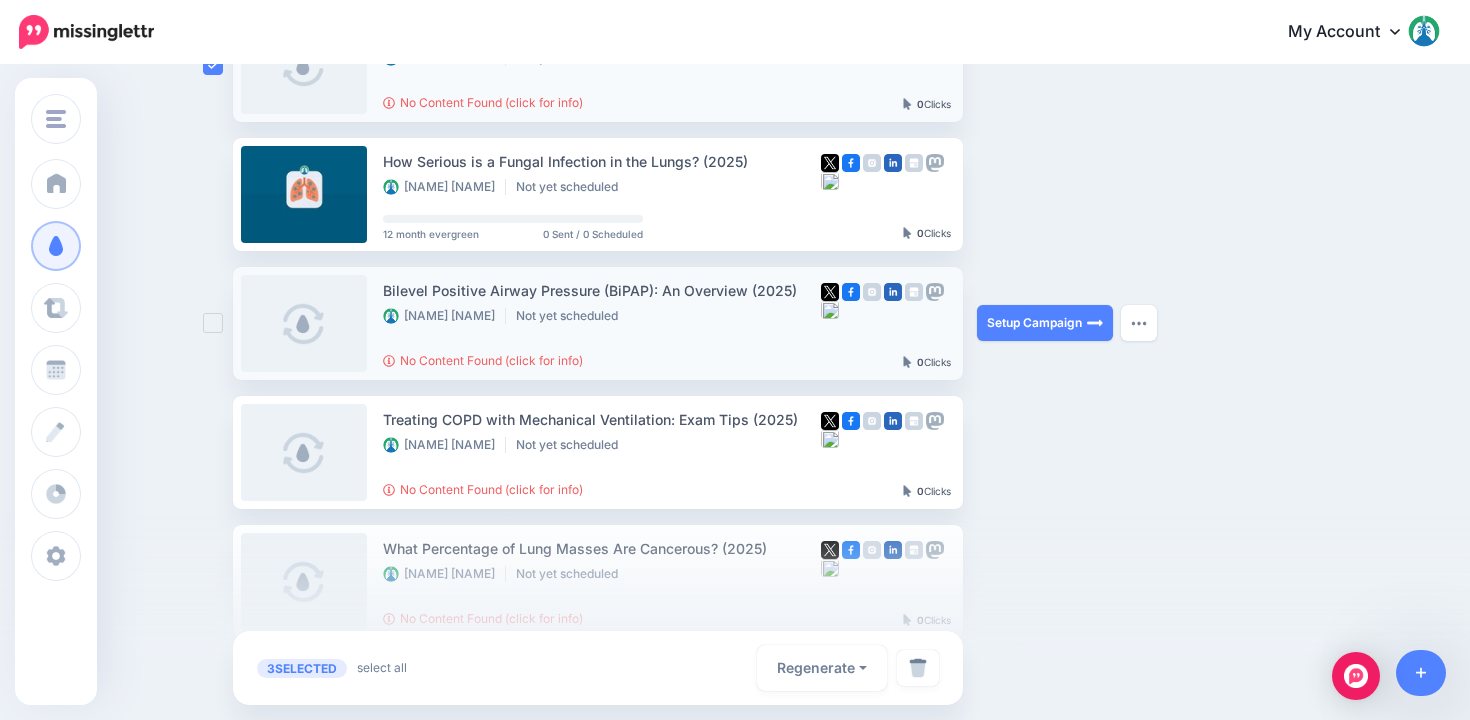 click at bounding box center [213, 323] 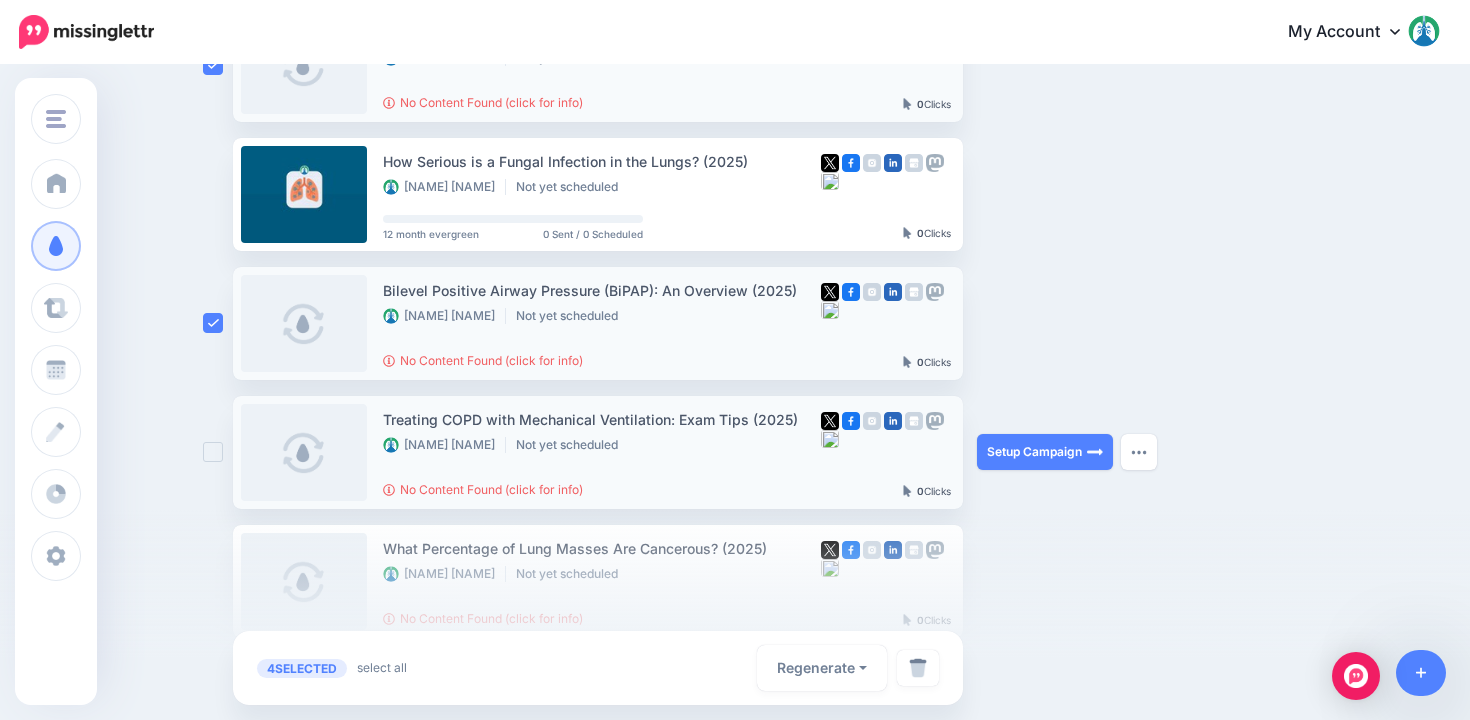 click at bounding box center (213, 452) 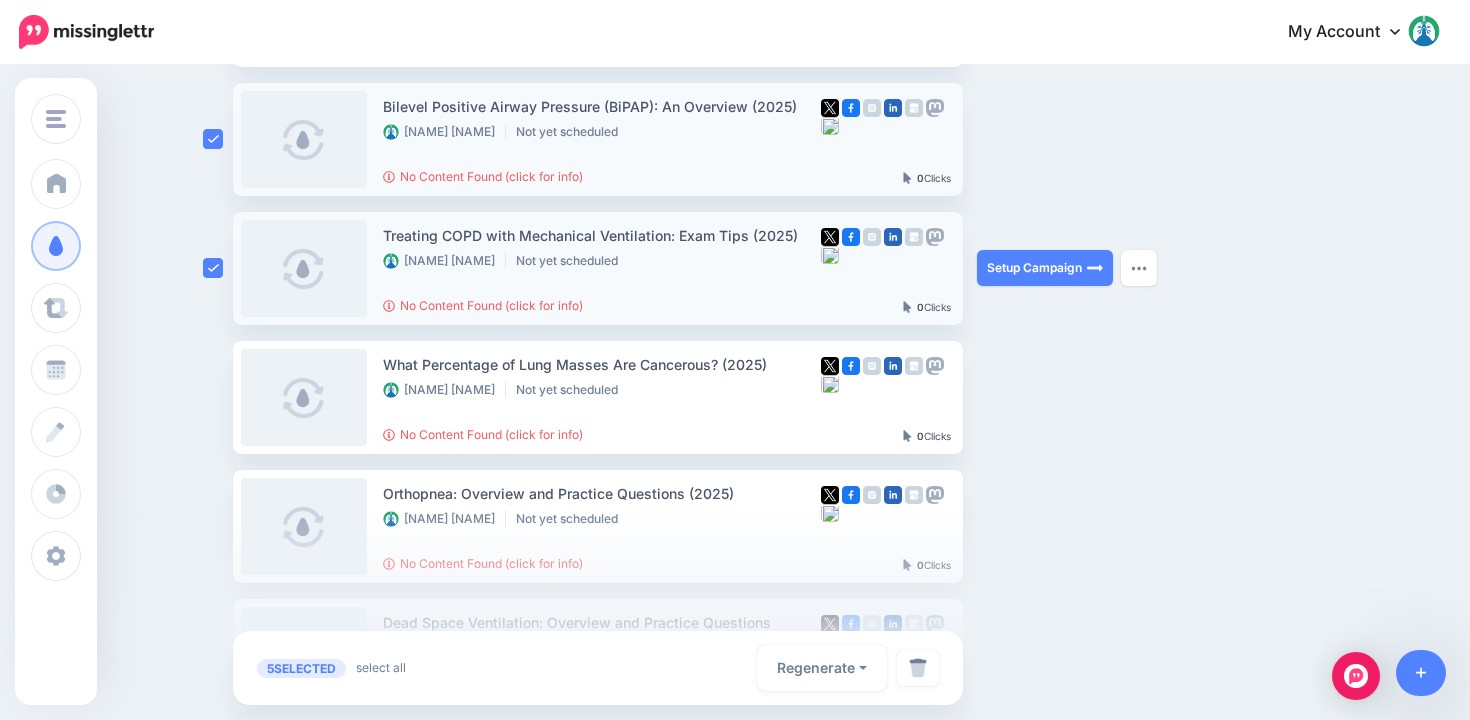 scroll, scrollTop: 705, scrollLeft: 0, axis: vertical 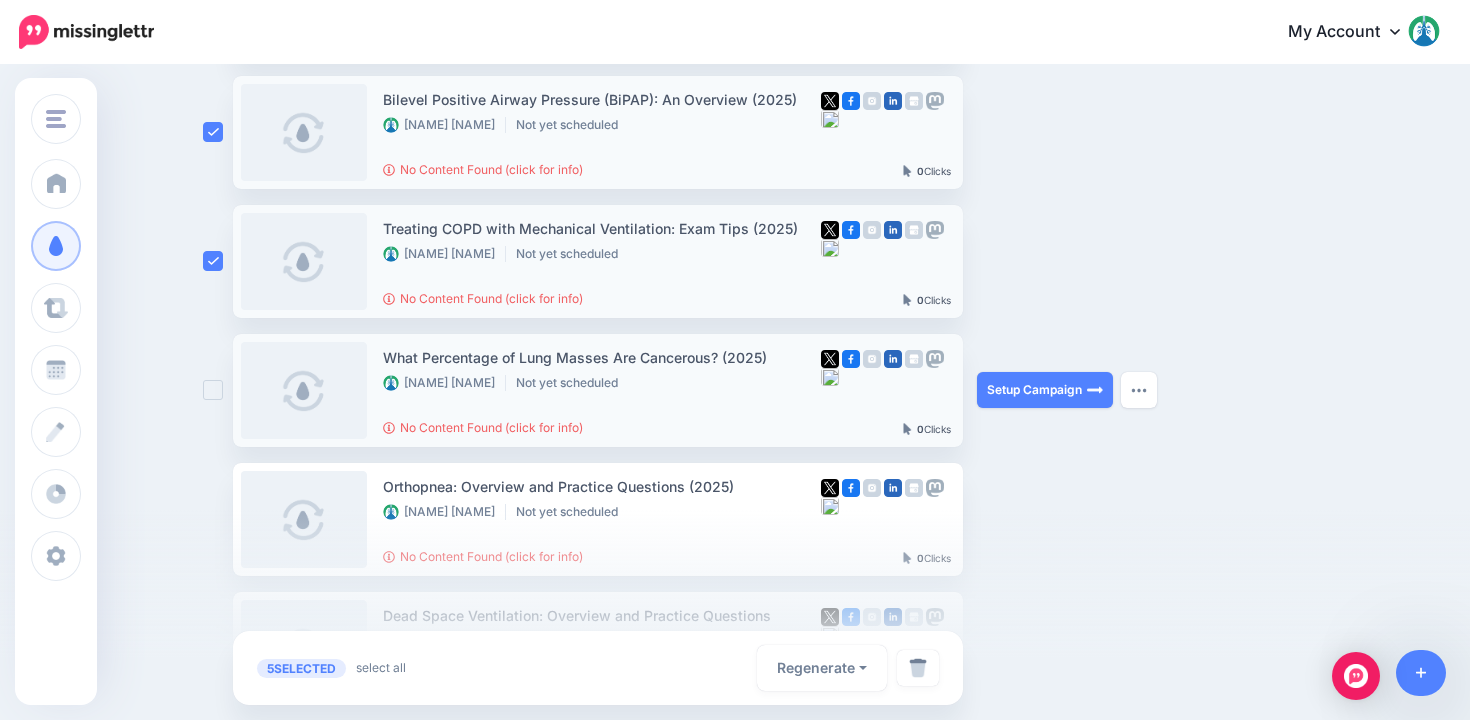 click at bounding box center (213, 390) 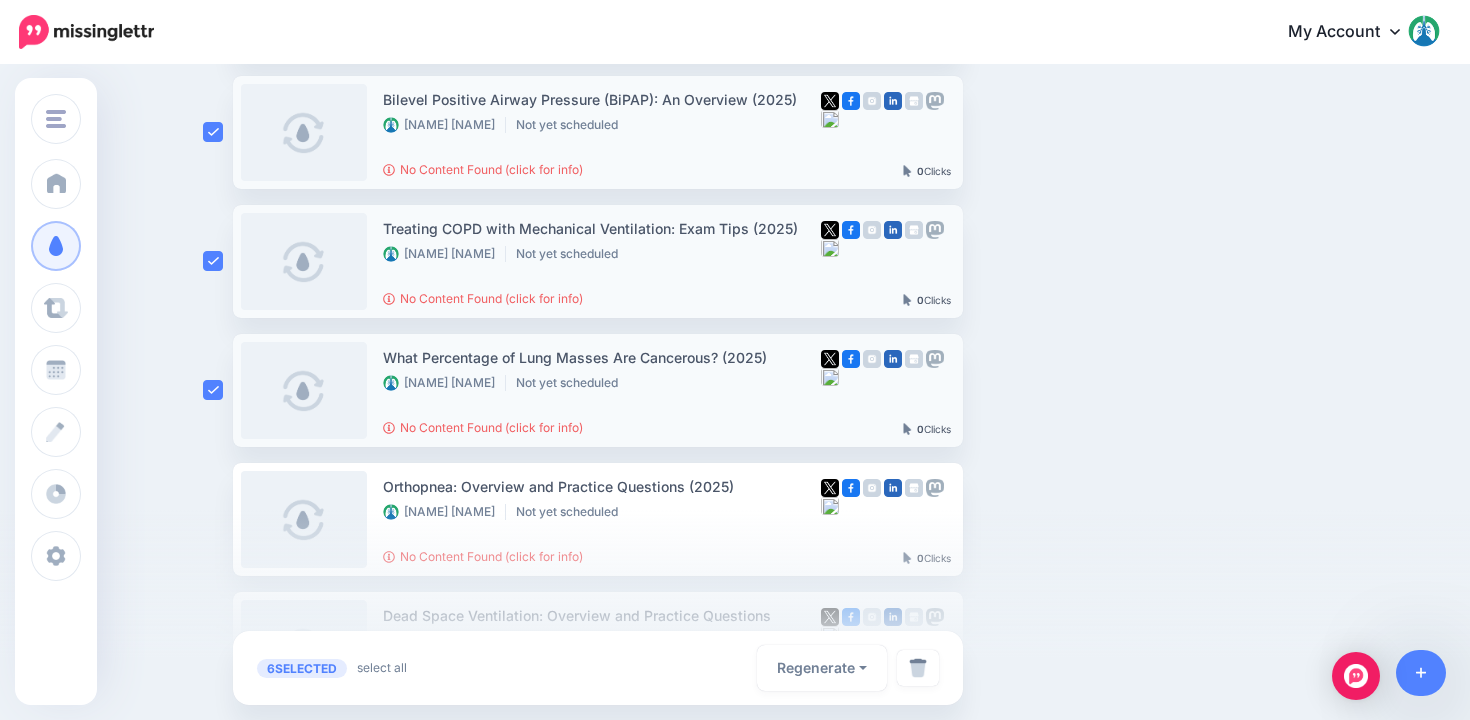 click at bounding box center (735, 615) 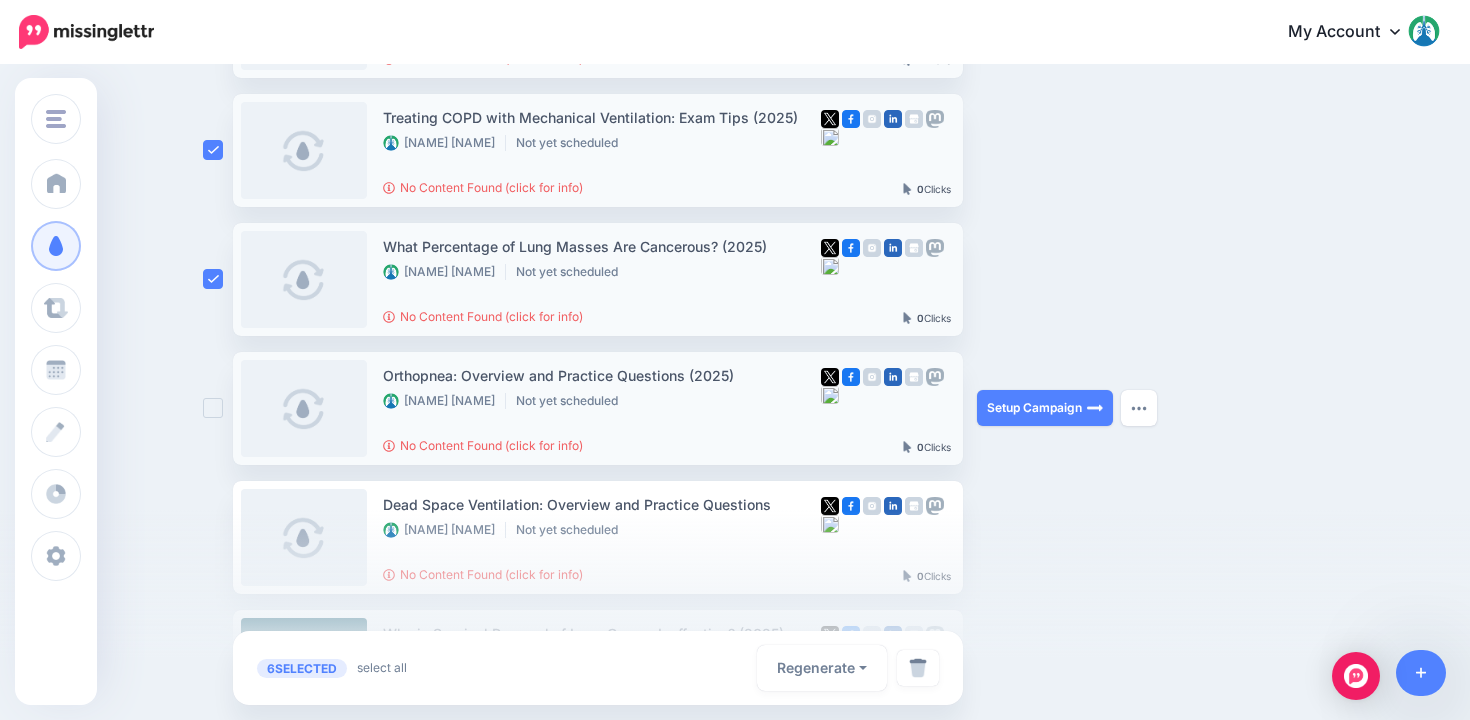 scroll, scrollTop: 839, scrollLeft: 0, axis: vertical 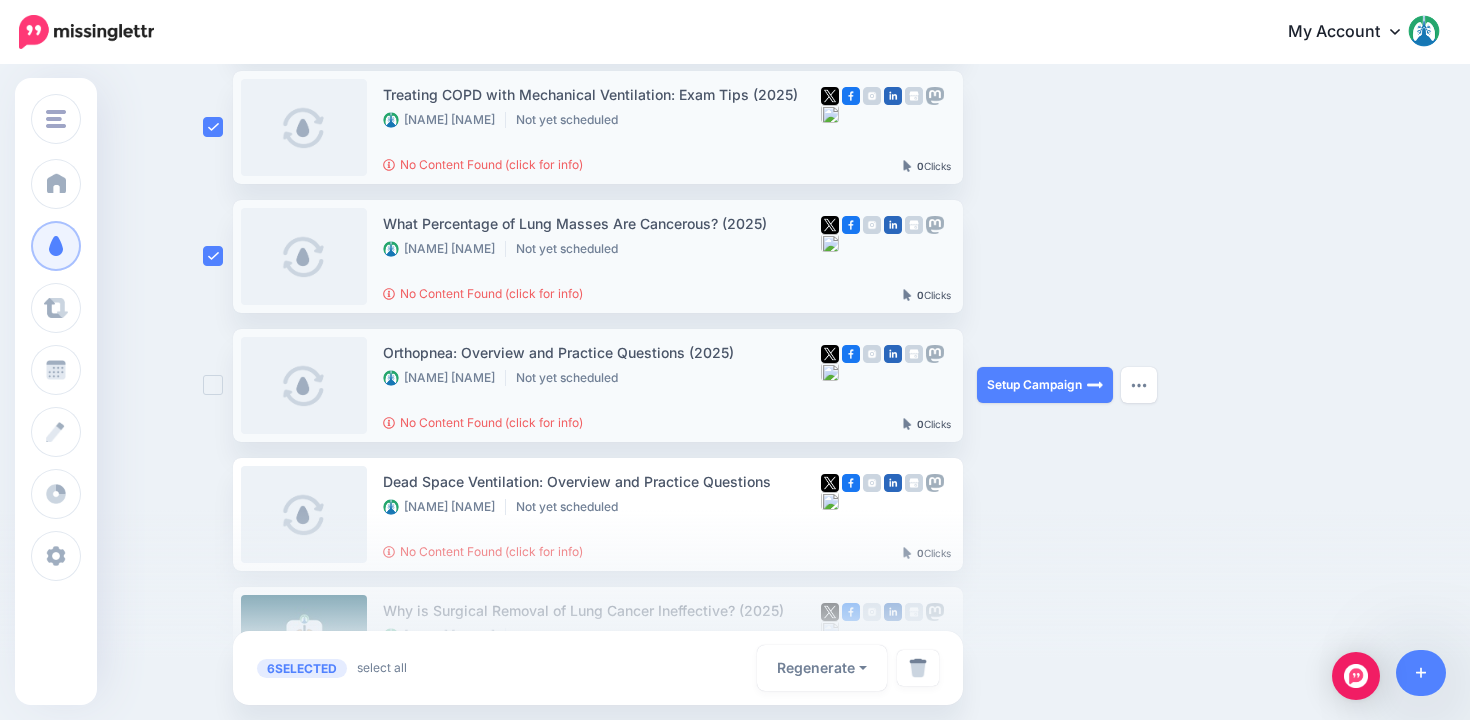 click at bounding box center (213, 385) 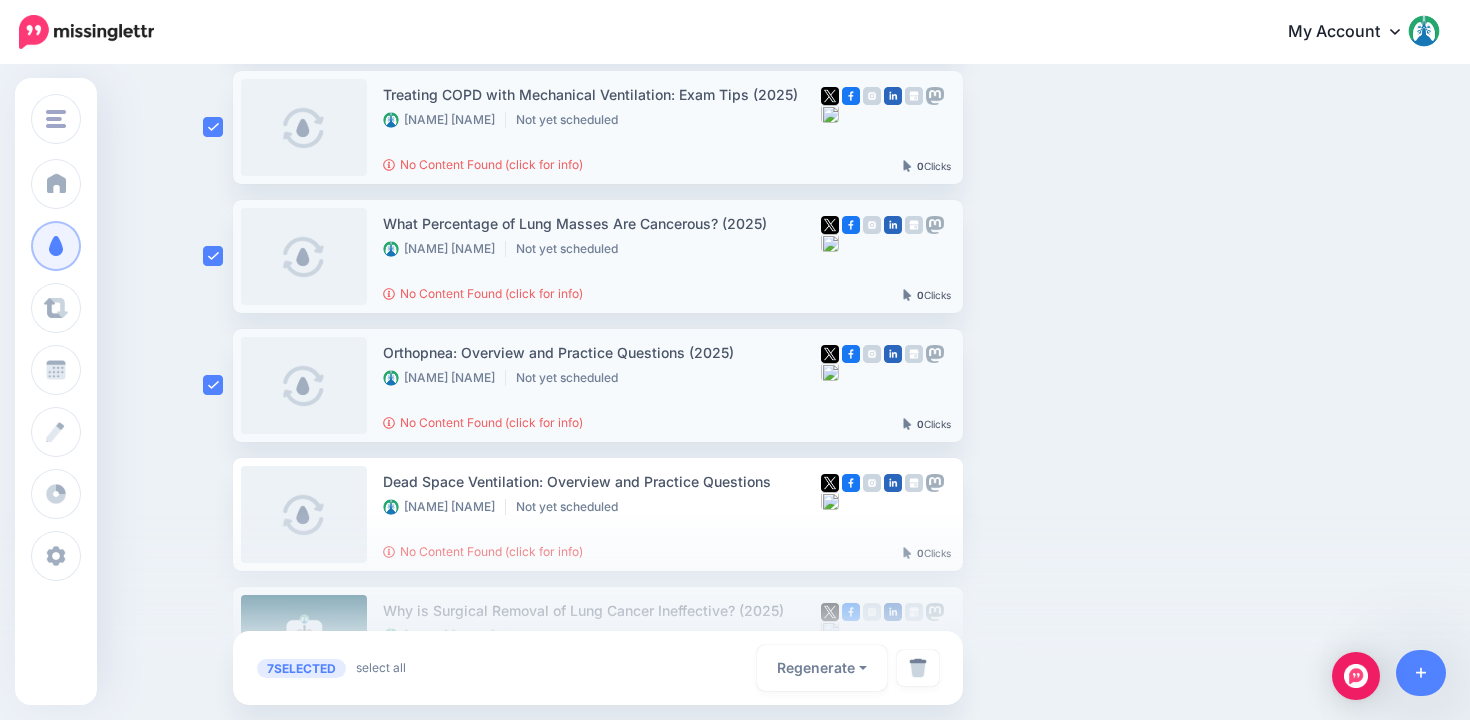 click at bounding box center (735, 615) 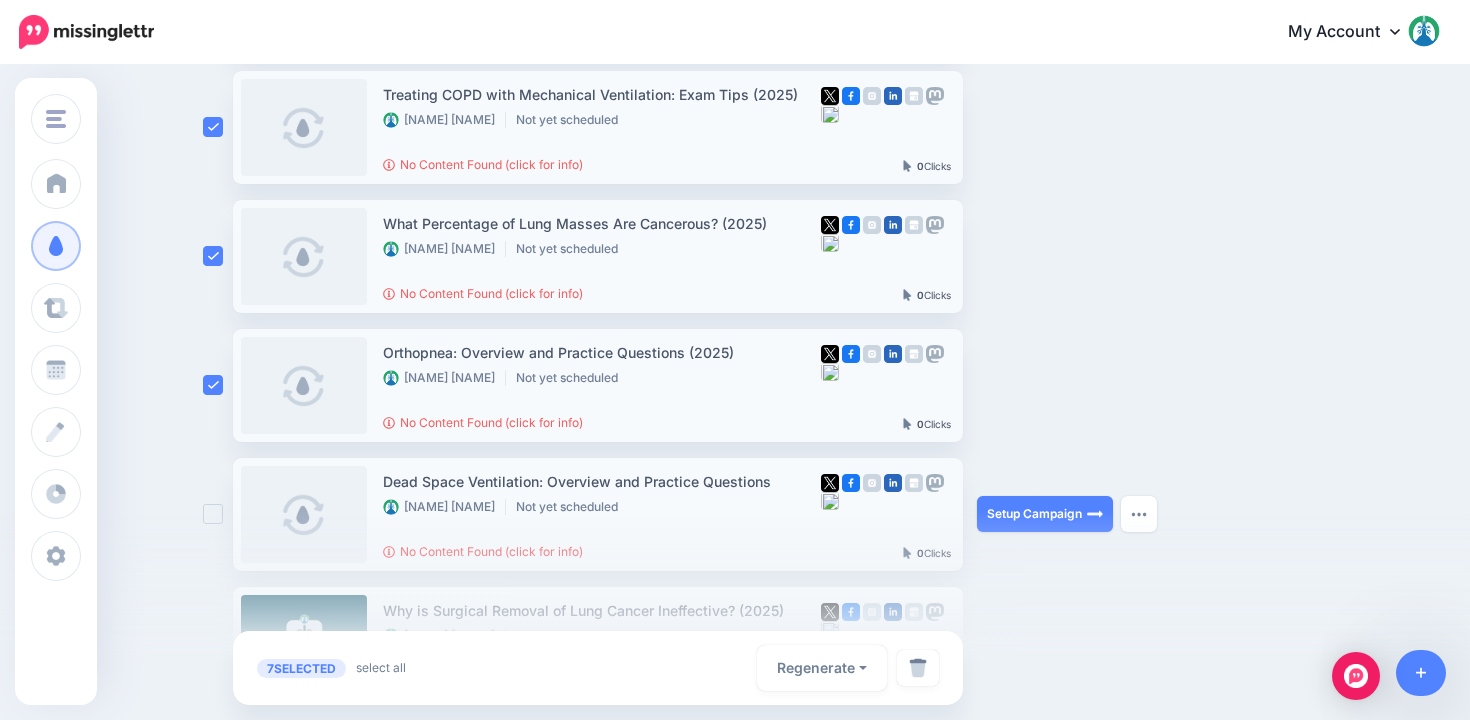 click at bounding box center (218, 514) 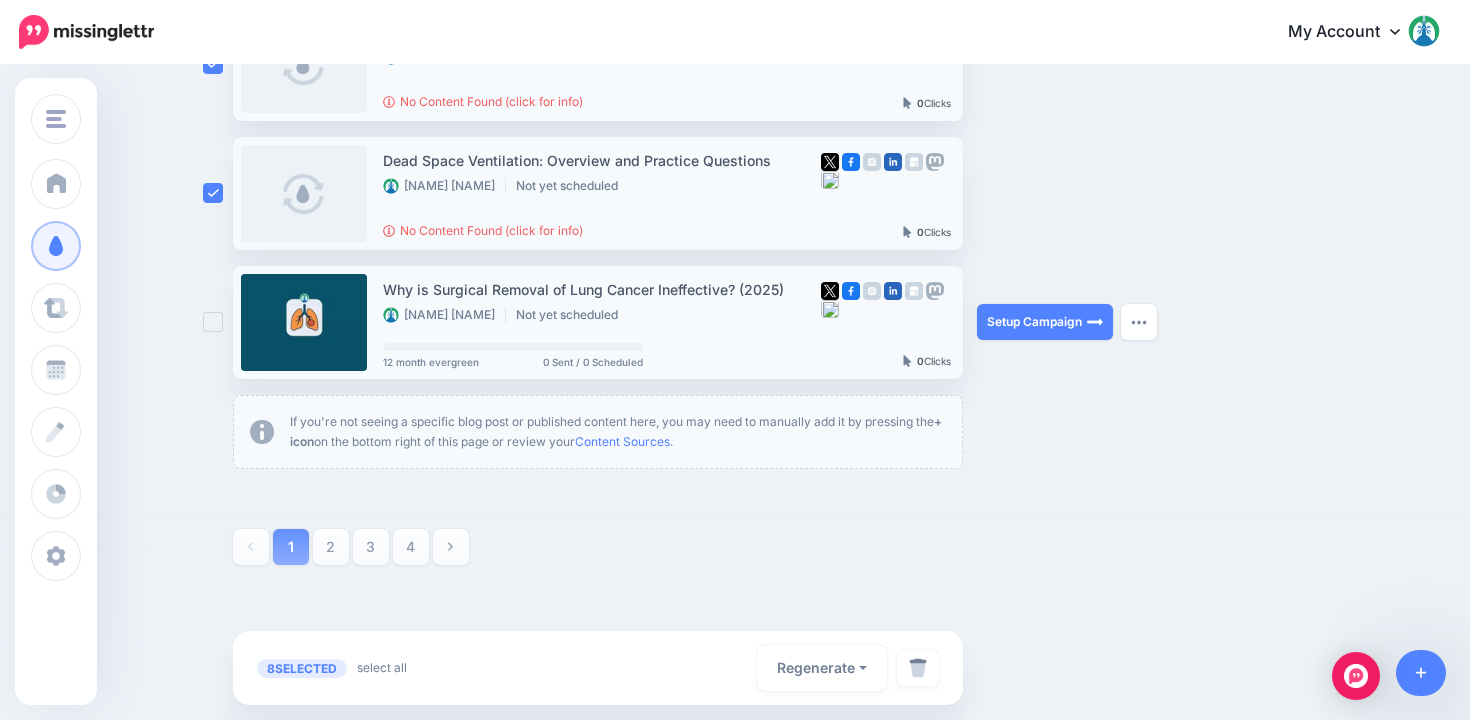 scroll, scrollTop: 1161, scrollLeft: 0, axis: vertical 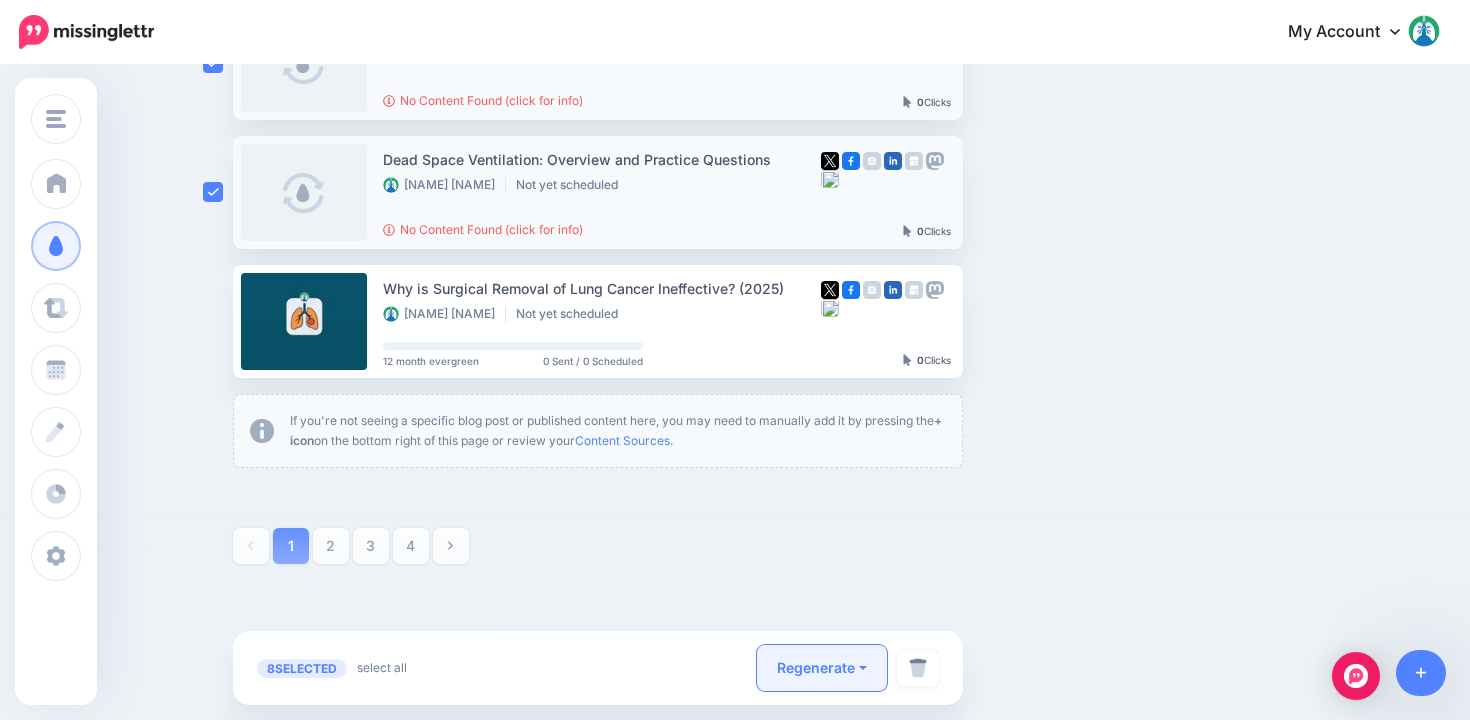 click on "Regenerate" at bounding box center (822, 668) 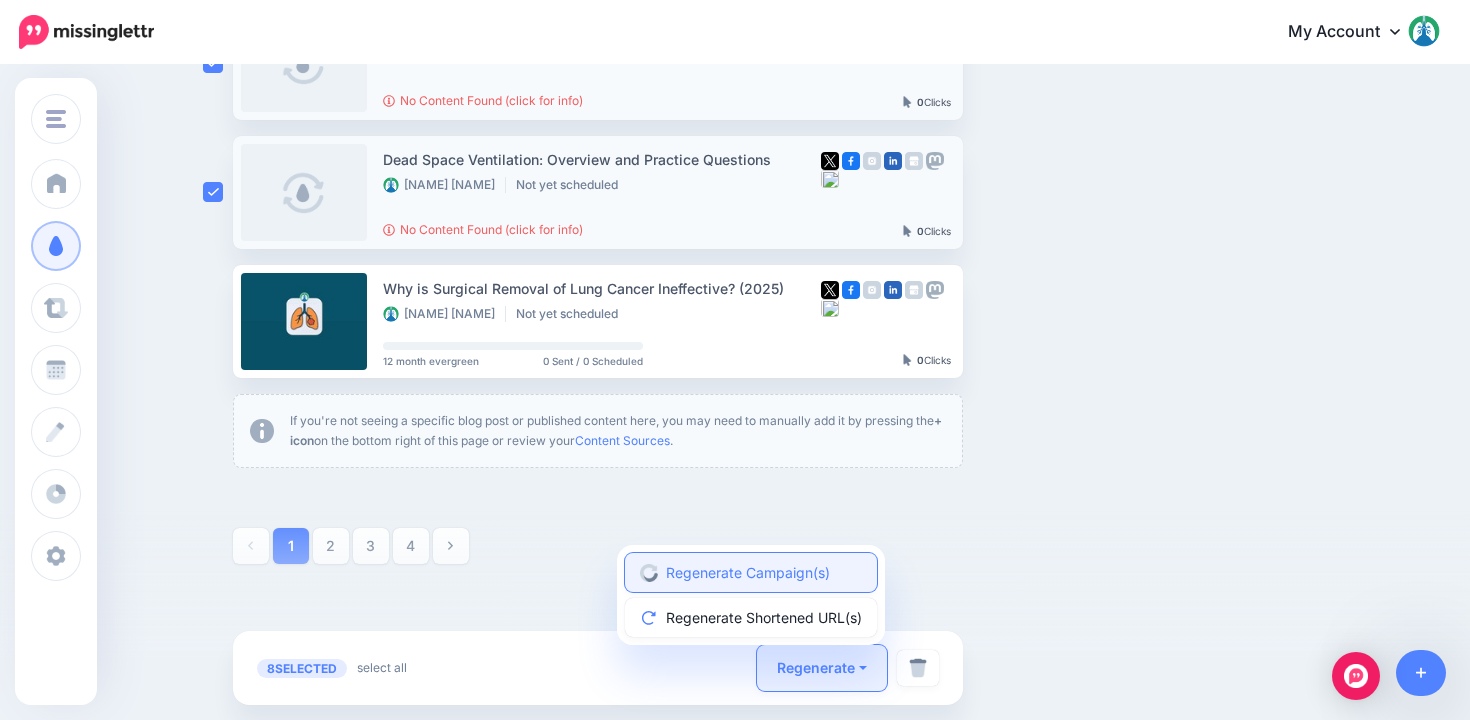 click on "Regenerate Campaign(s)" at bounding box center [751, 572] 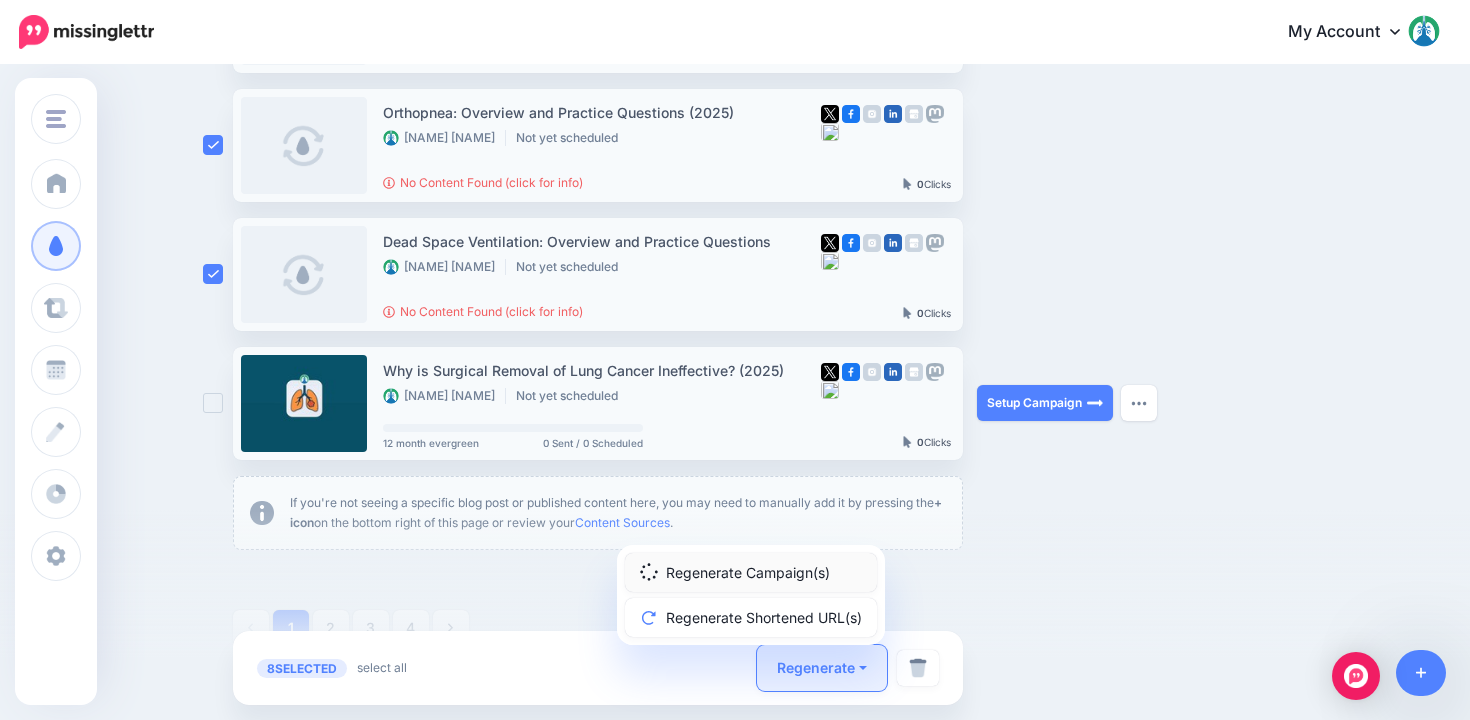 scroll, scrollTop: 1073, scrollLeft: 0, axis: vertical 